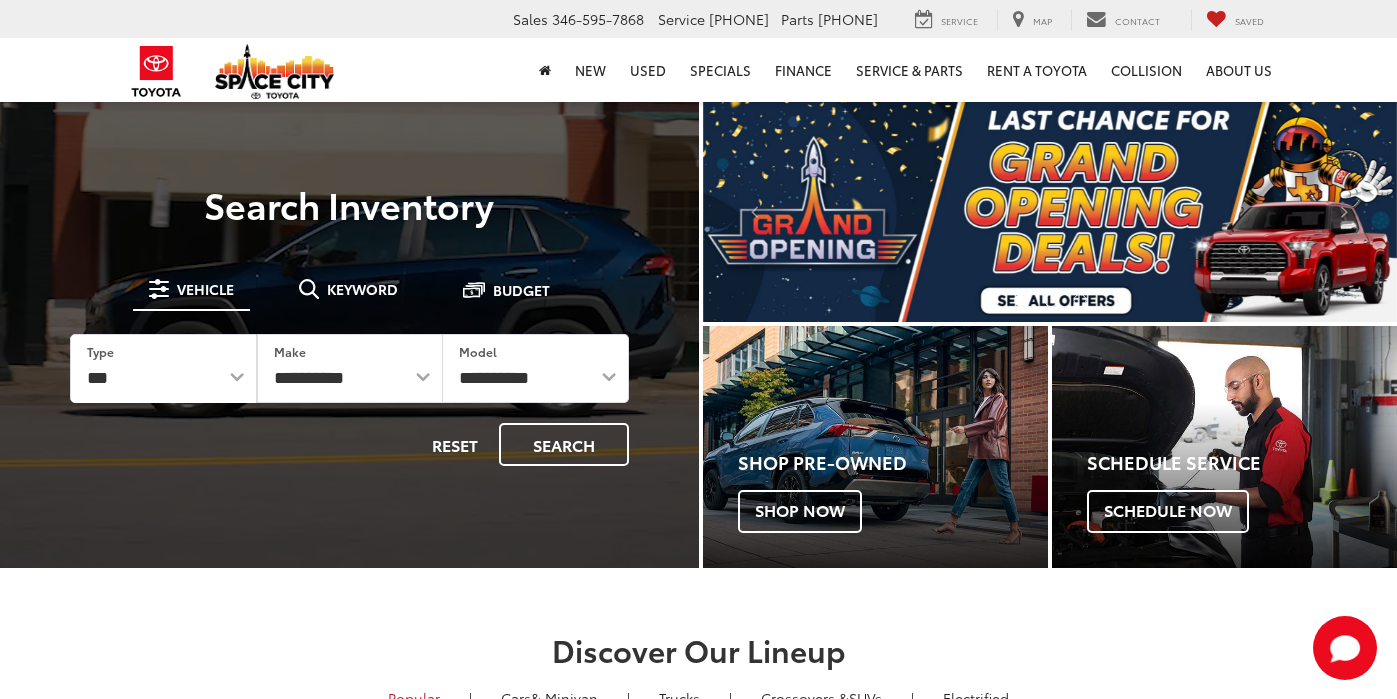 scroll, scrollTop: 0, scrollLeft: 0, axis: both 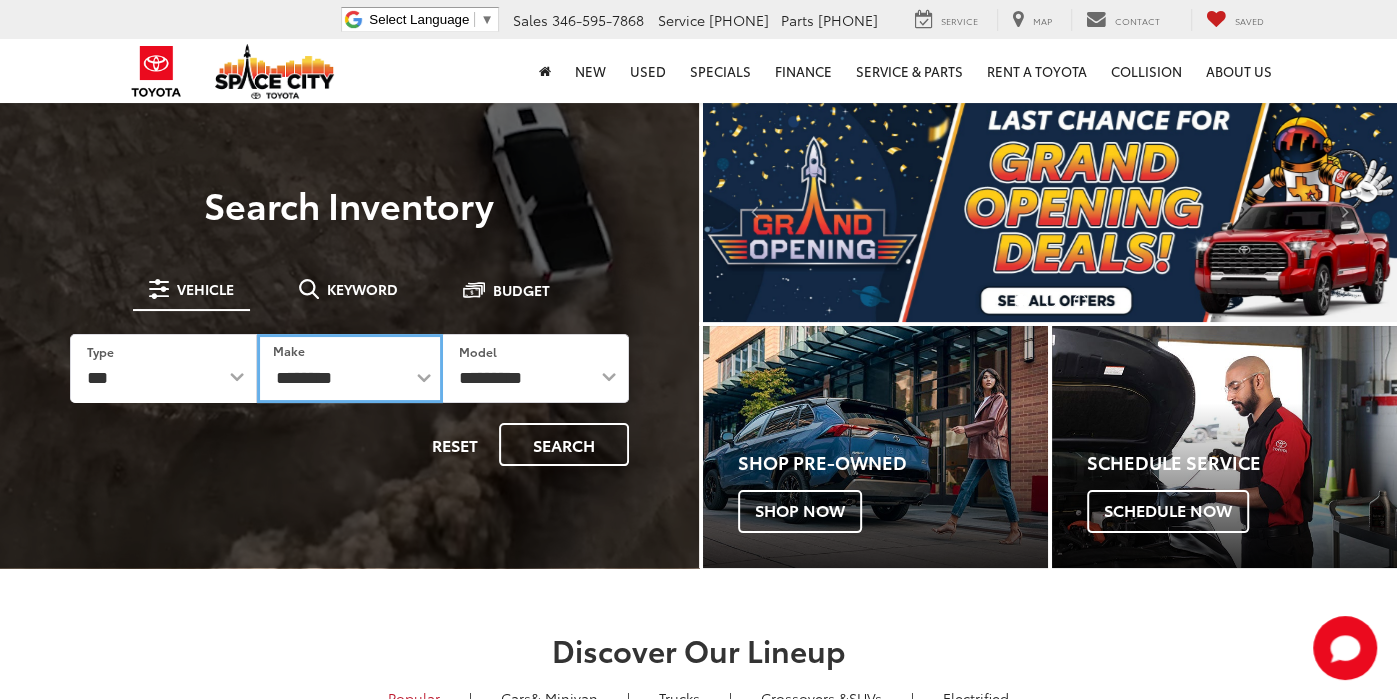 click on "**********" at bounding box center (350, 368) 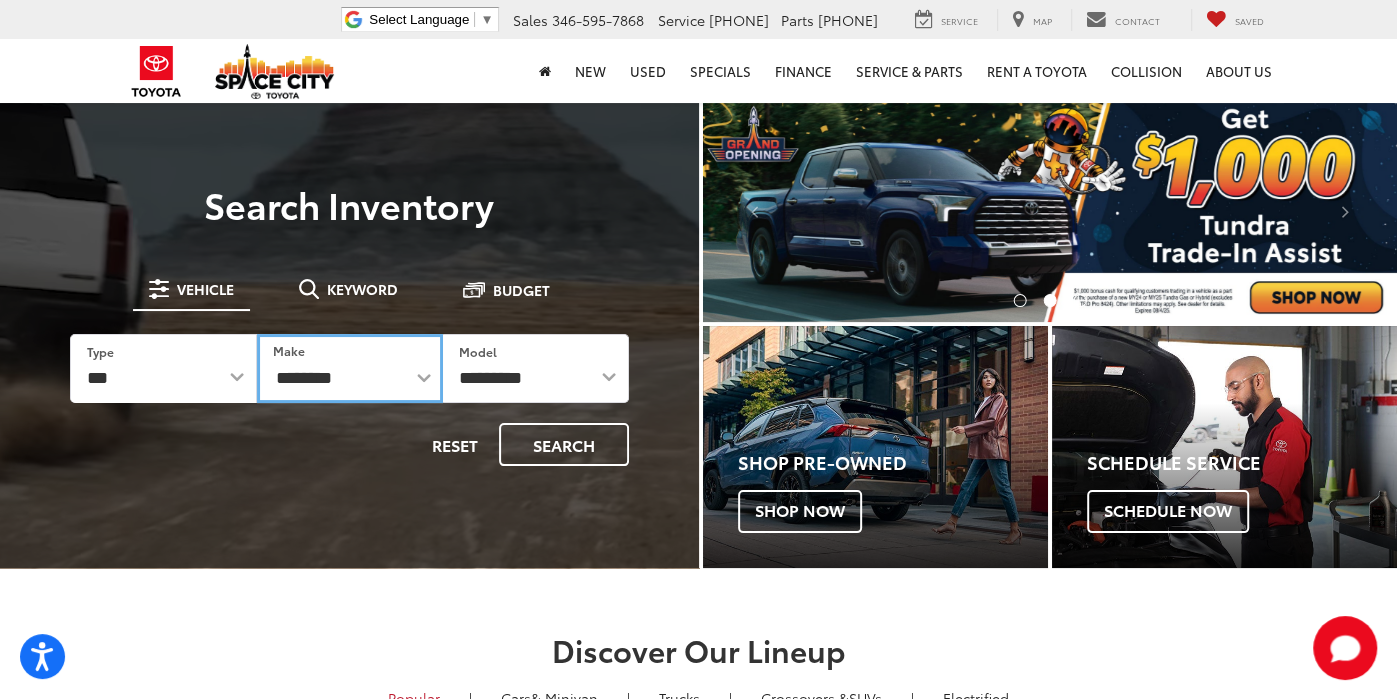 scroll, scrollTop: 0, scrollLeft: 0, axis: both 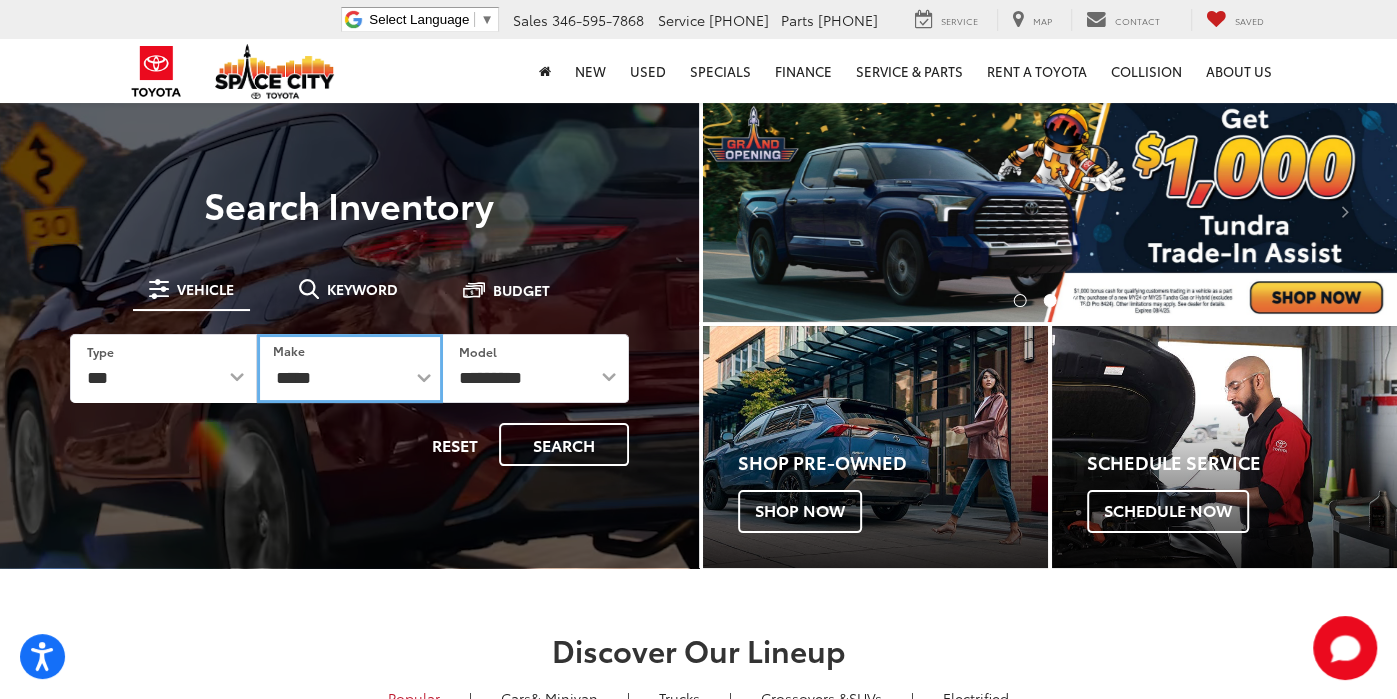 click on "**********" at bounding box center [350, 368] 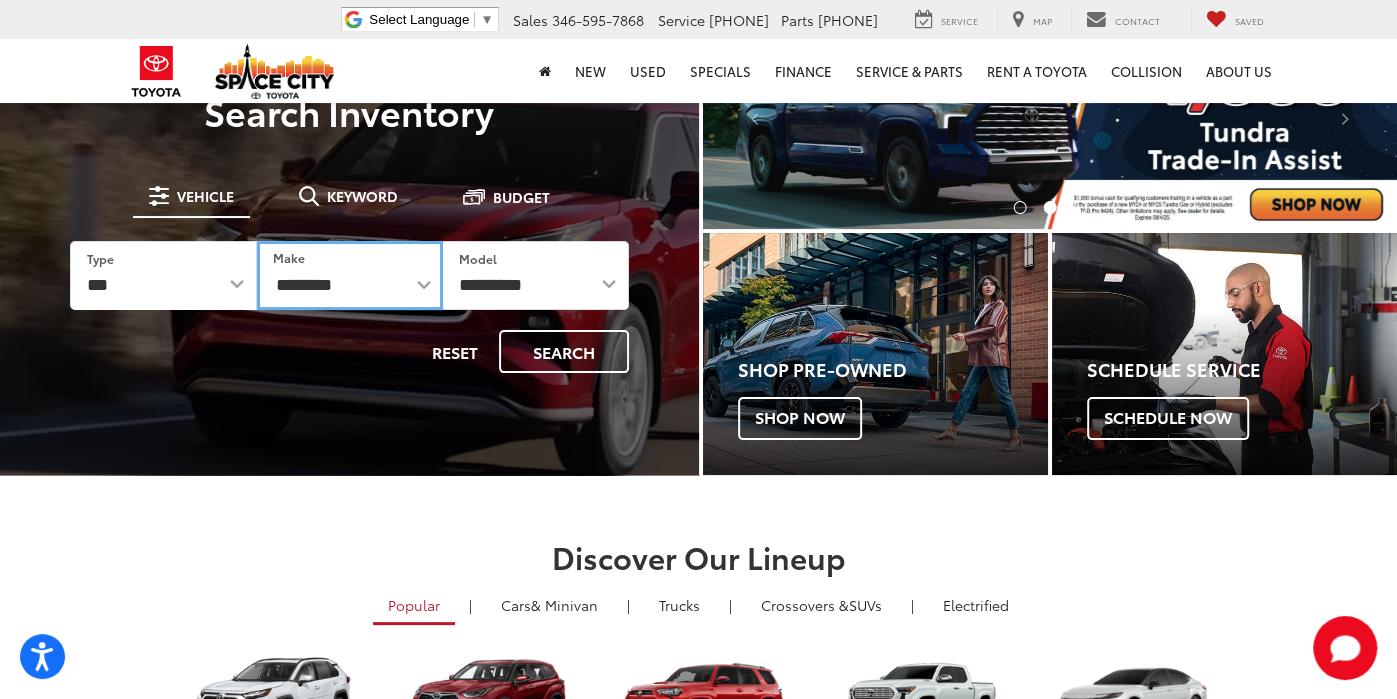 scroll, scrollTop: 87, scrollLeft: 0, axis: vertical 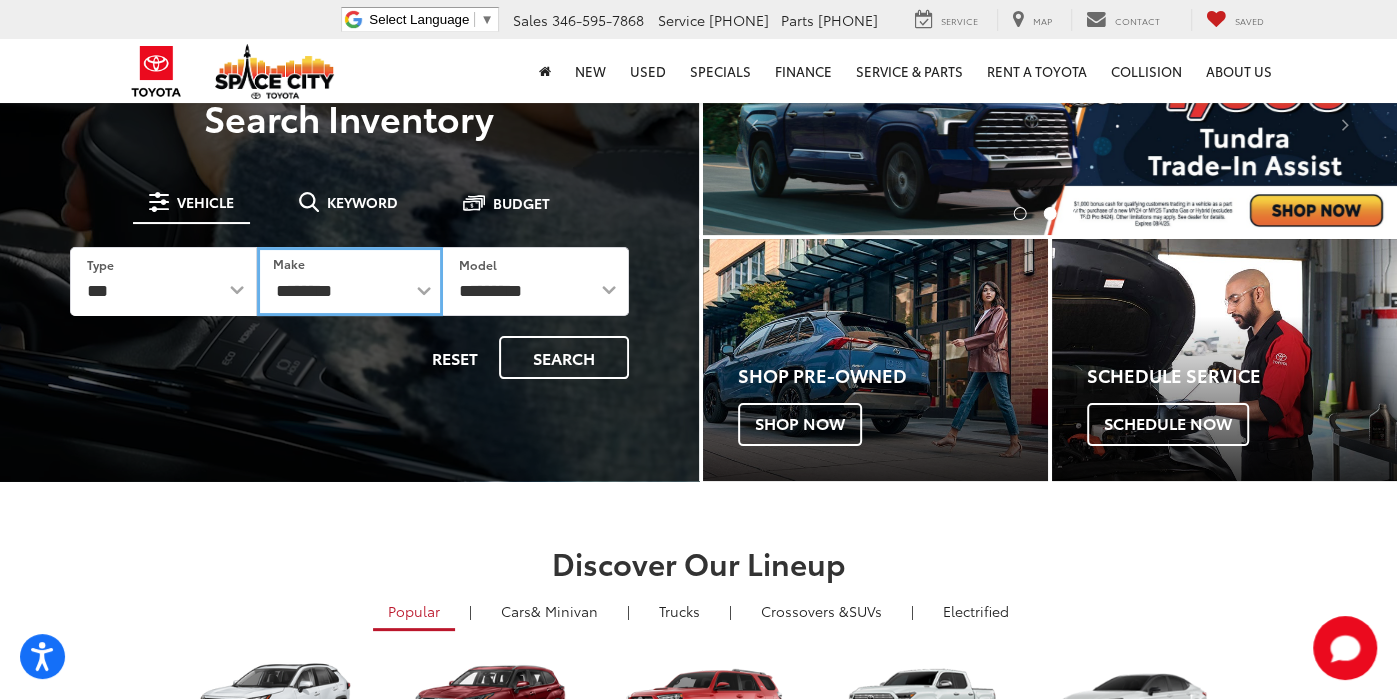 click on "**********" at bounding box center (350, 281) 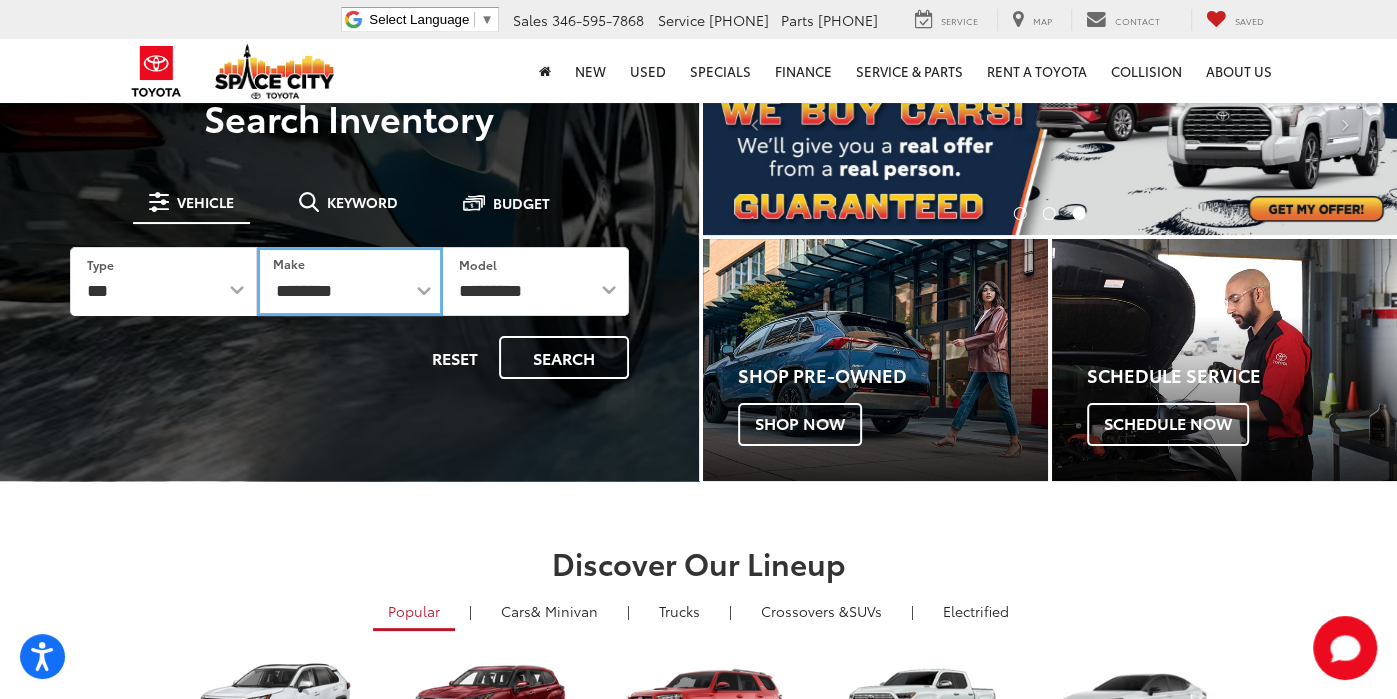 select on "******" 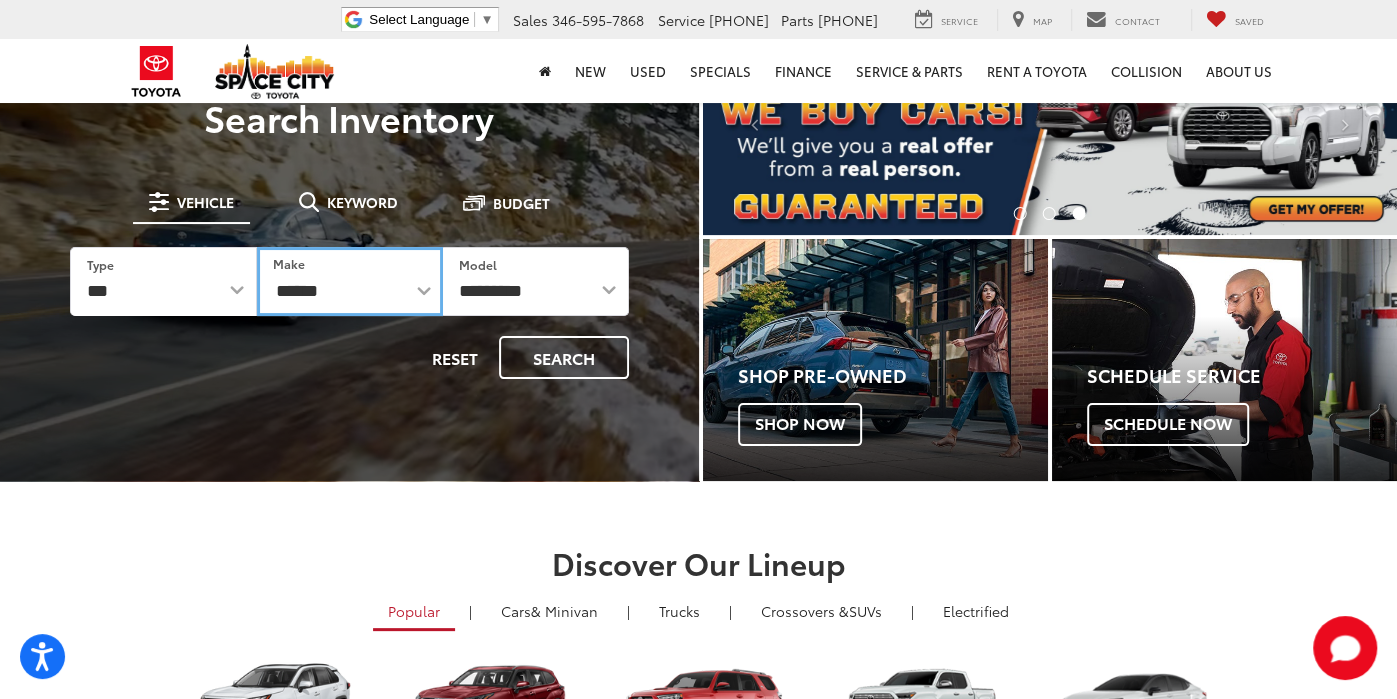 click on "**********" at bounding box center [350, 281] 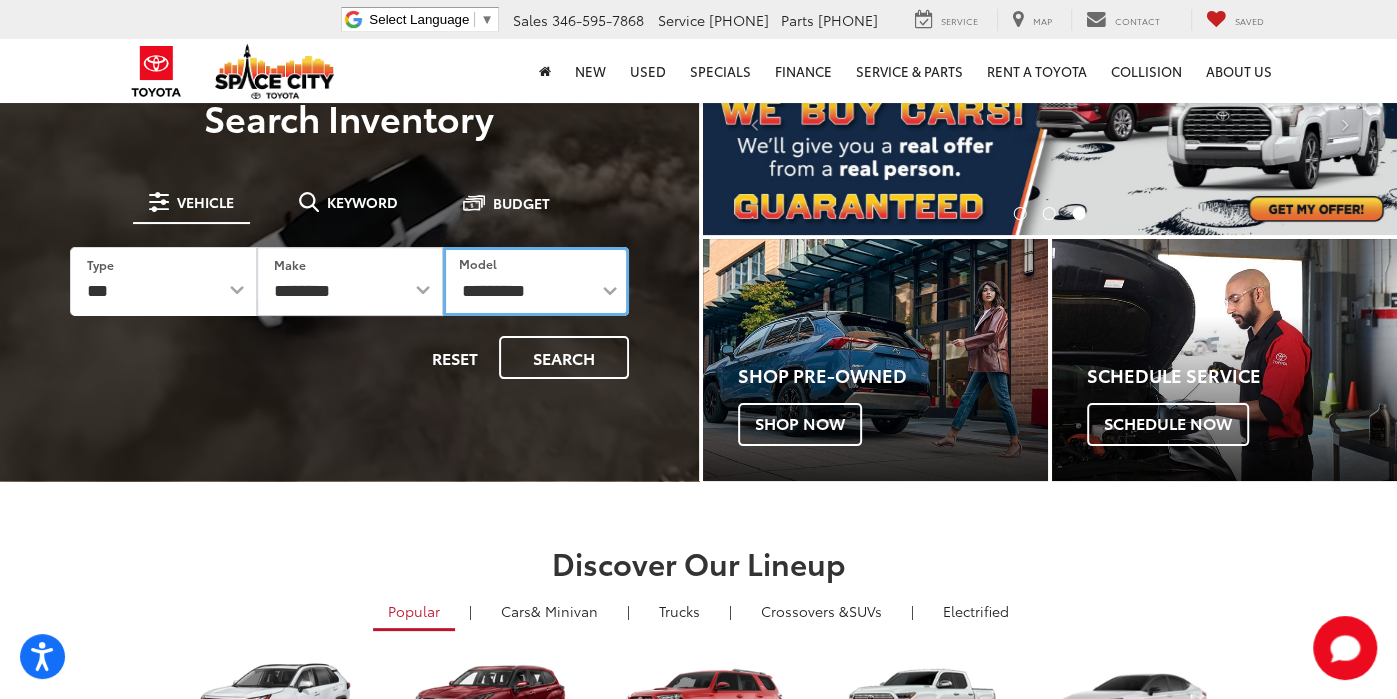 click on "**********" at bounding box center [536, 281] 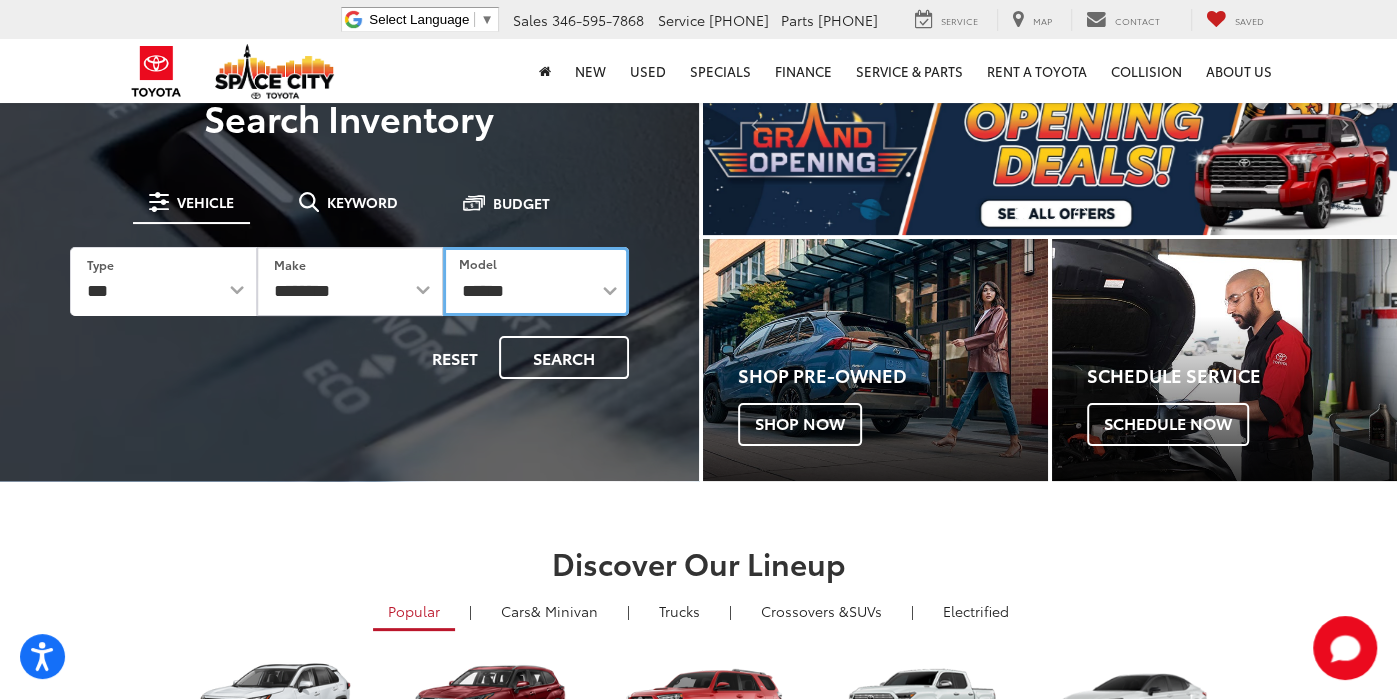 click on "**********" at bounding box center (536, 281) 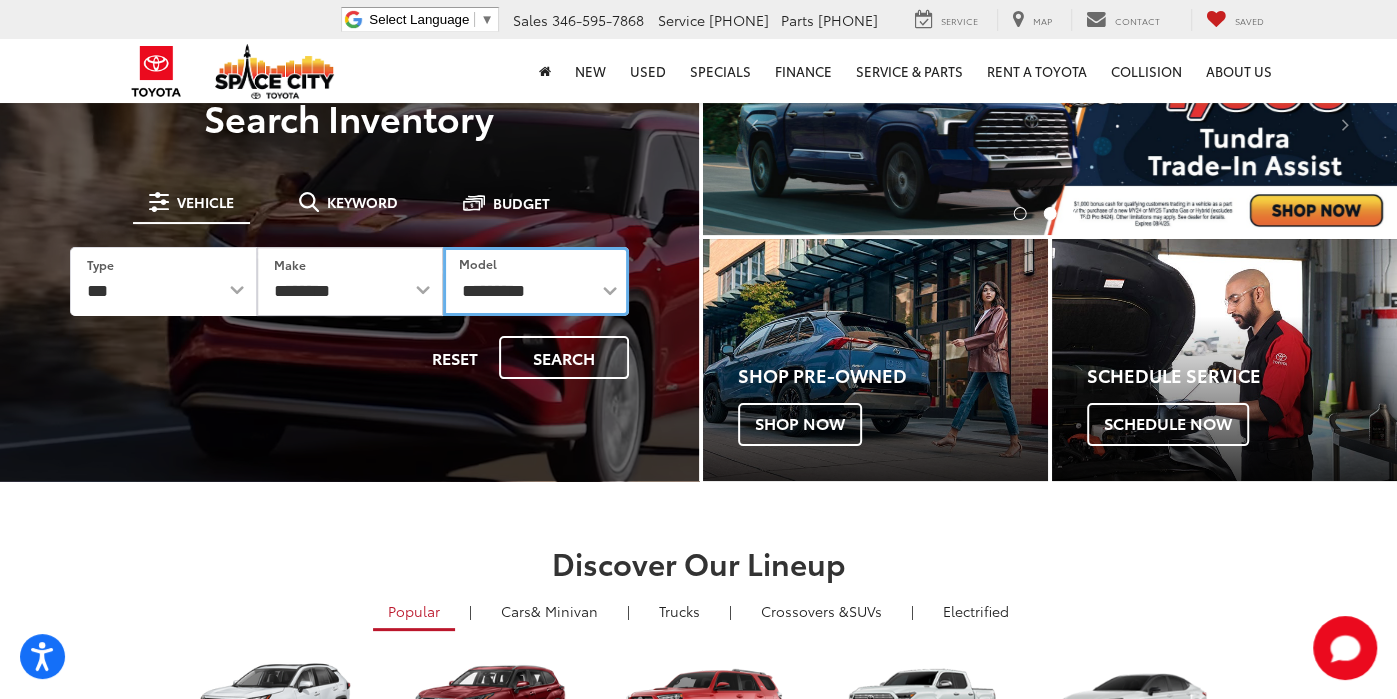 click on "**********" at bounding box center [536, 281] 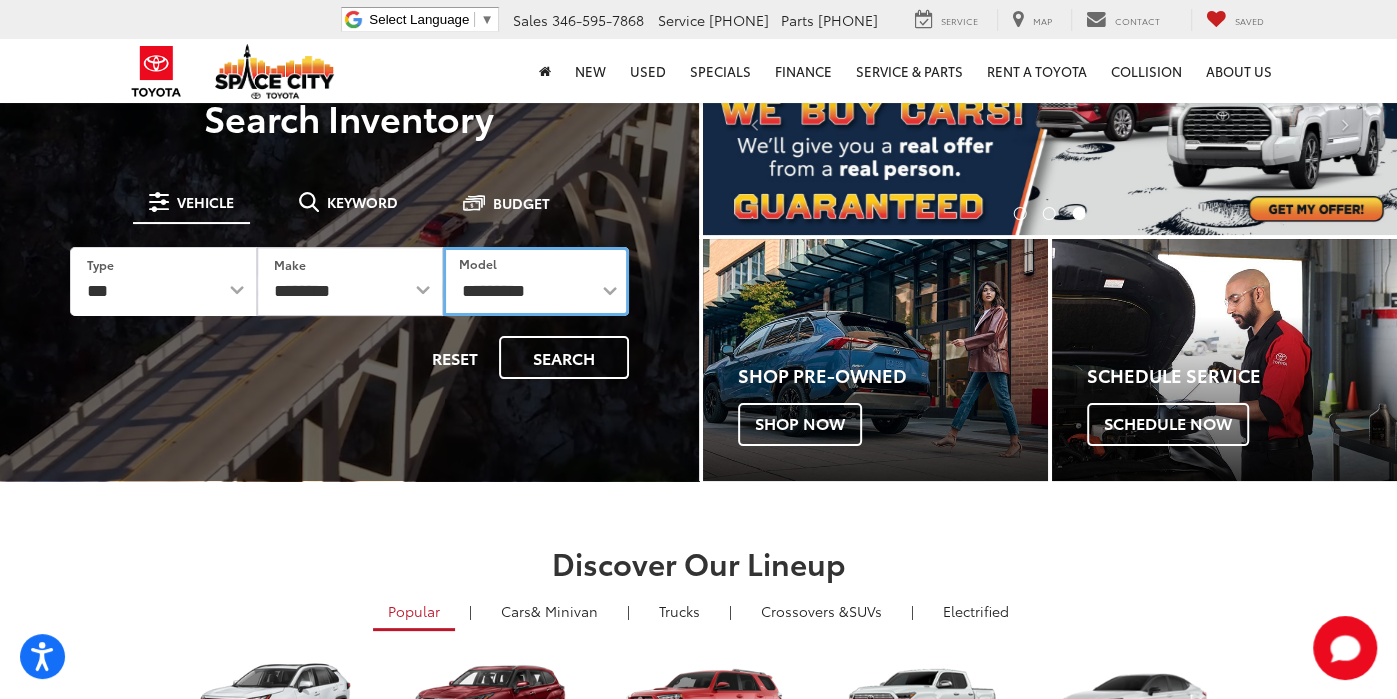 select on "**********" 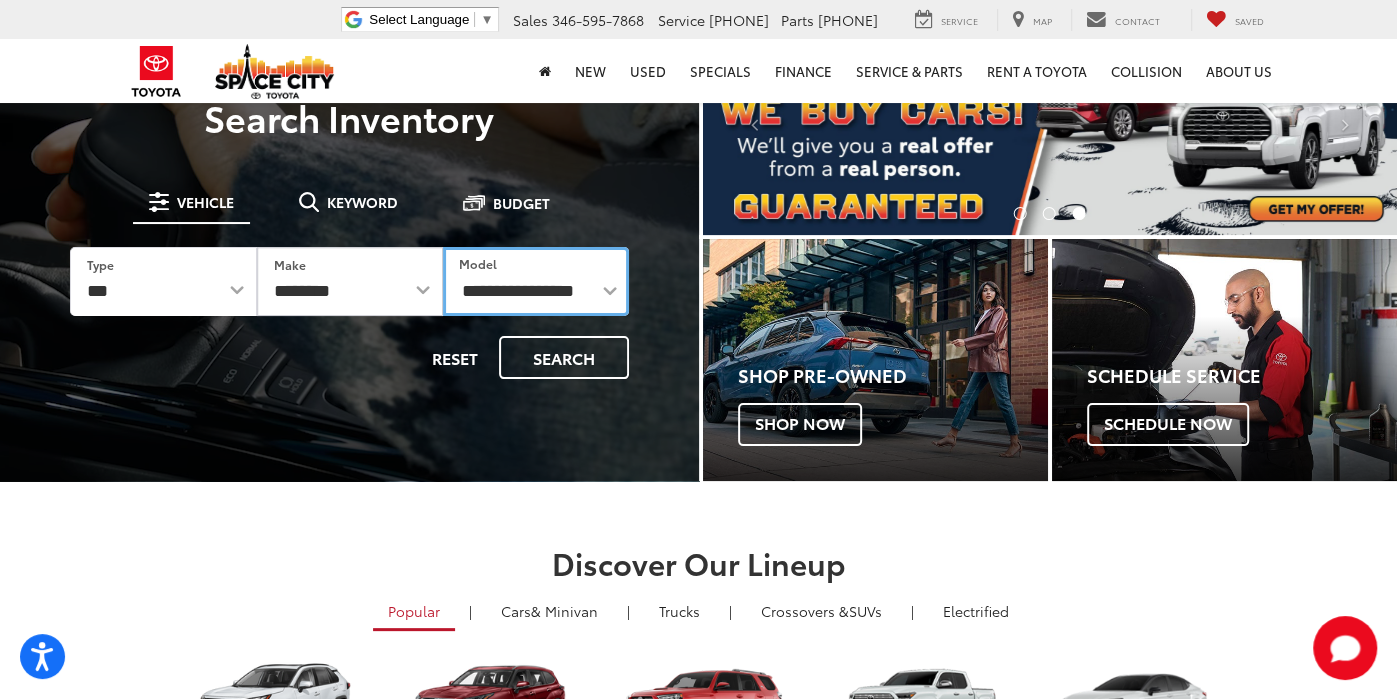 click on "**********" at bounding box center (536, 281) 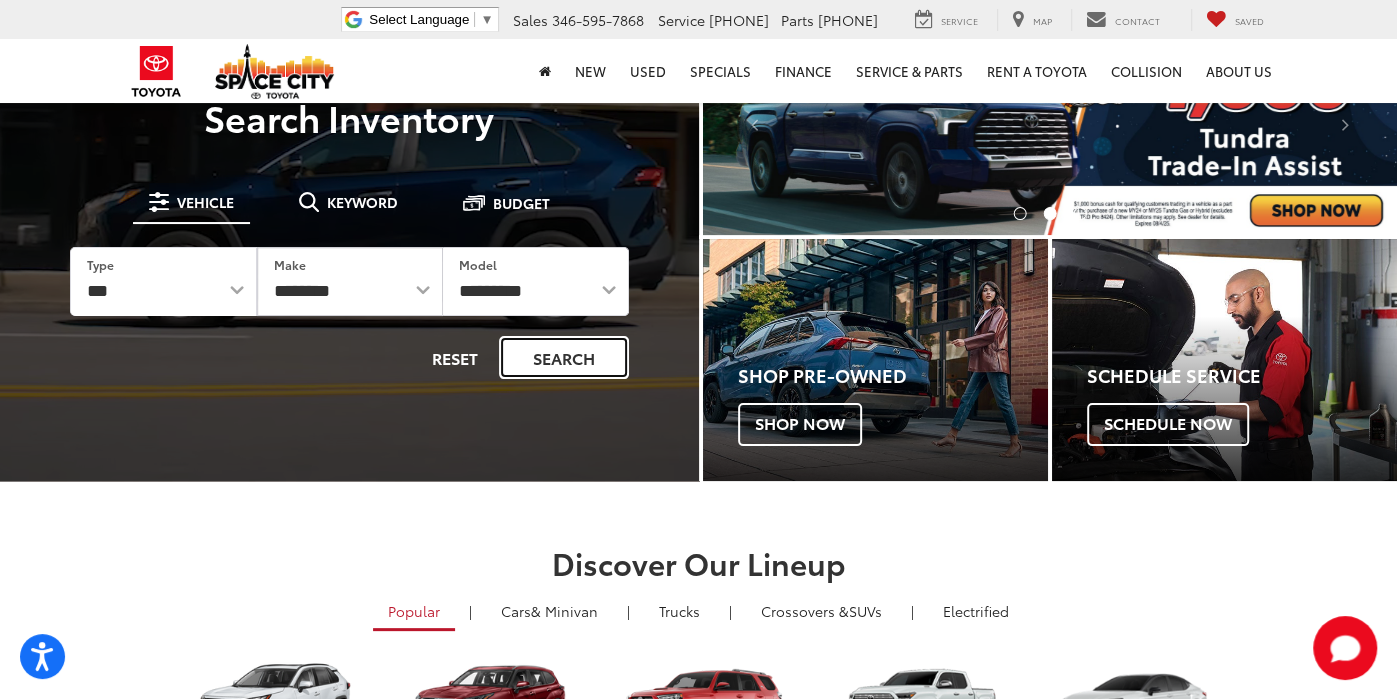 click on "Search" at bounding box center (564, 357) 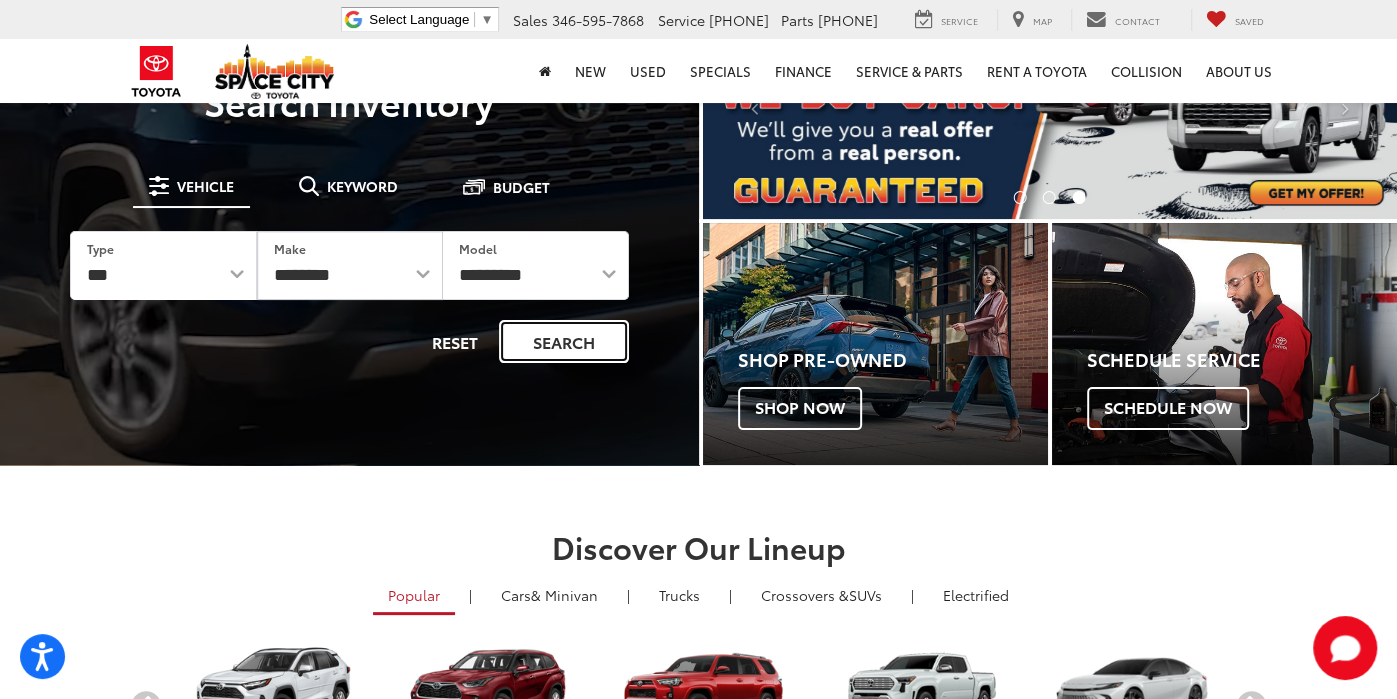 scroll, scrollTop: 102, scrollLeft: 0, axis: vertical 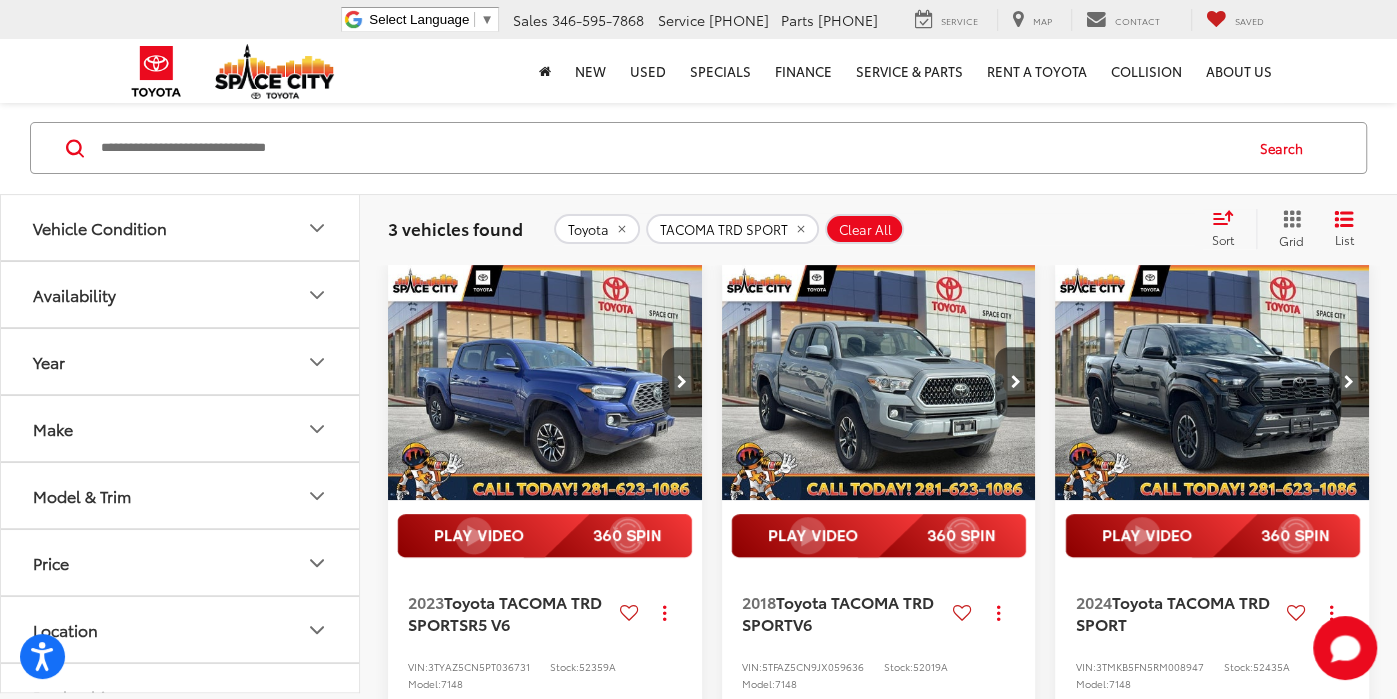 click 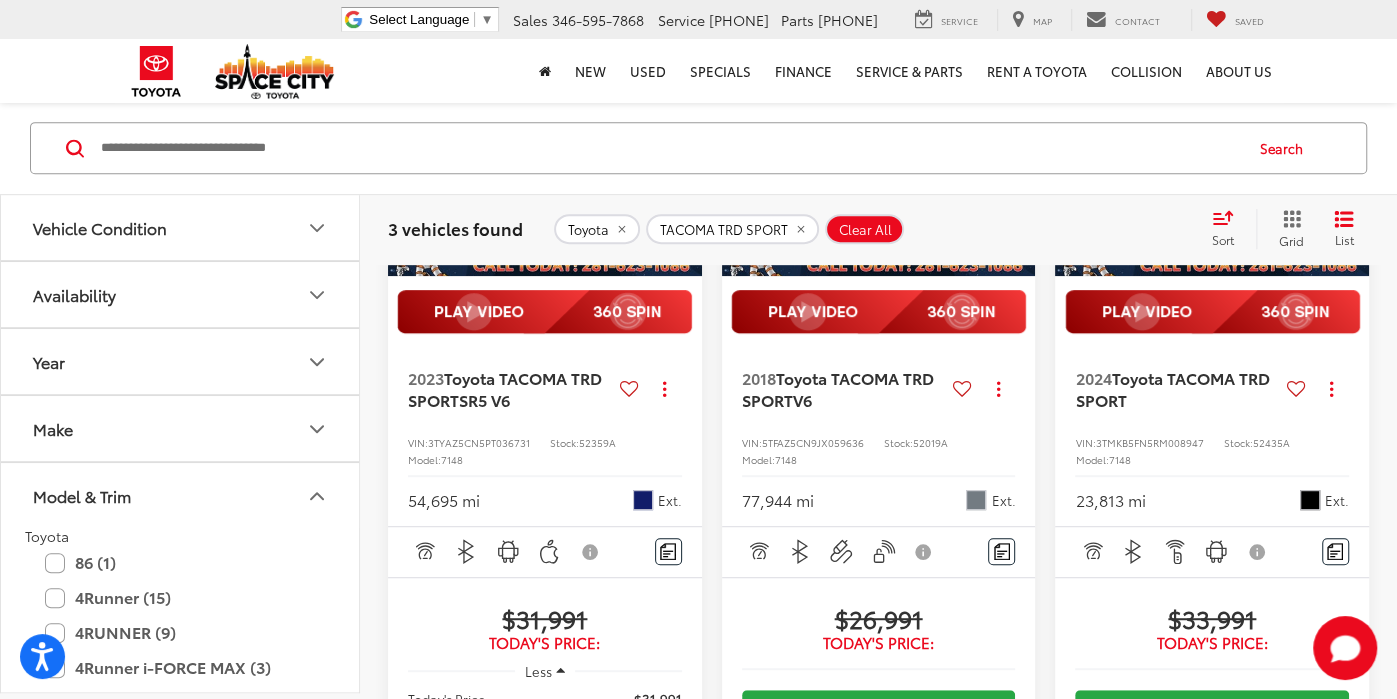 scroll, scrollTop: 570, scrollLeft: 0, axis: vertical 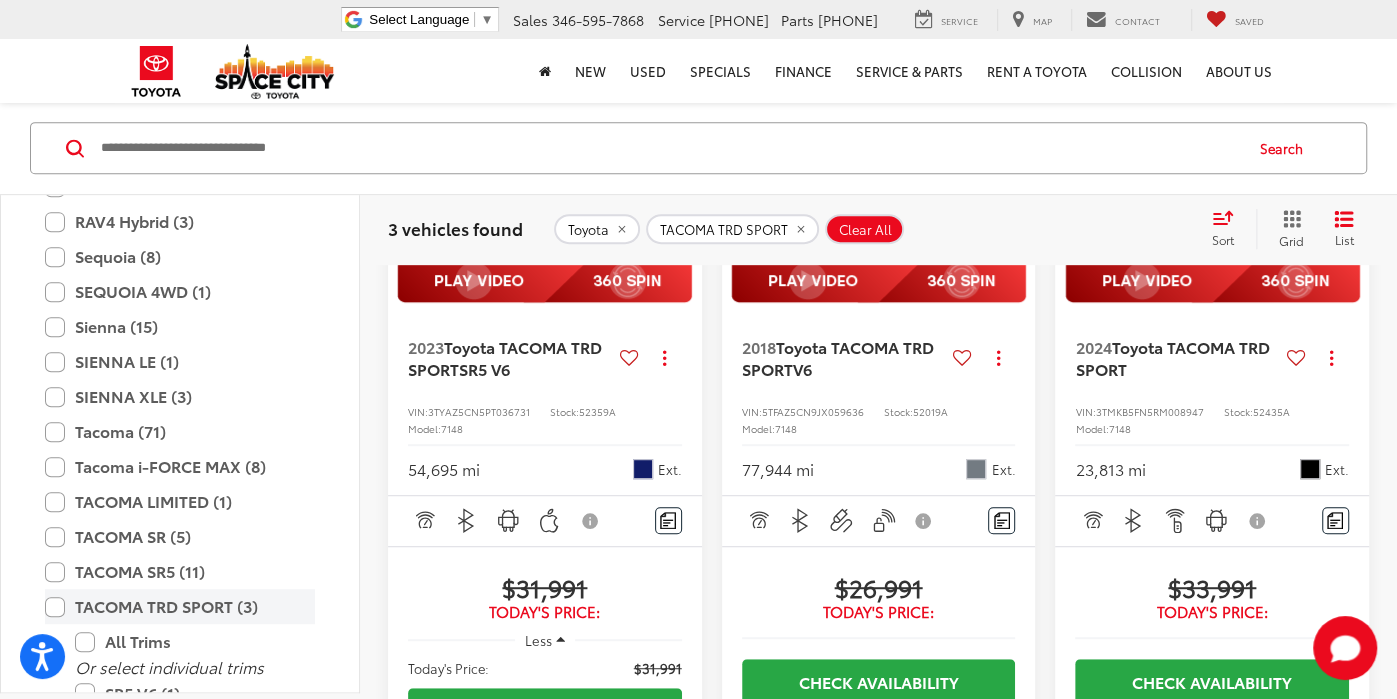 click on "TACOMA TRD SPORT (3)" at bounding box center [180, 607] 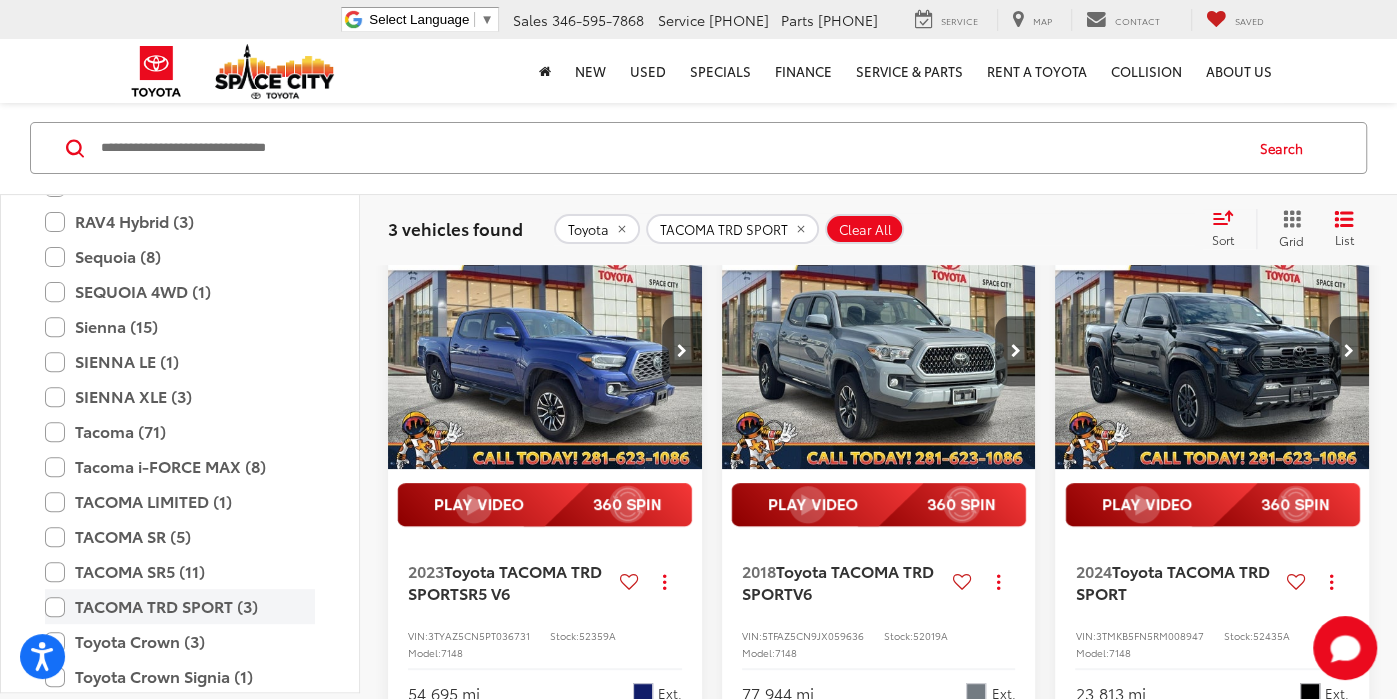 scroll, scrollTop: 309, scrollLeft: 0, axis: vertical 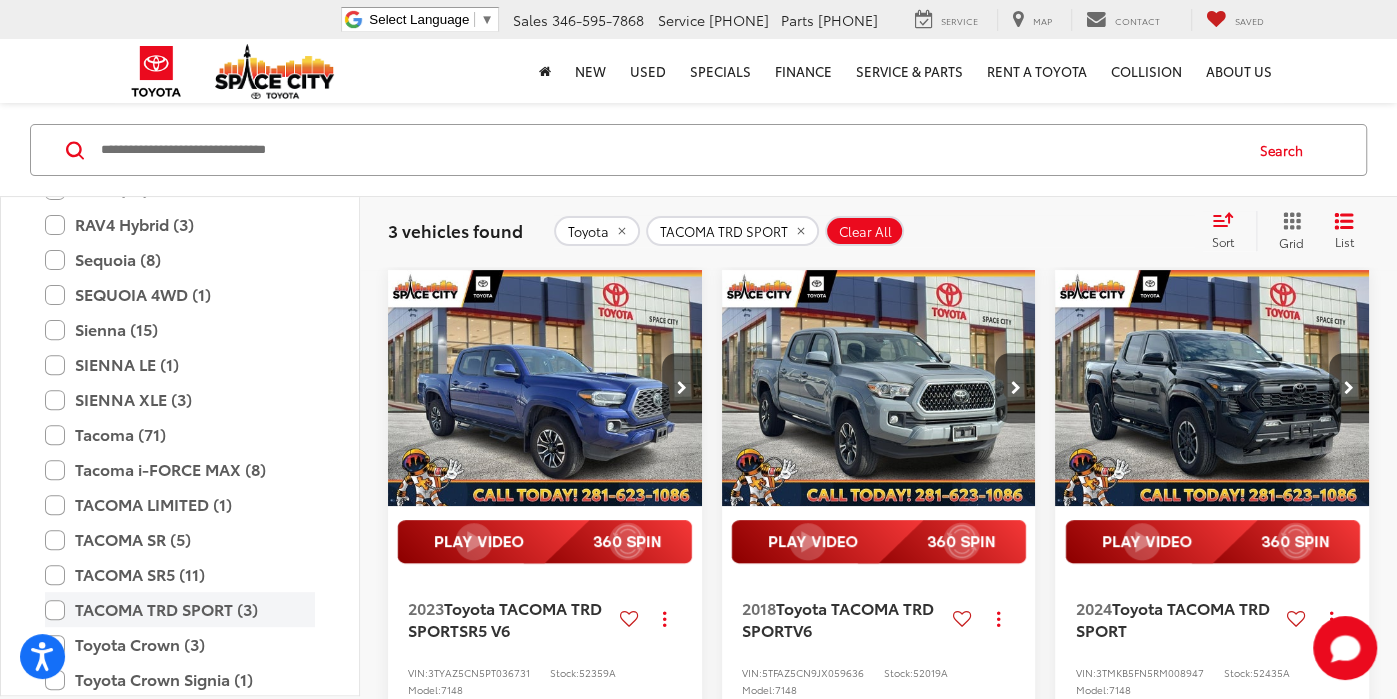 click on "TACOMA TRD SPORT (3)" at bounding box center [180, 609] 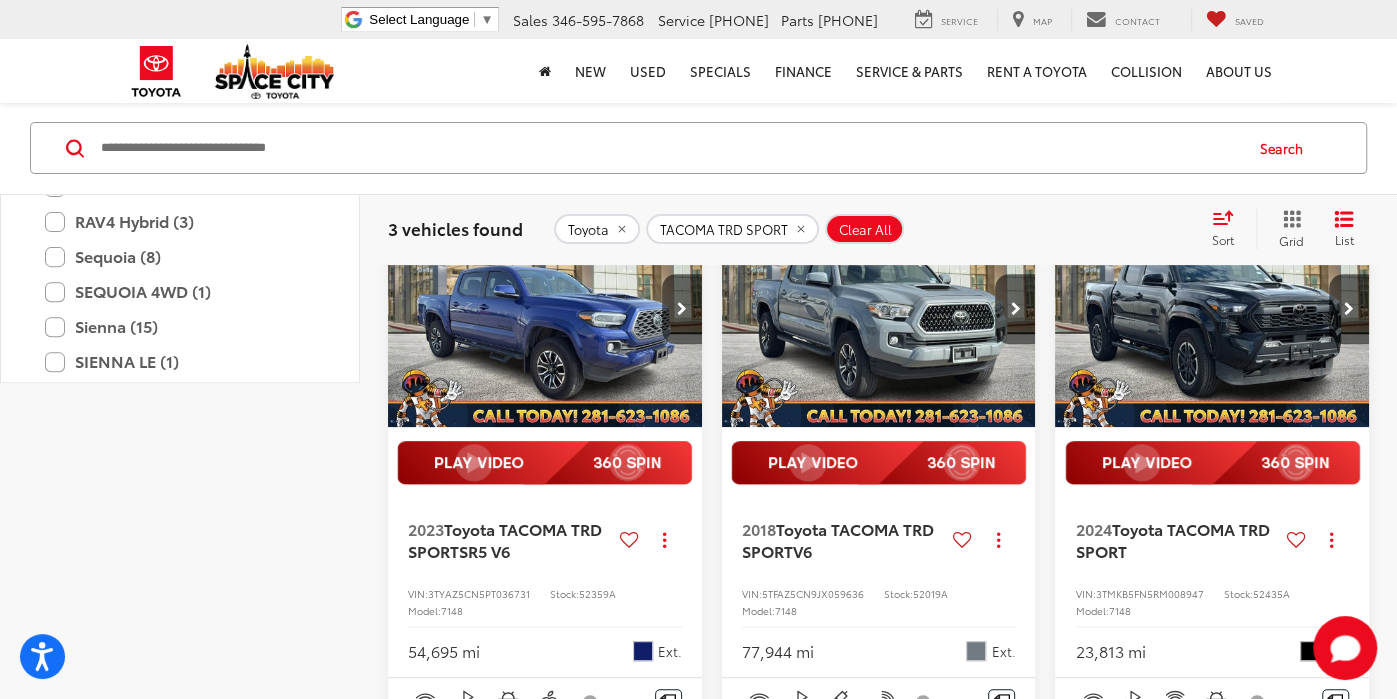 scroll, scrollTop: 0, scrollLeft: 0, axis: both 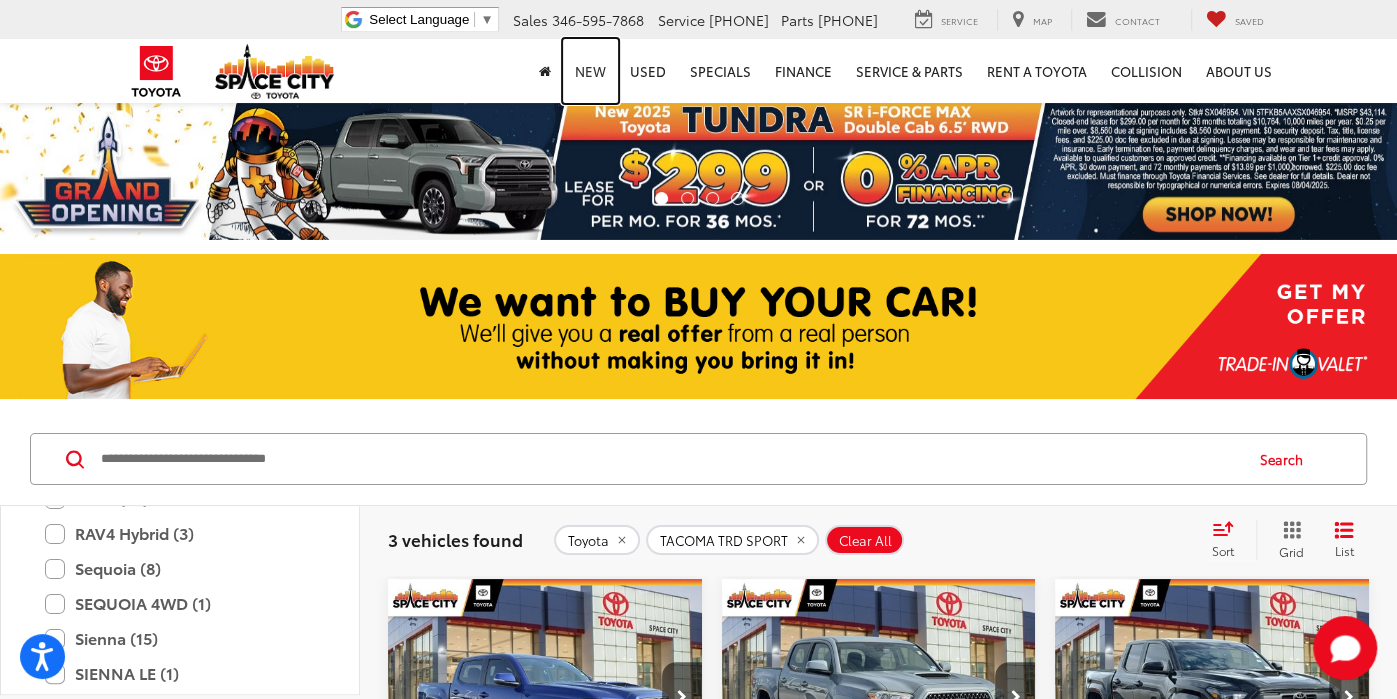 click on "New" at bounding box center (590, 71) 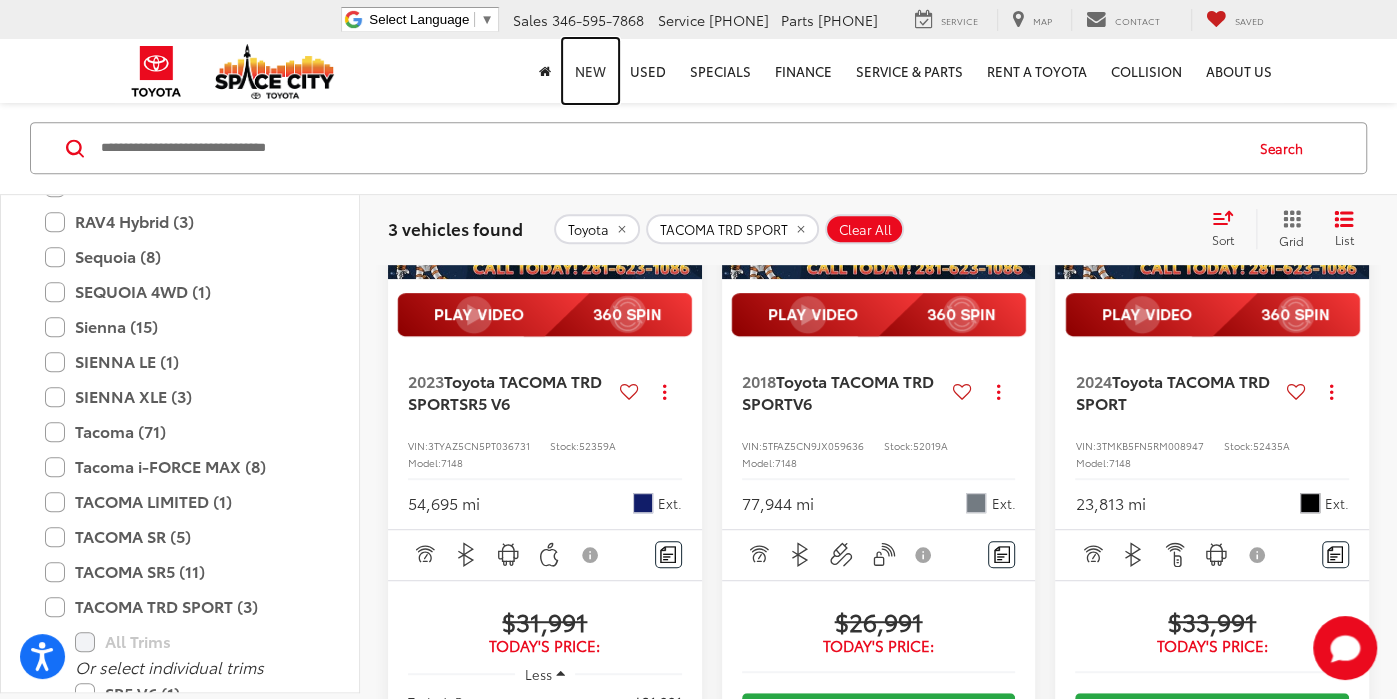 scroll, scrollTop: 522, scrollLeft: 0, axis: vertical 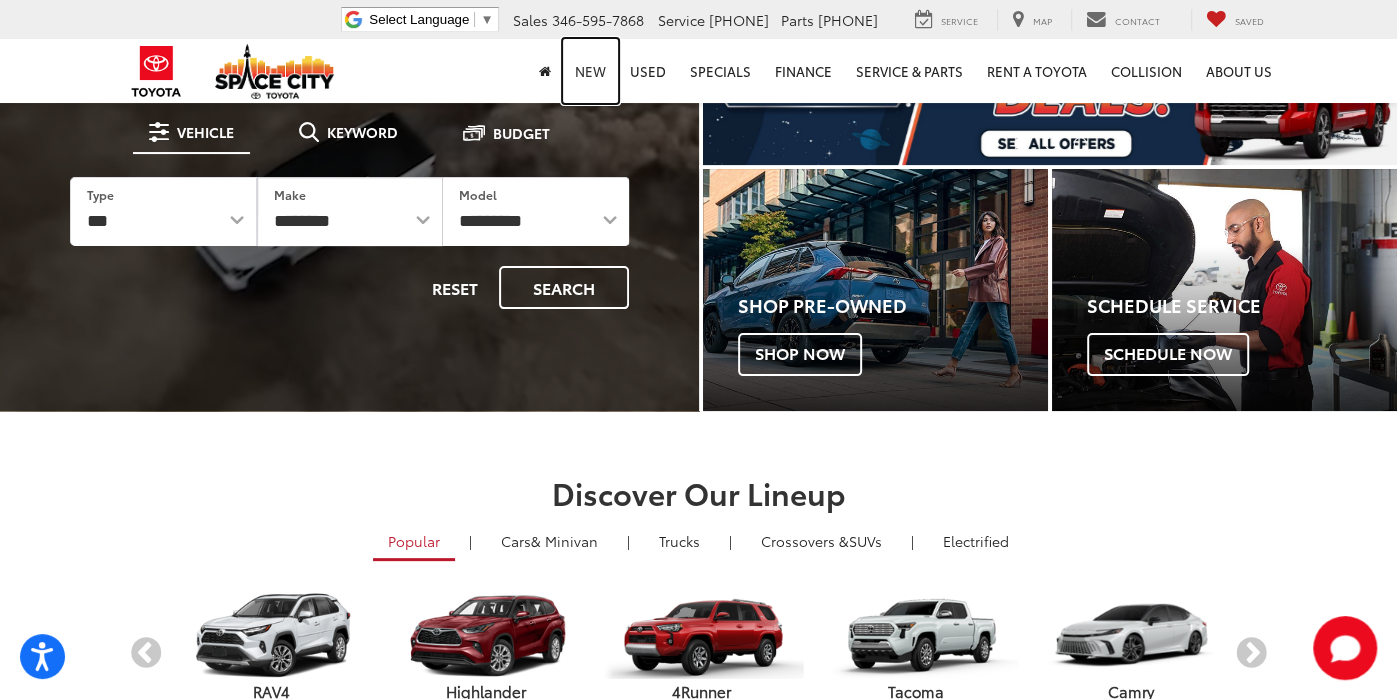 click on "New" at bounding box center (590, 71) 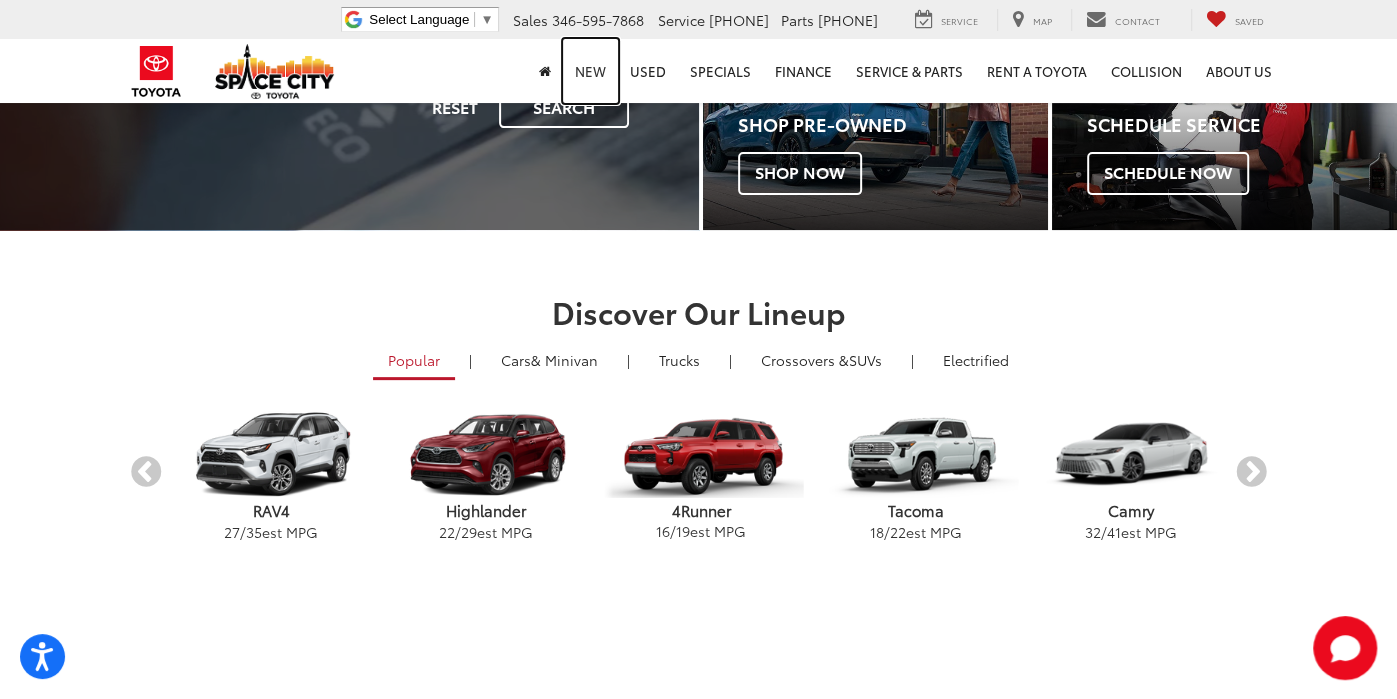 scroll, scrollTop: 349, scrollLeft: 0, axis: vertical 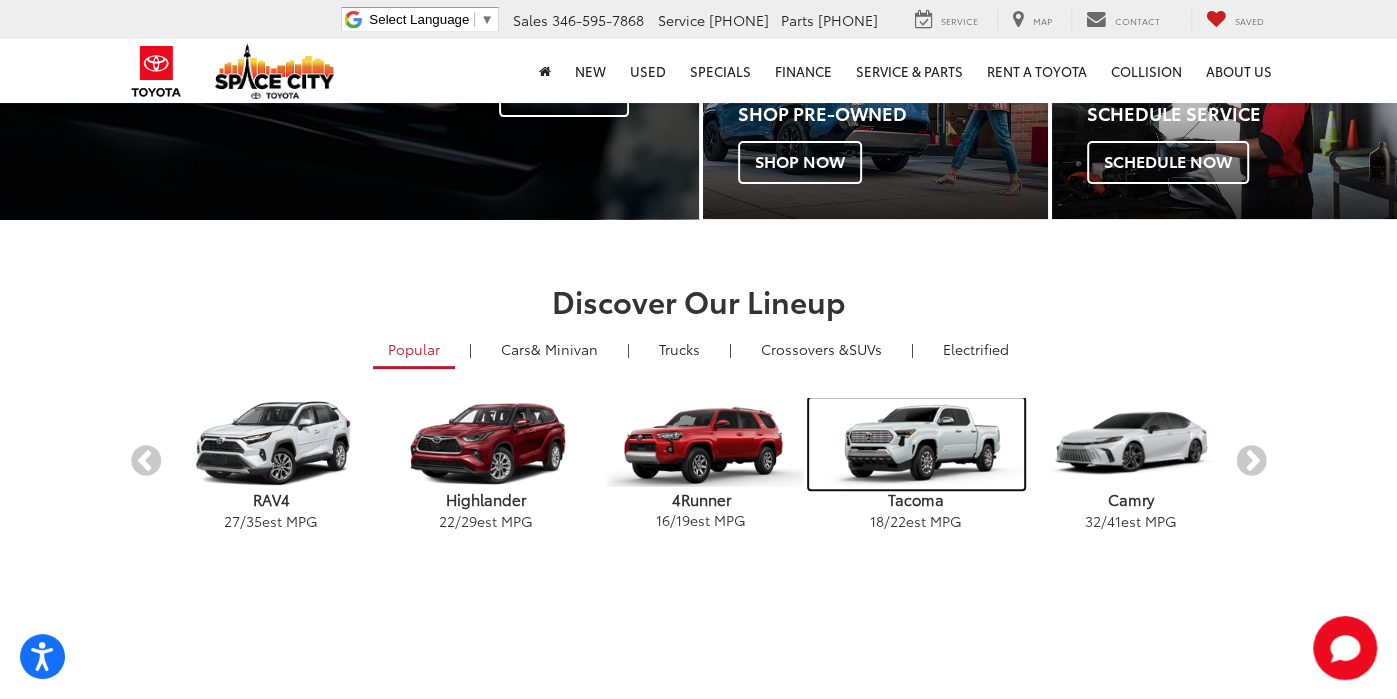 click at bounding box center (916, 444) 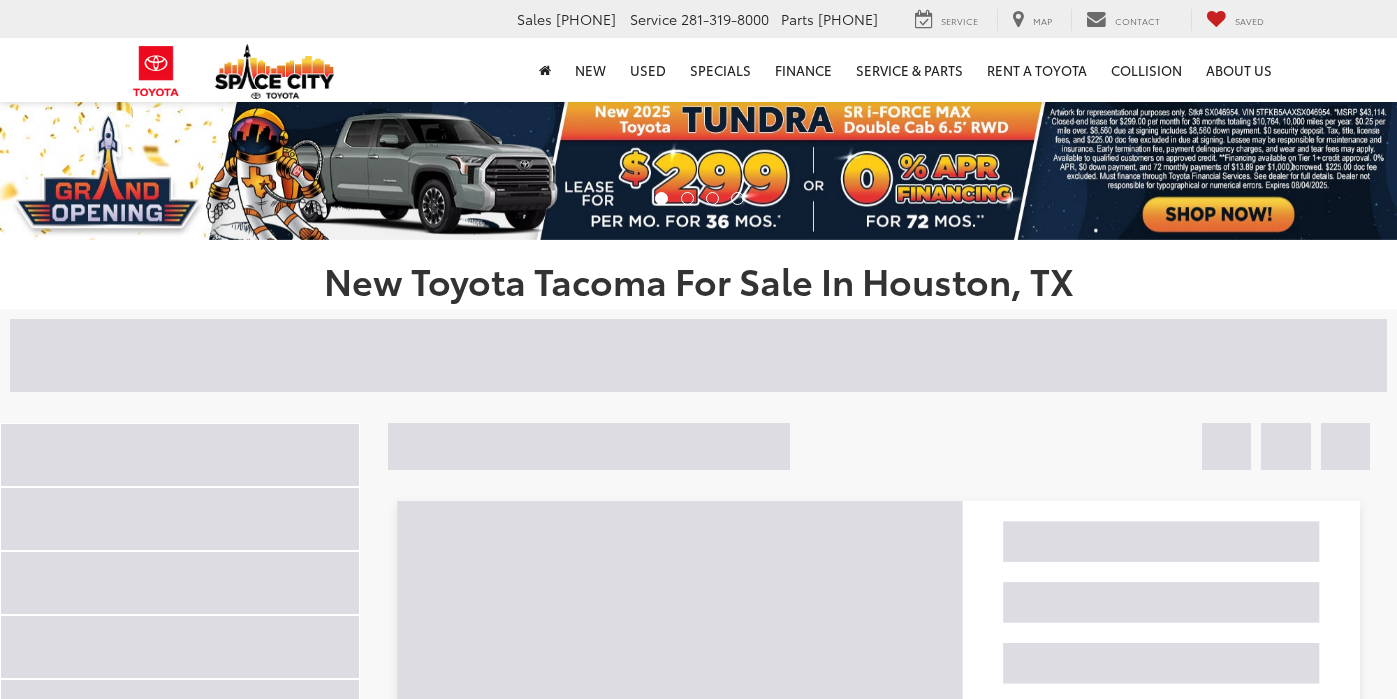 scroll, scrollTop: 0, scrollLeft: 0, axis: both 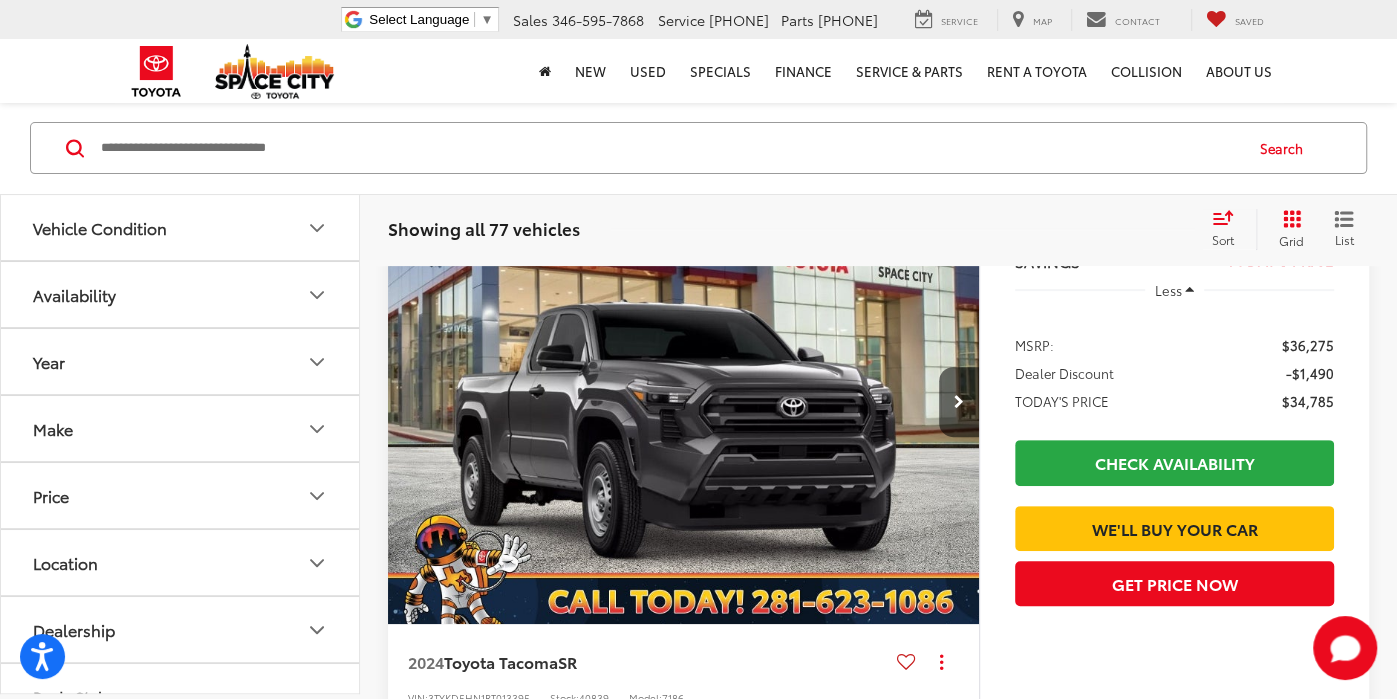 click 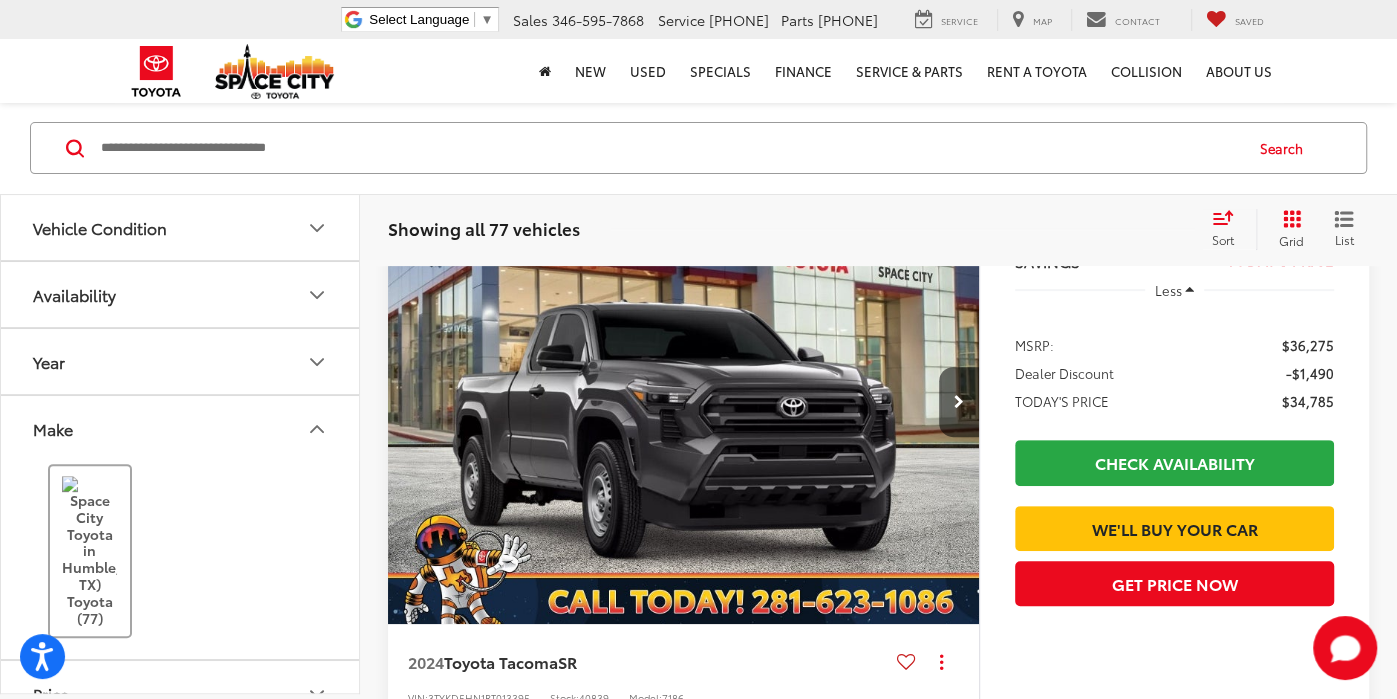 click on "Toyota   (77)" at bounding box center (90, 551) 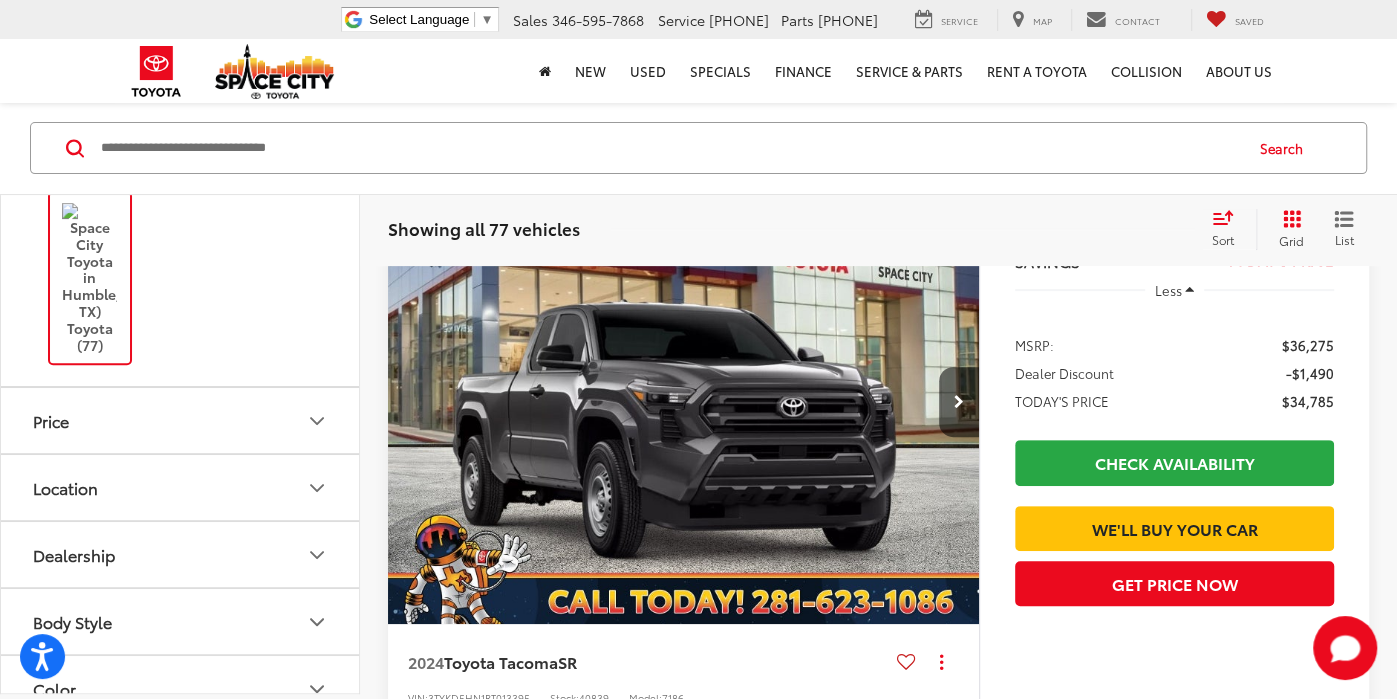 scroll, scrollTop: 309, scrollLeft: 0, axis: vertical 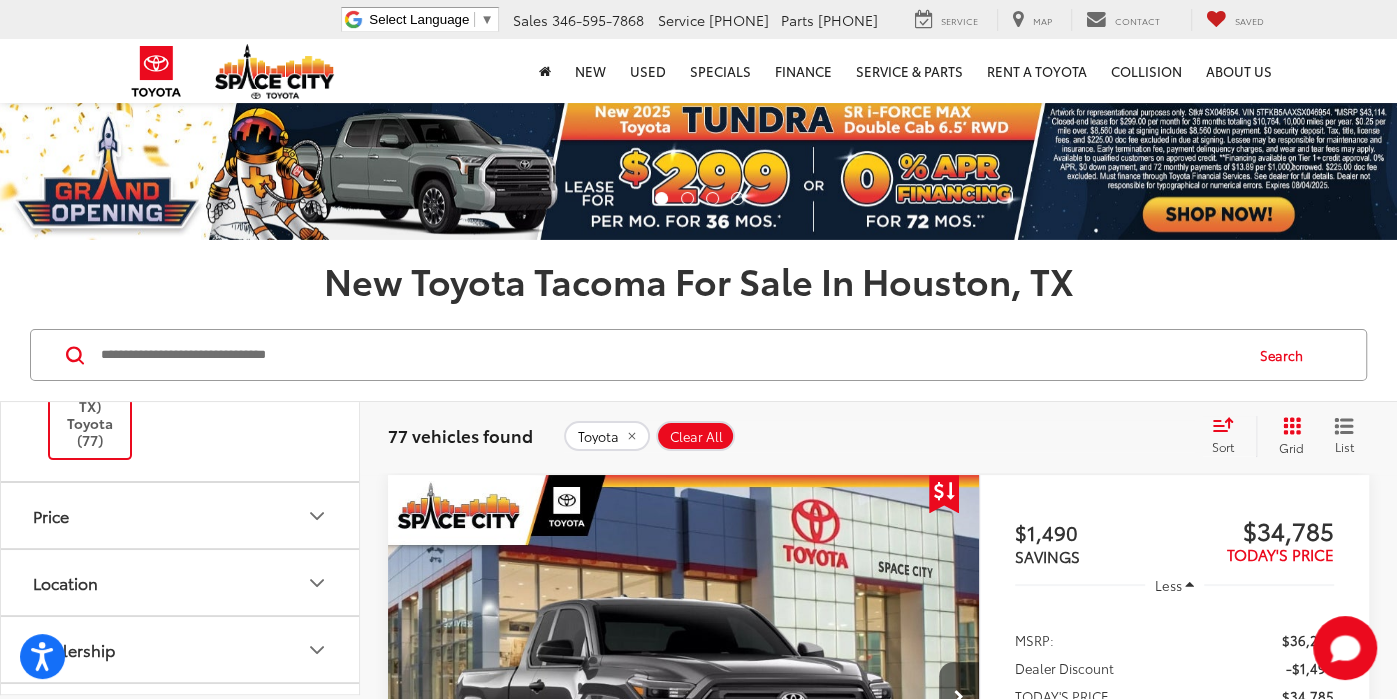 click on "Clear All" at bounding box center (696, 437) 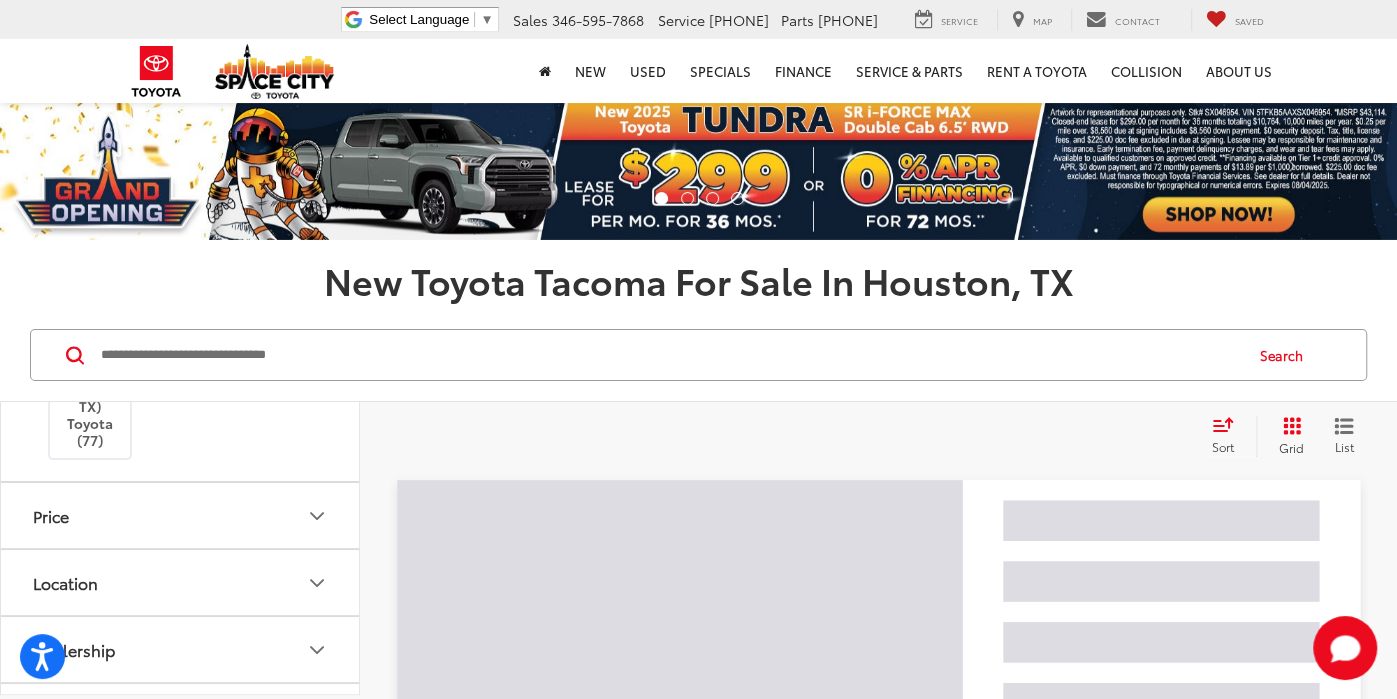 click at bounding box center (670, 355) 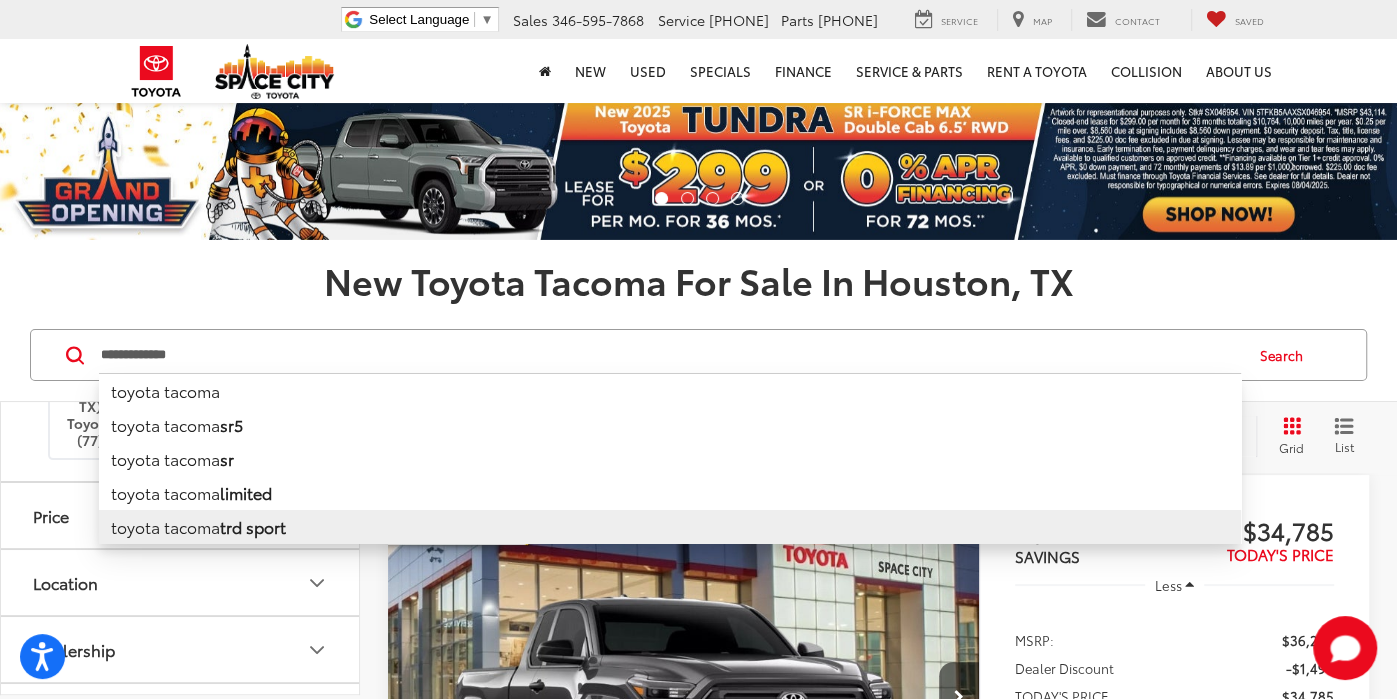 click on "trd sport" at bounding box center (253, 526) 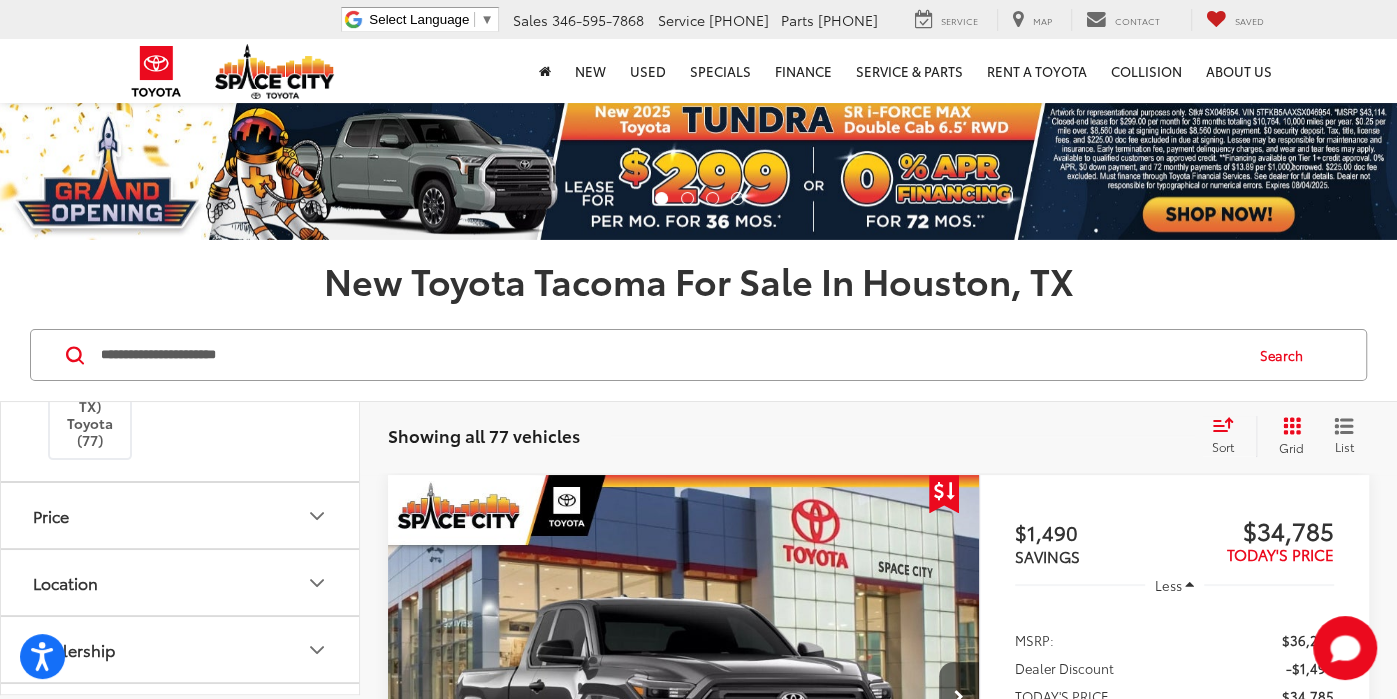 click on "Search" at bounding box center [1286, 355] 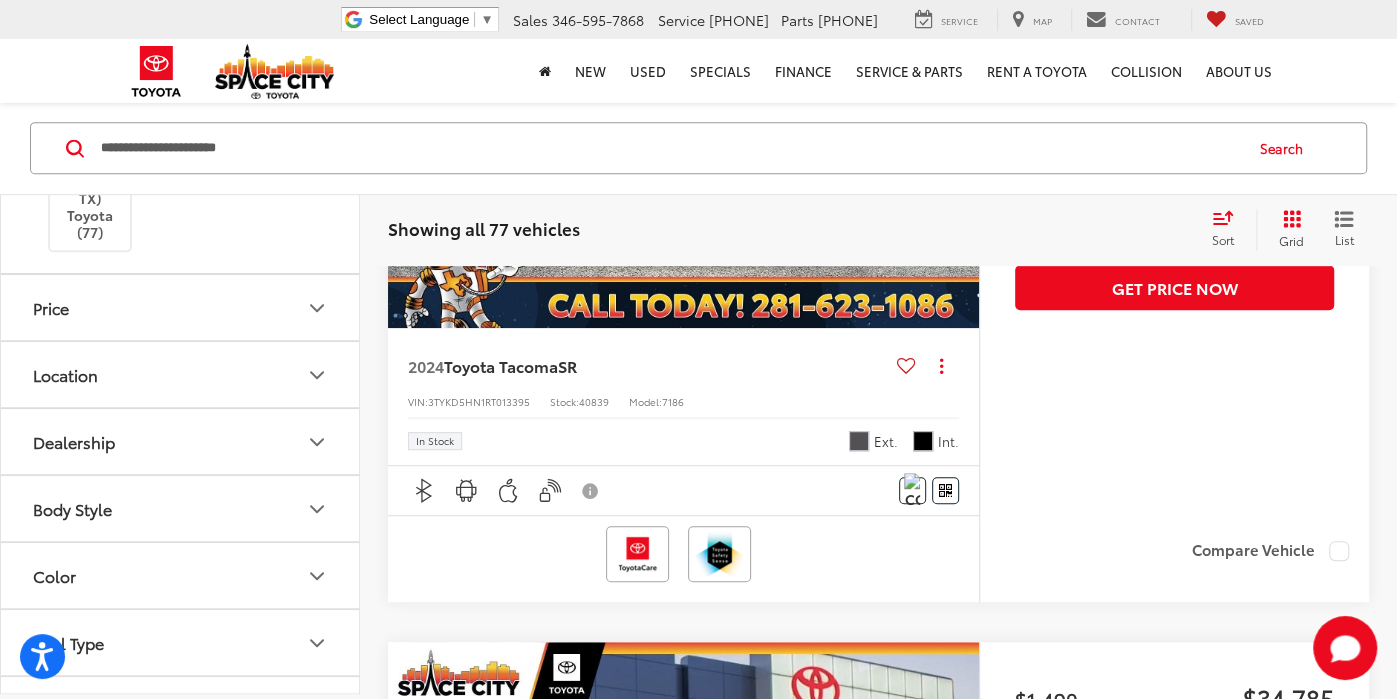 scroll, scrollTop: 0, scrollLeft: 0, axis: both 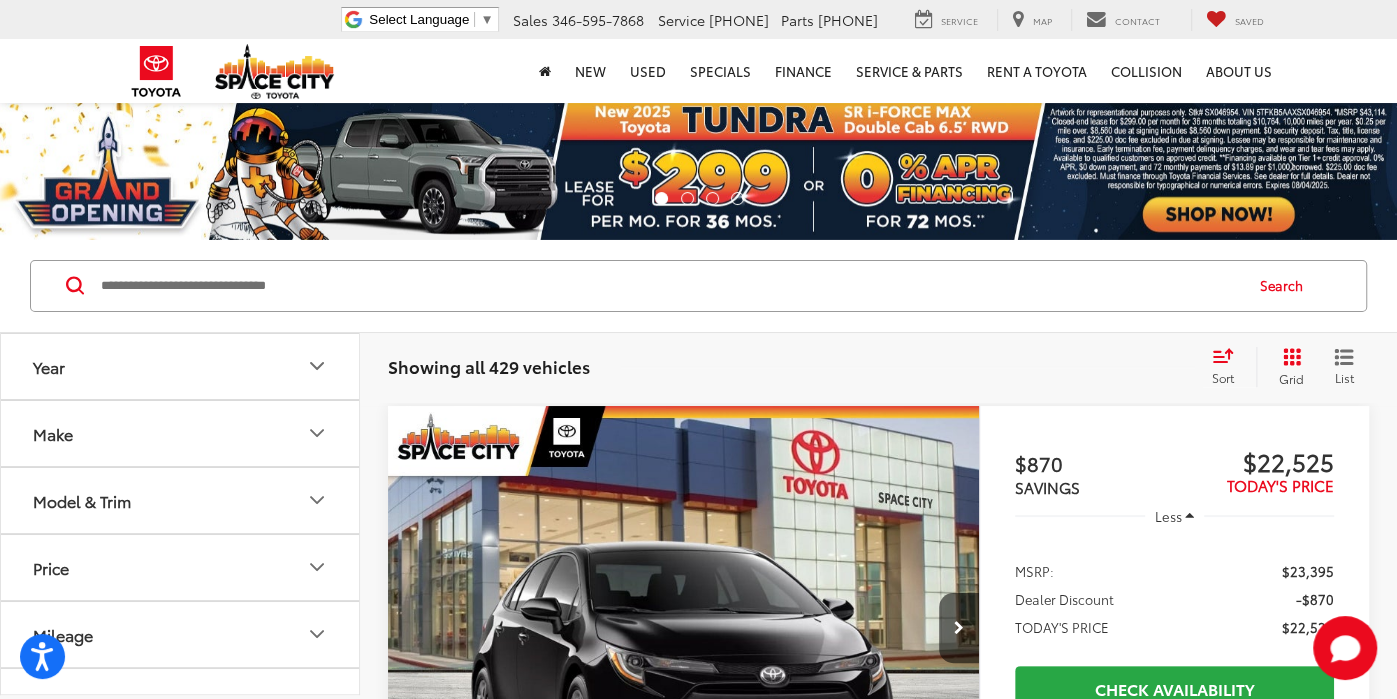 click 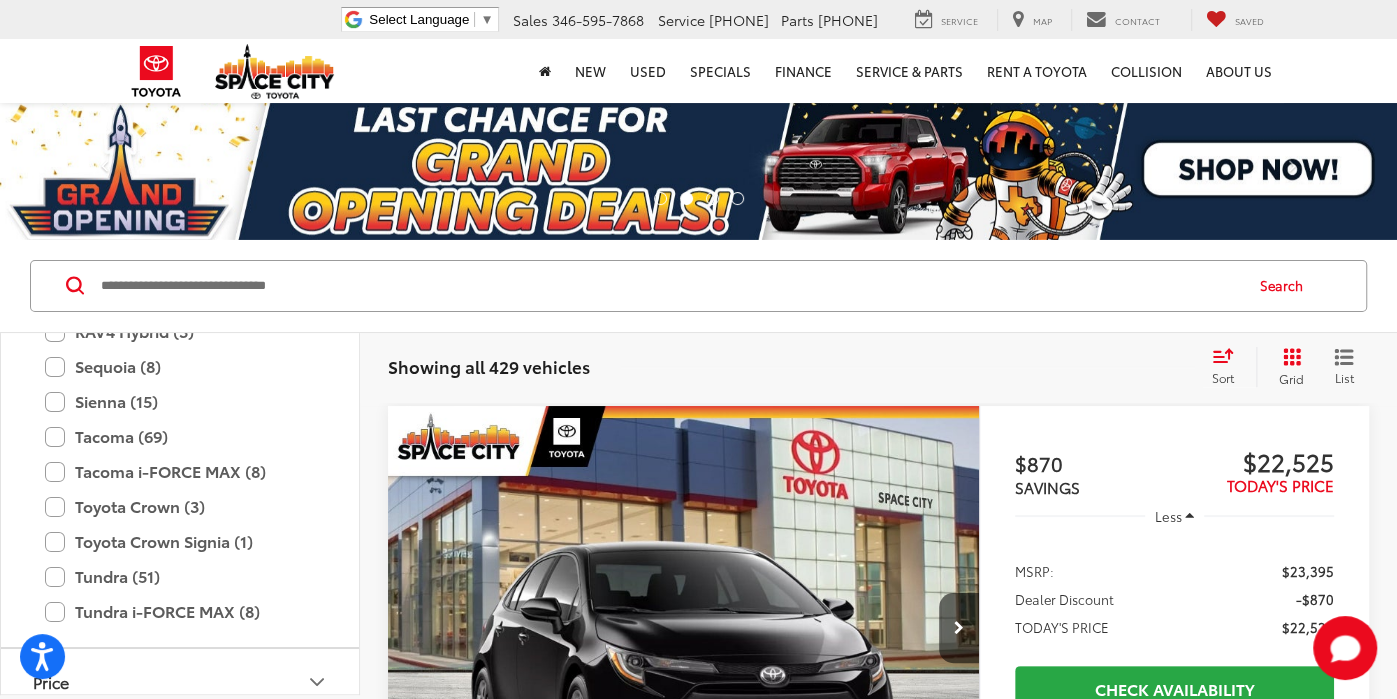 scroll, scrollTop: 871, scrollLeft: 0, axis: vertical 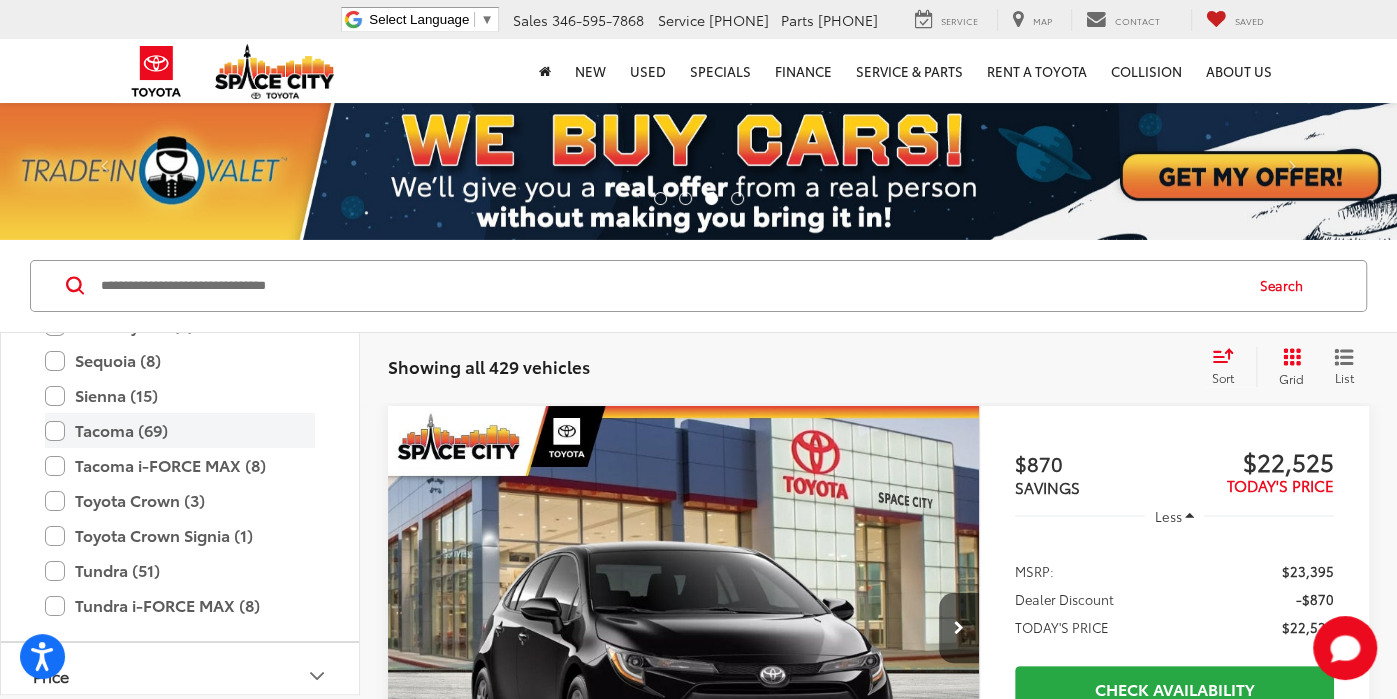 click on "Tacoma (69)" at bounding box center [180, 430] 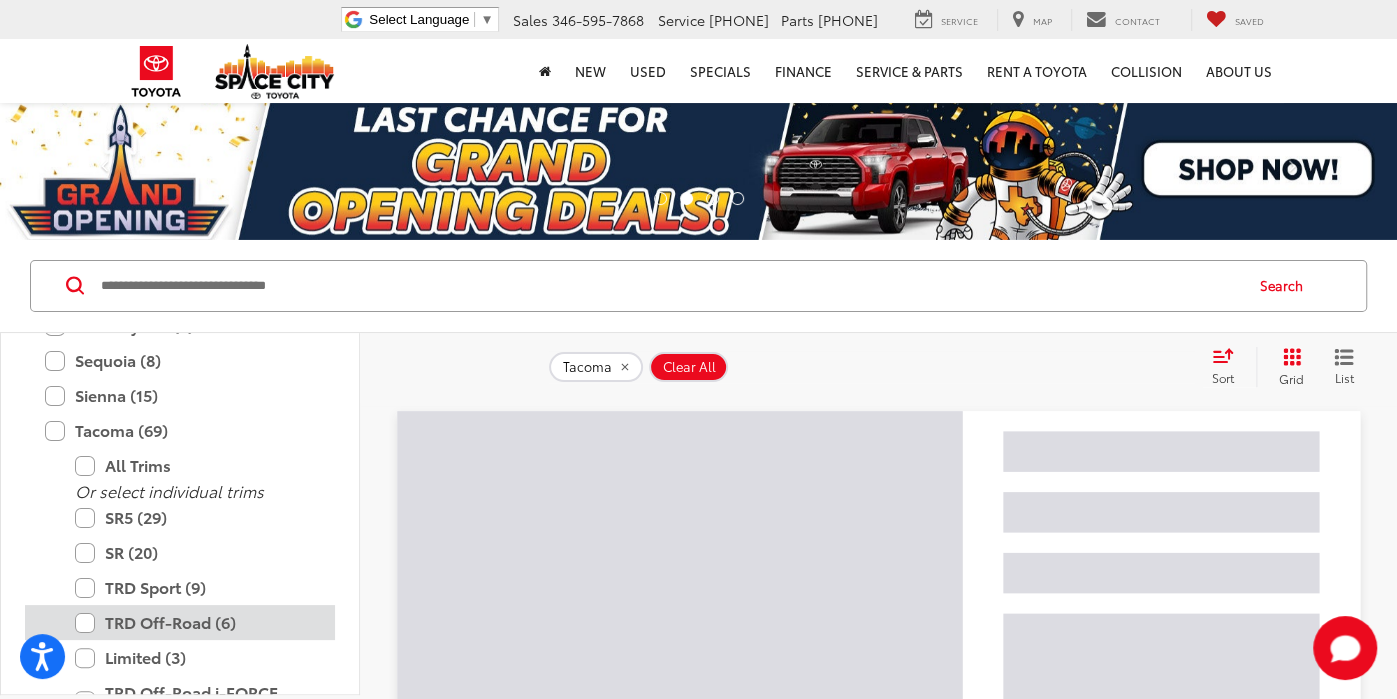 click on "TRD Off-Road (6)" at bounding box center (195, 622) 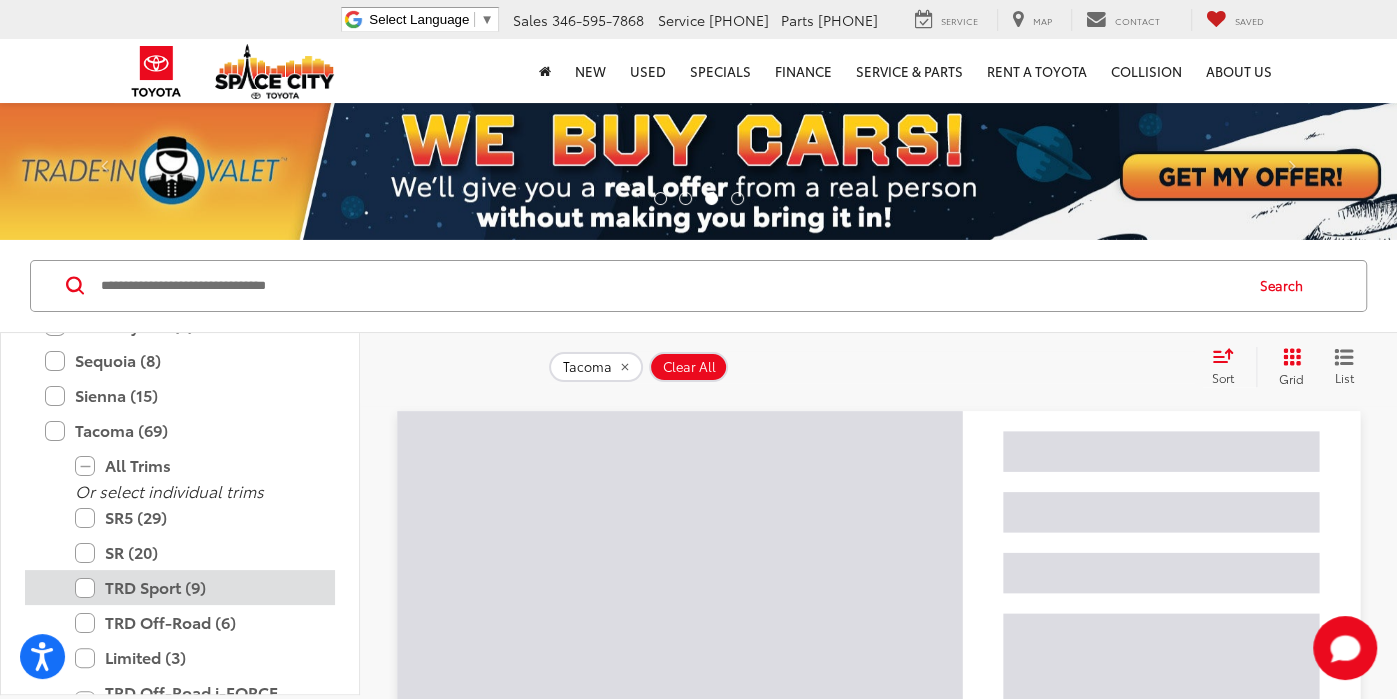 click on "TRD Sport (9)" at bounding box center (195, 587) 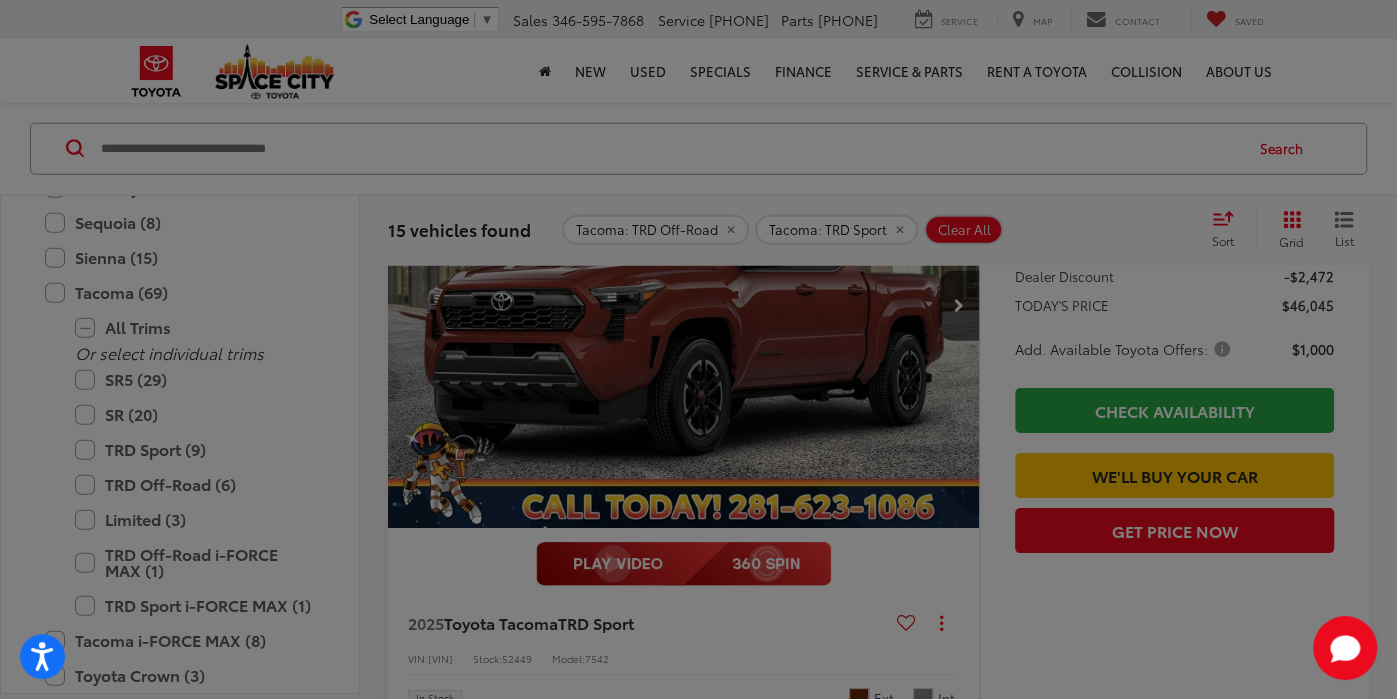 scroll, scrollTop: 3572, scrollLeft: 0, axis: vertical 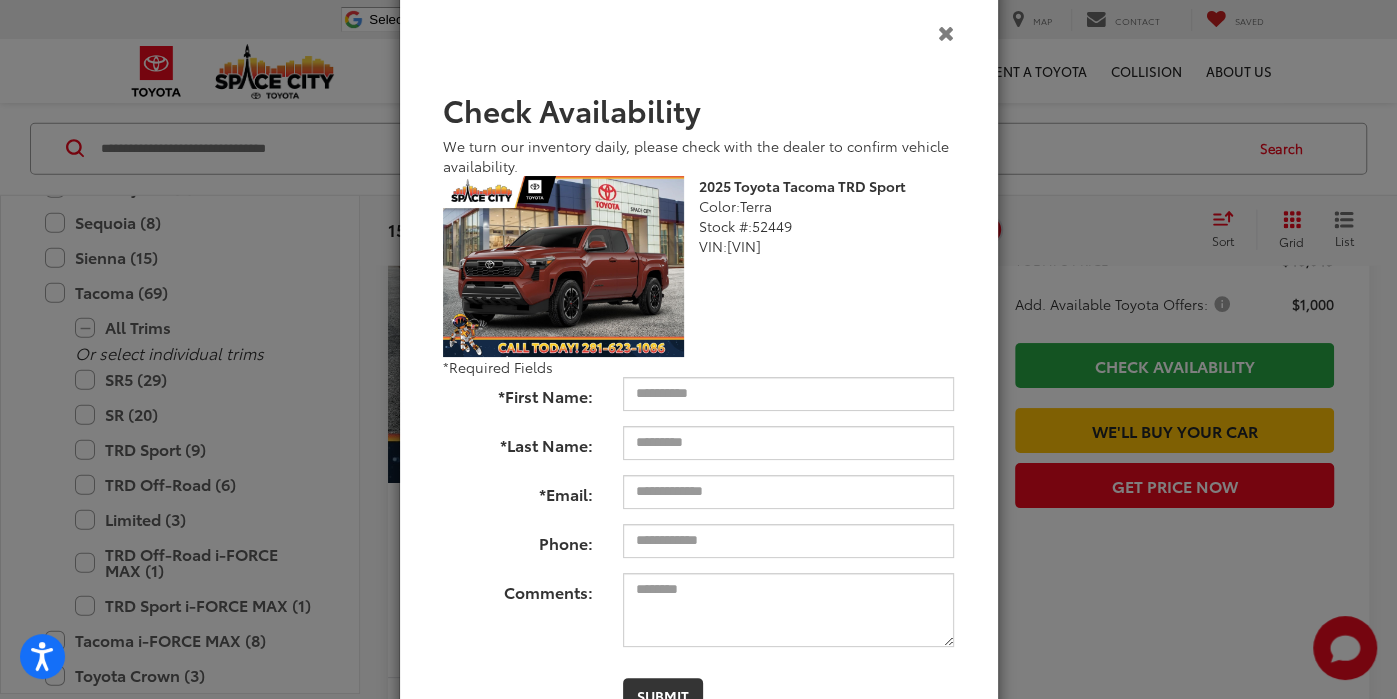 click at bounding box center [946, 32] 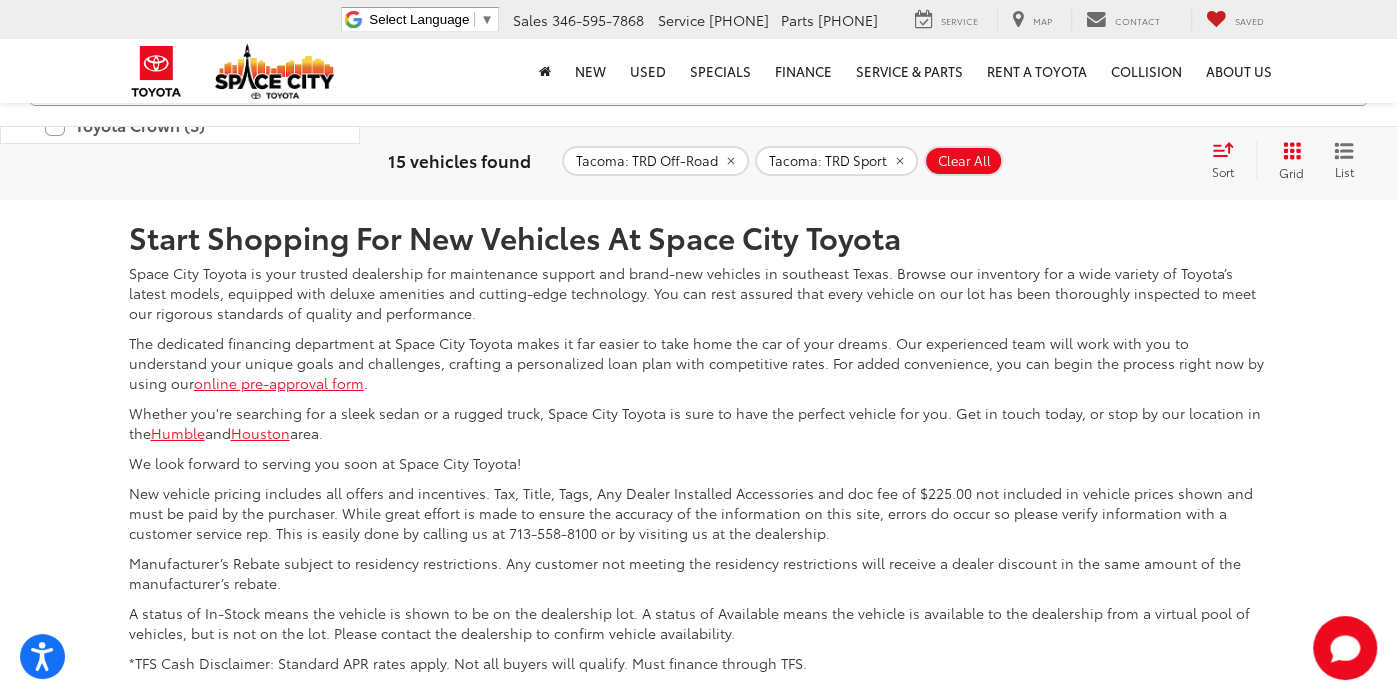 click on "2" at bounding box center [1113, 51] 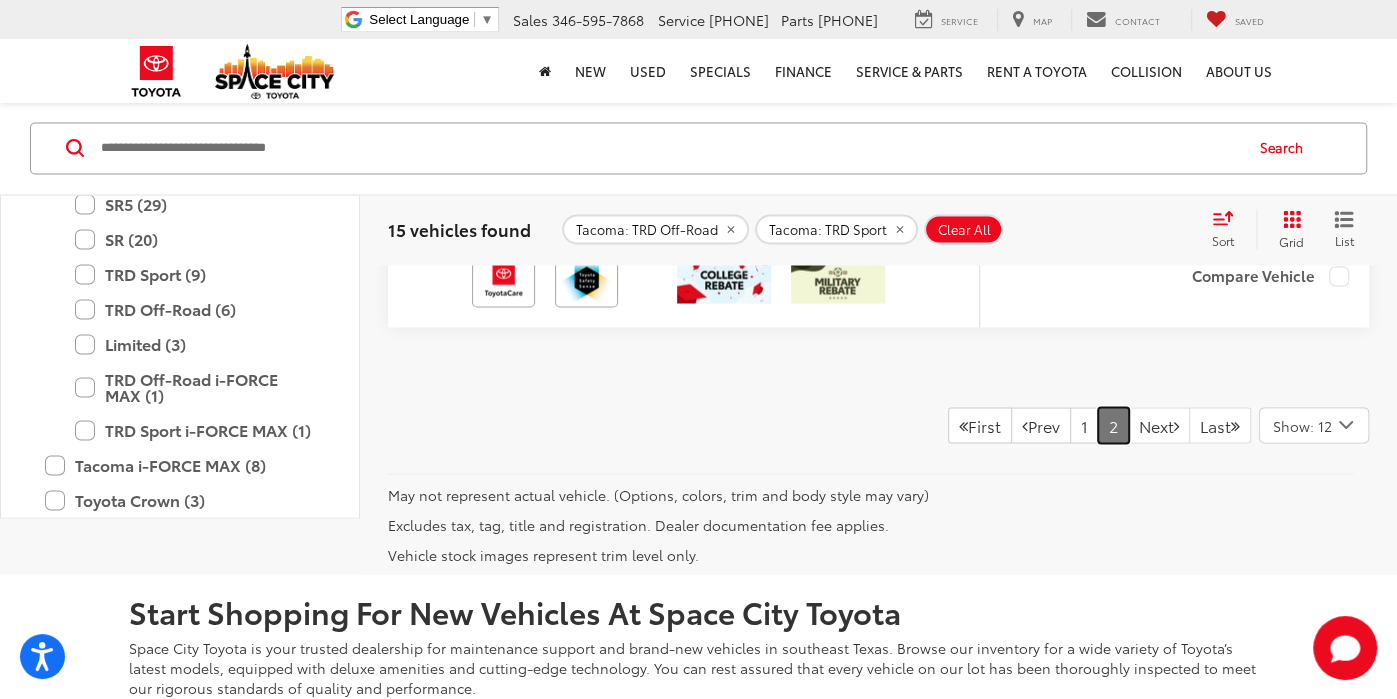 scroll, scrollTop: 2388, scrollLeft: 0, axis: vertical 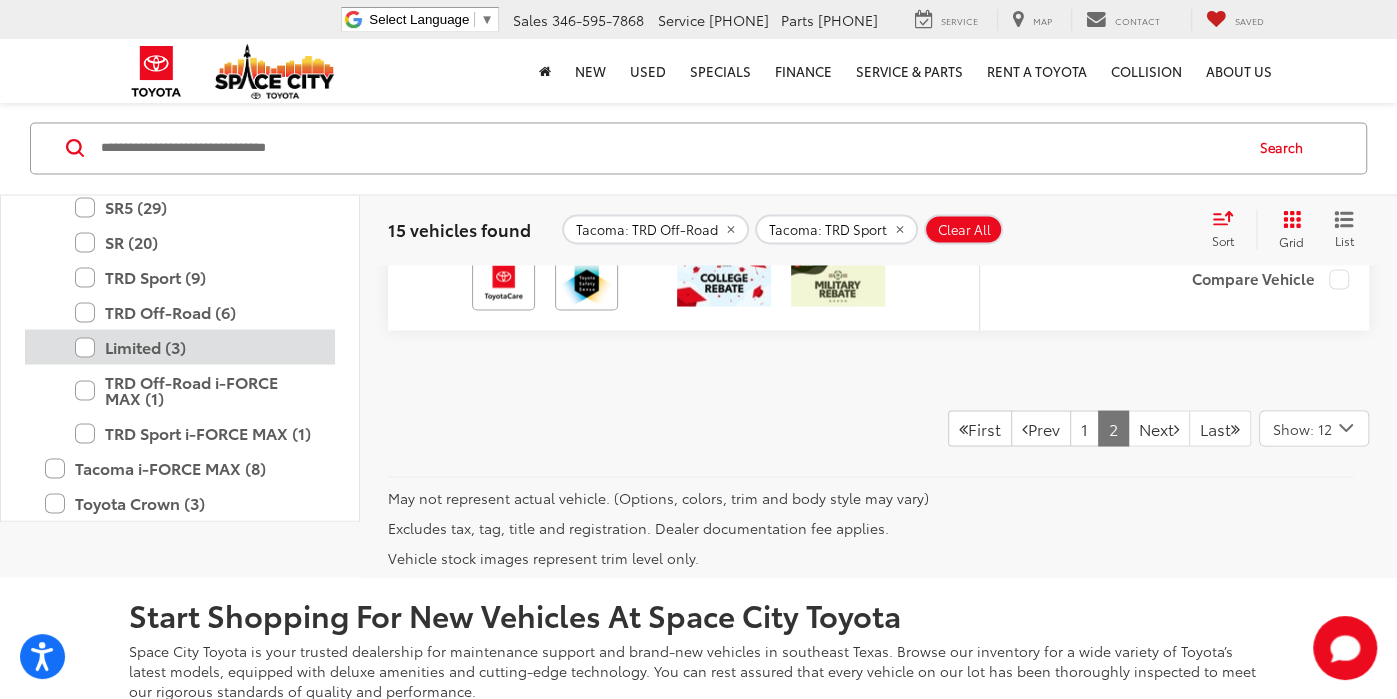 click on "Limited (3)" at bounding box center (195, 346) 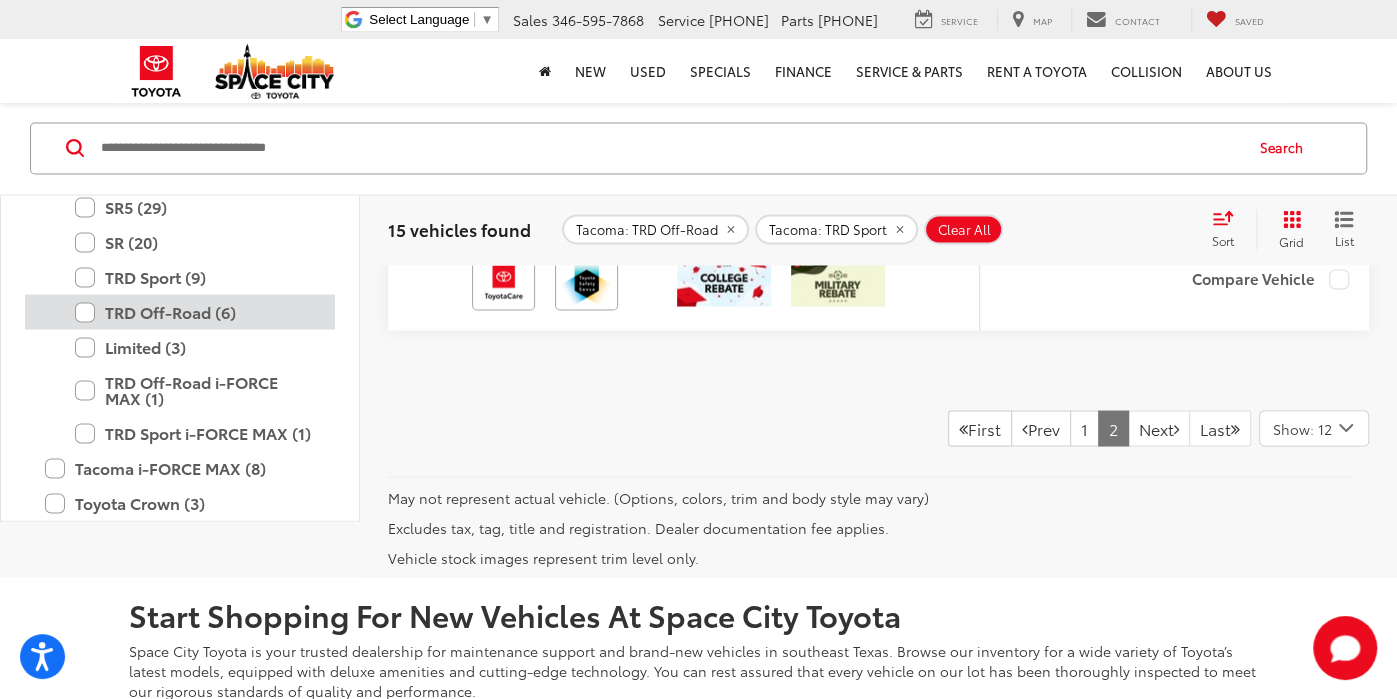 click on "TRD Off-Road (6)" at bounding box center (195, 311) 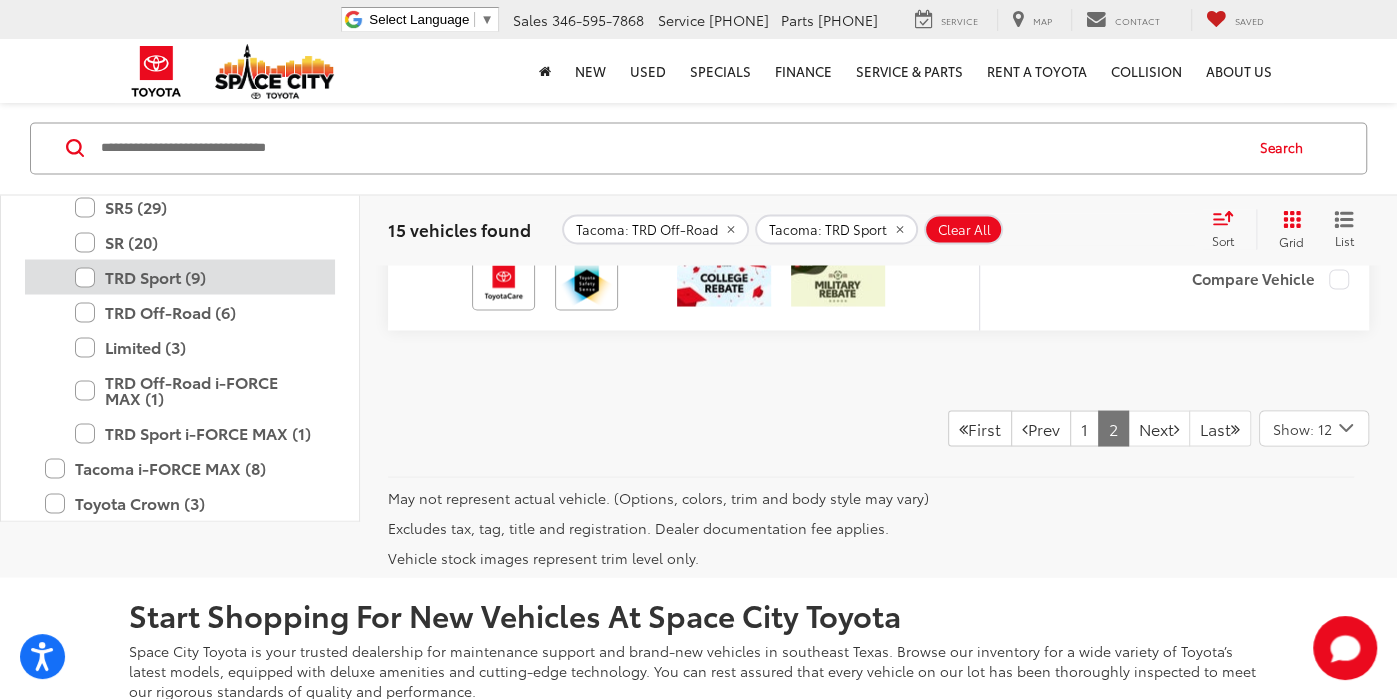 click on "TRD Sport (9)" at bounding box center (195, 276) 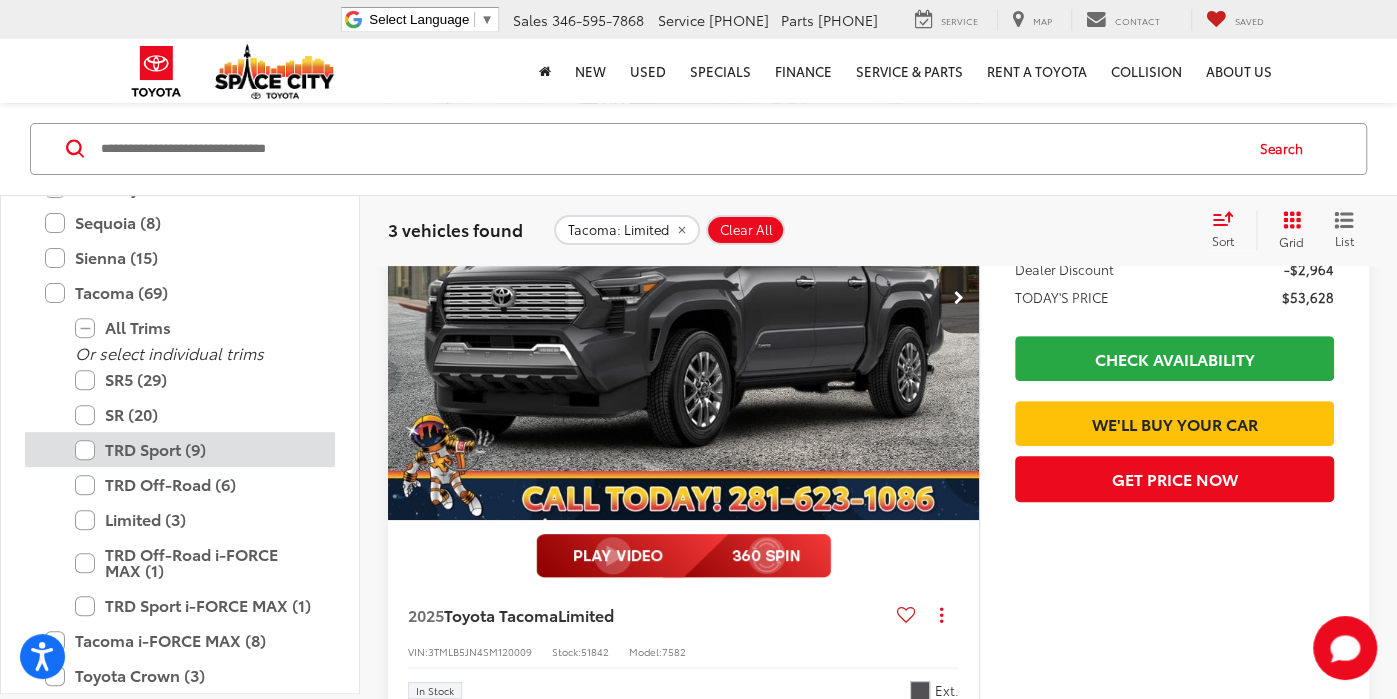 scroll, scrollTop: 349, scrollLeft: 0, axis: vertical 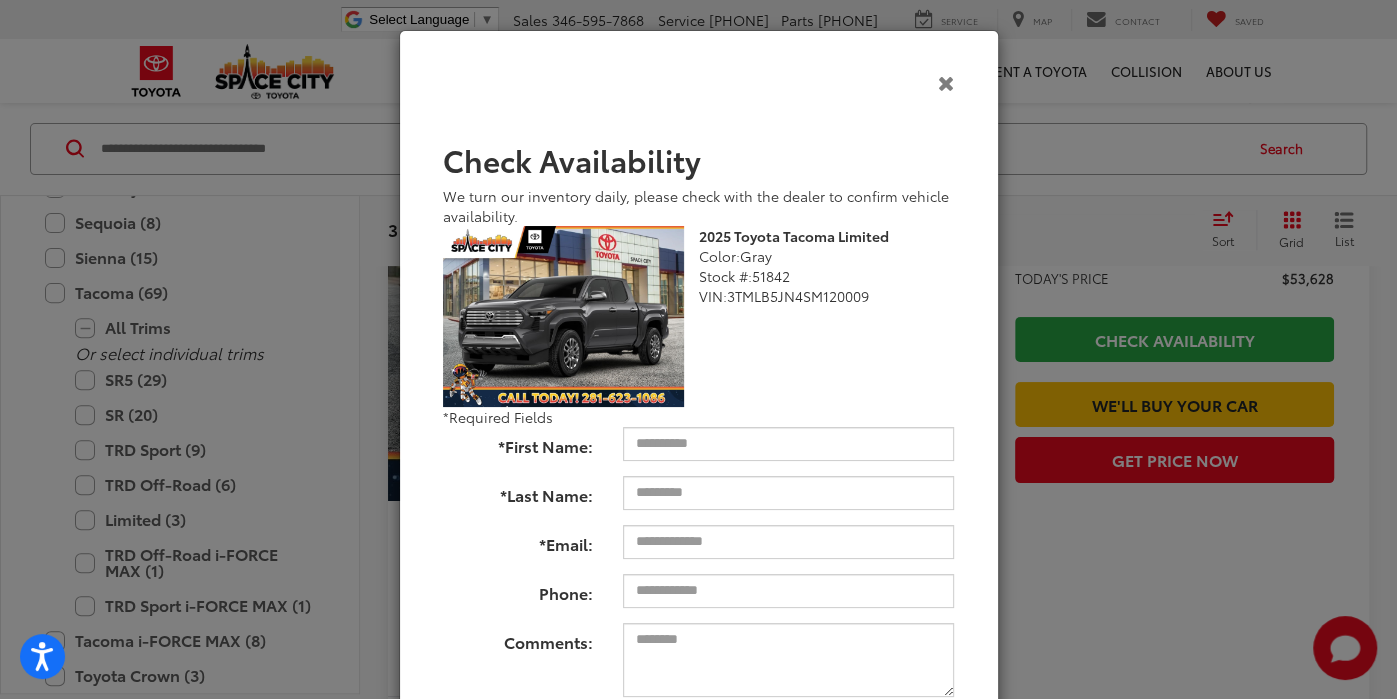 click at bounding box center [946, 82] 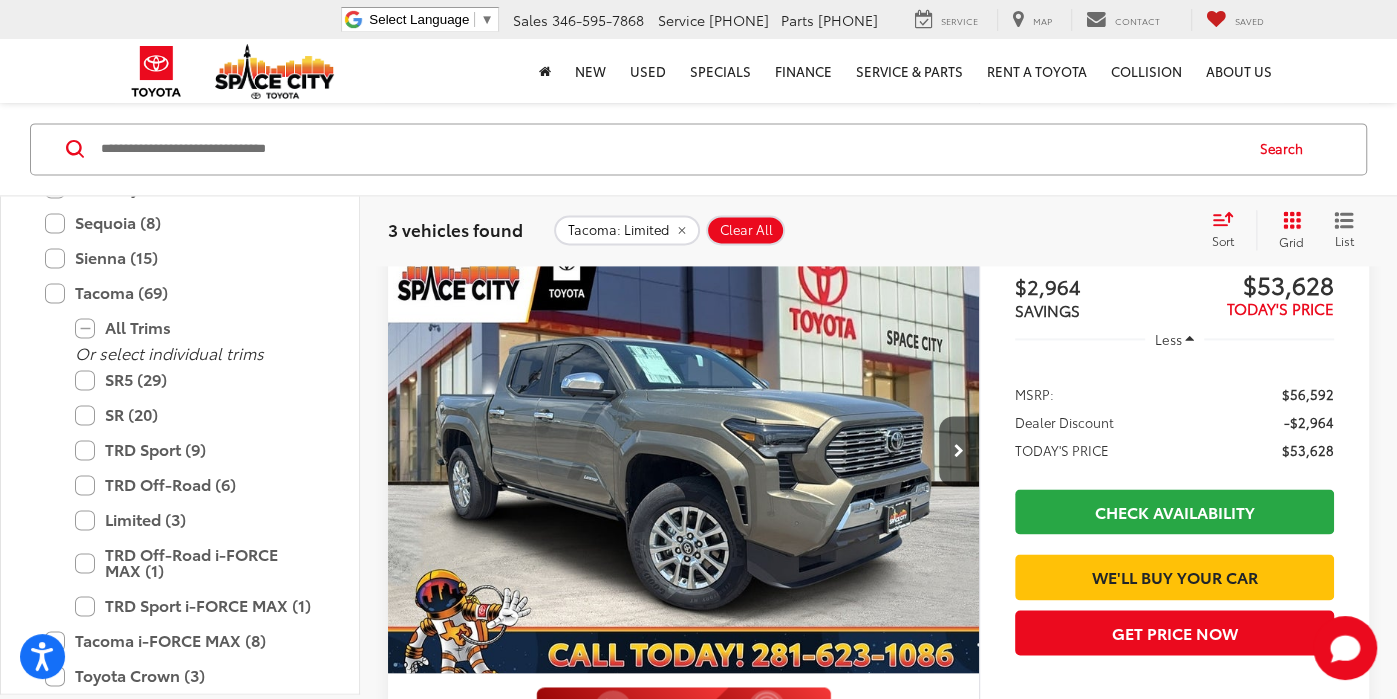 scroll, scrollTop: 1806, scrollLeft: 0, axis: vertical 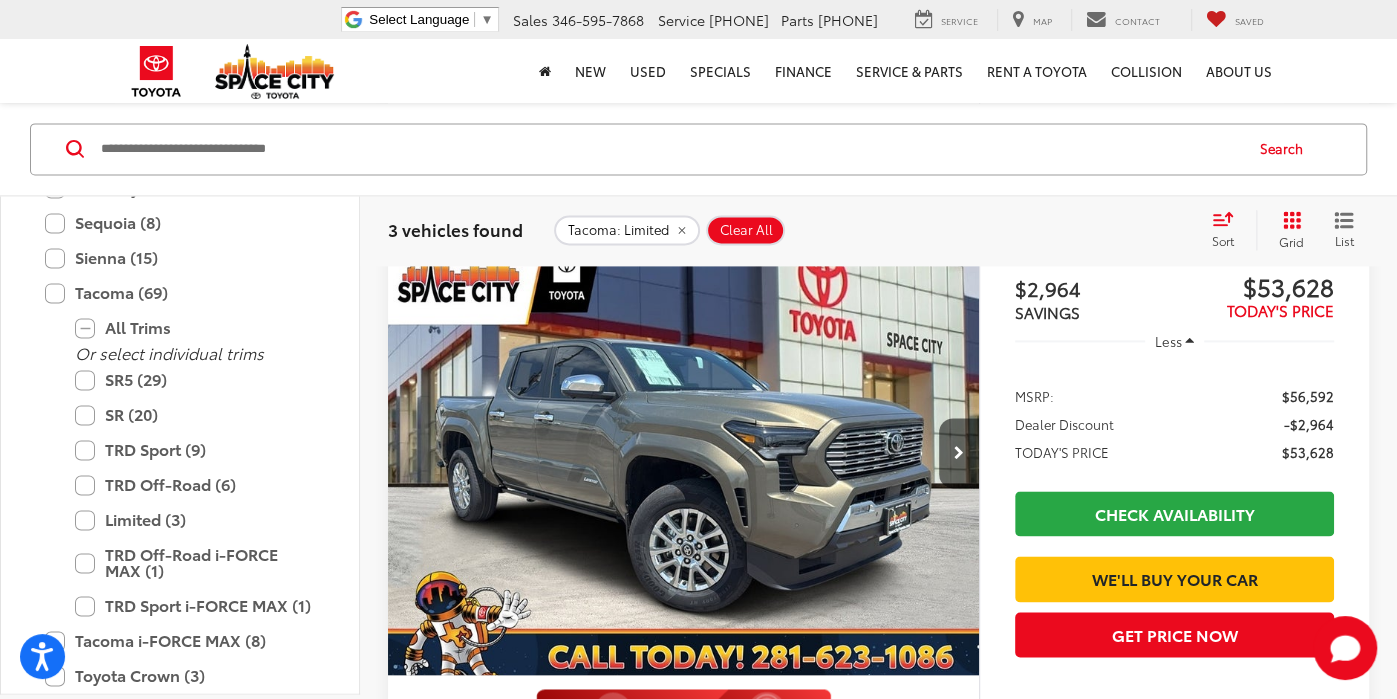 click at bounding box center [684, 453] 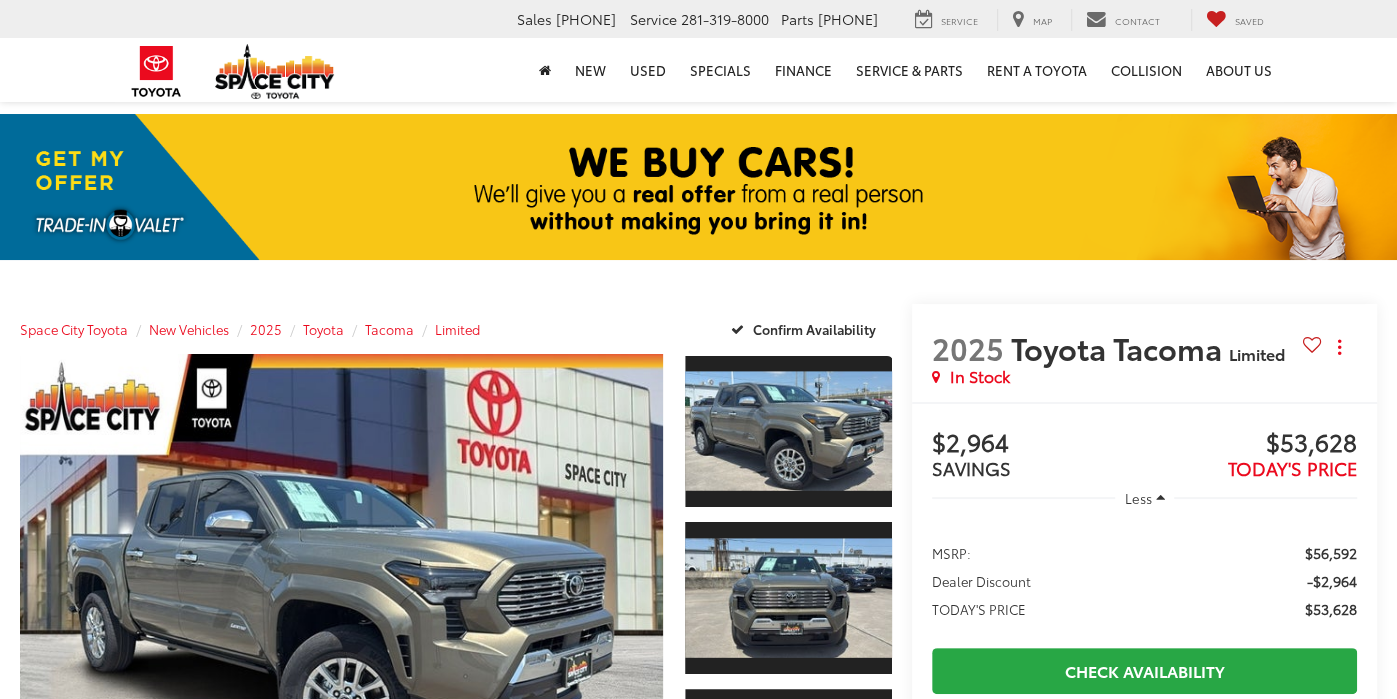 scroll, scrollTop: 187, scrollLeft: 0, axis: vertical 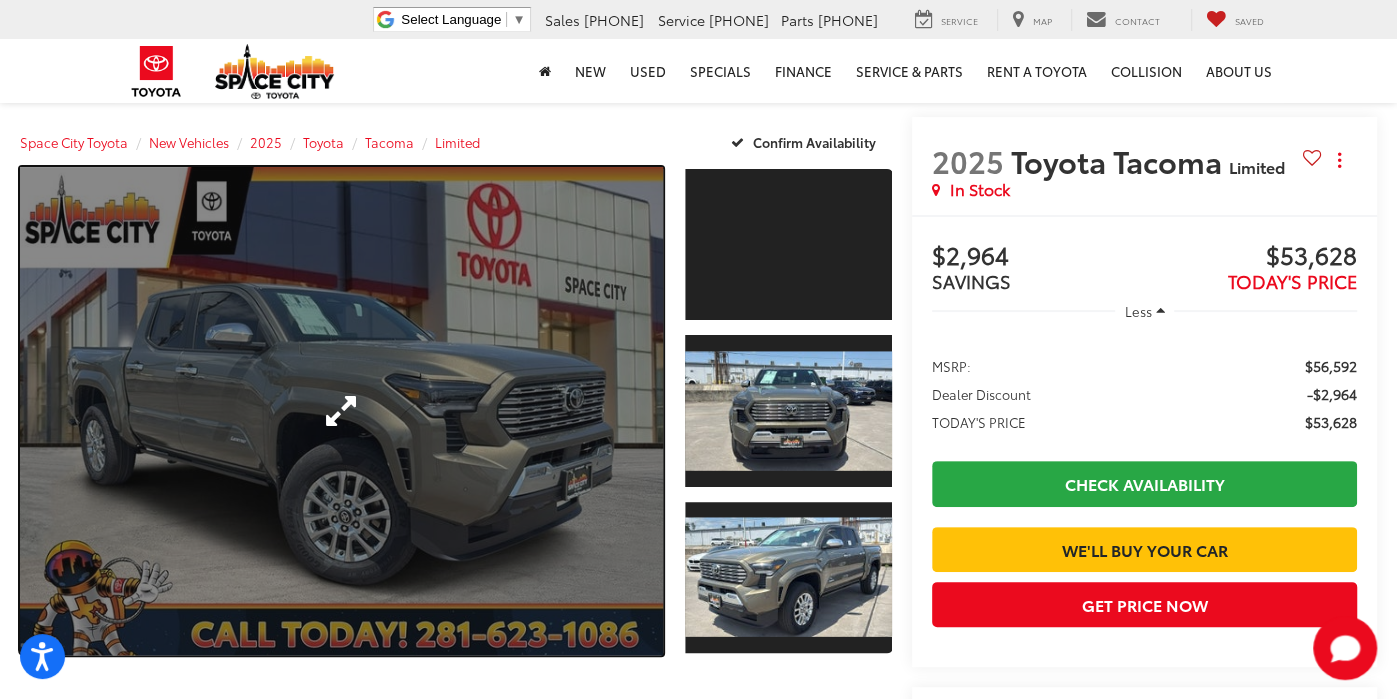 click at bounding box center (341, 411) 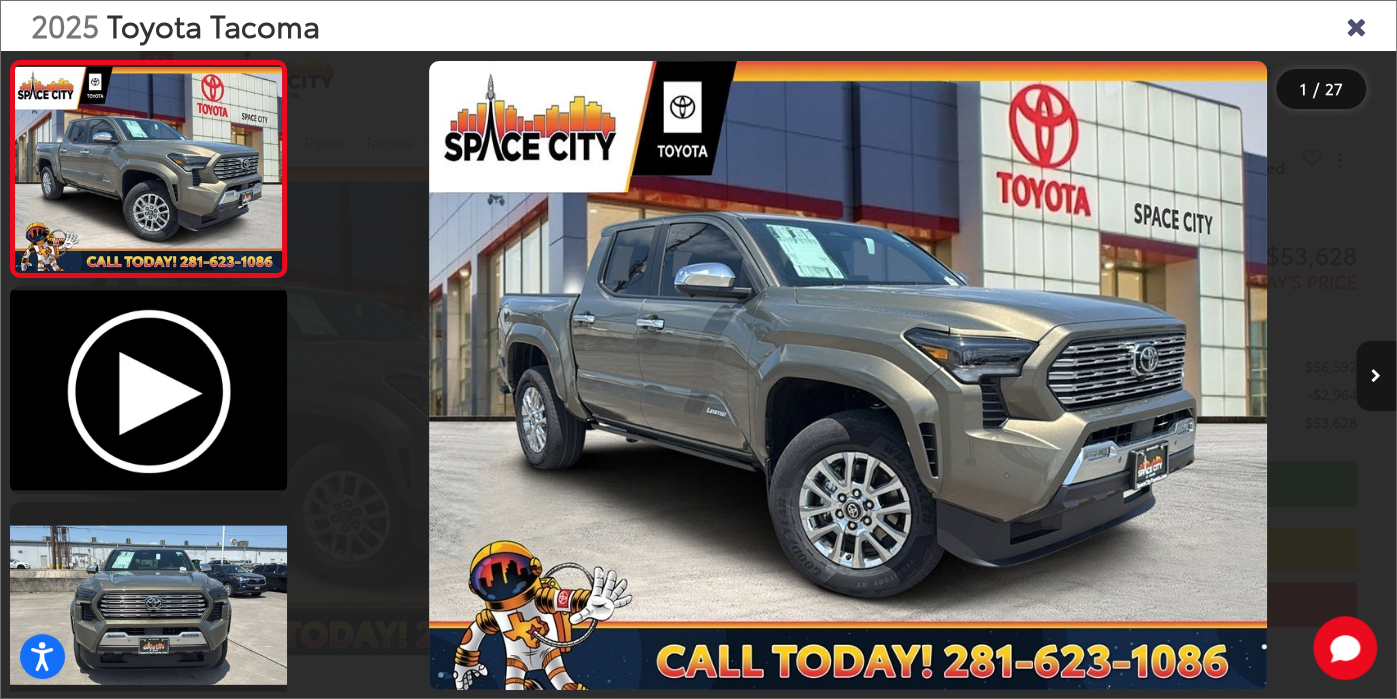 click at bounding box center (1376, 376) 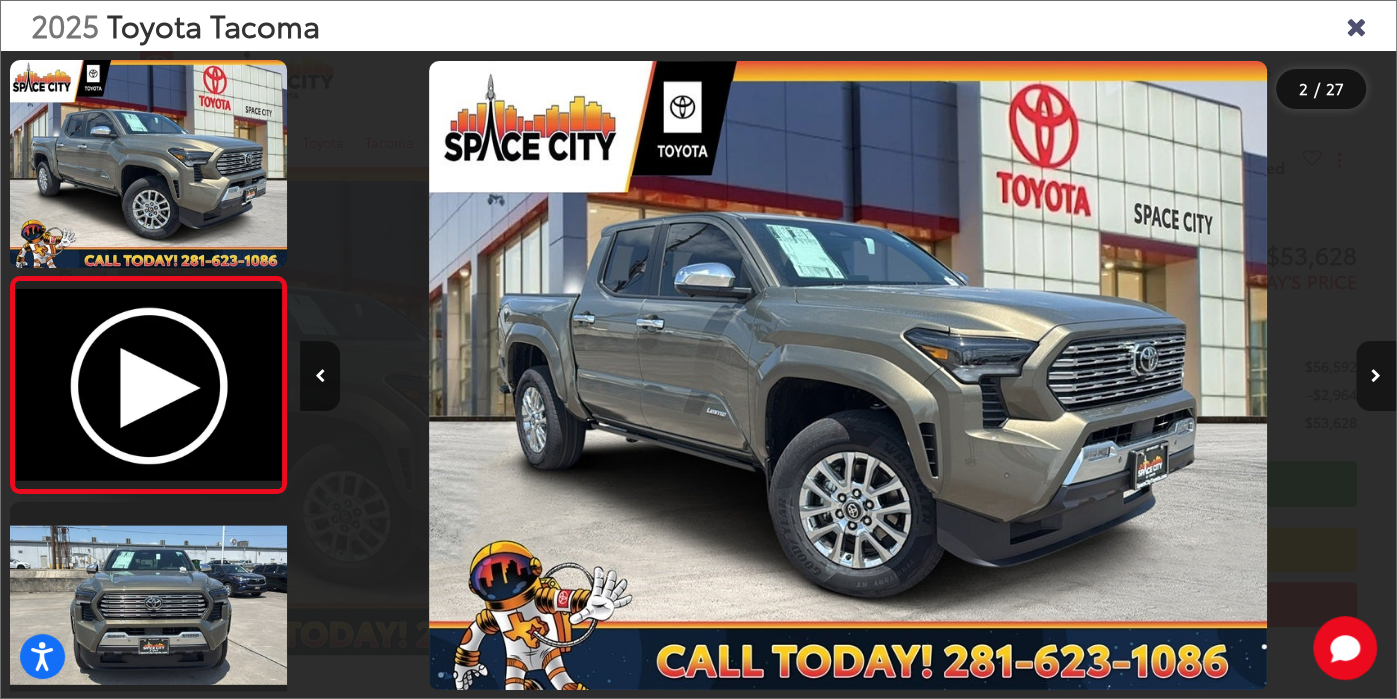 scroll, scrollTop: 0, scrollLeft: 431, axis: horizontal 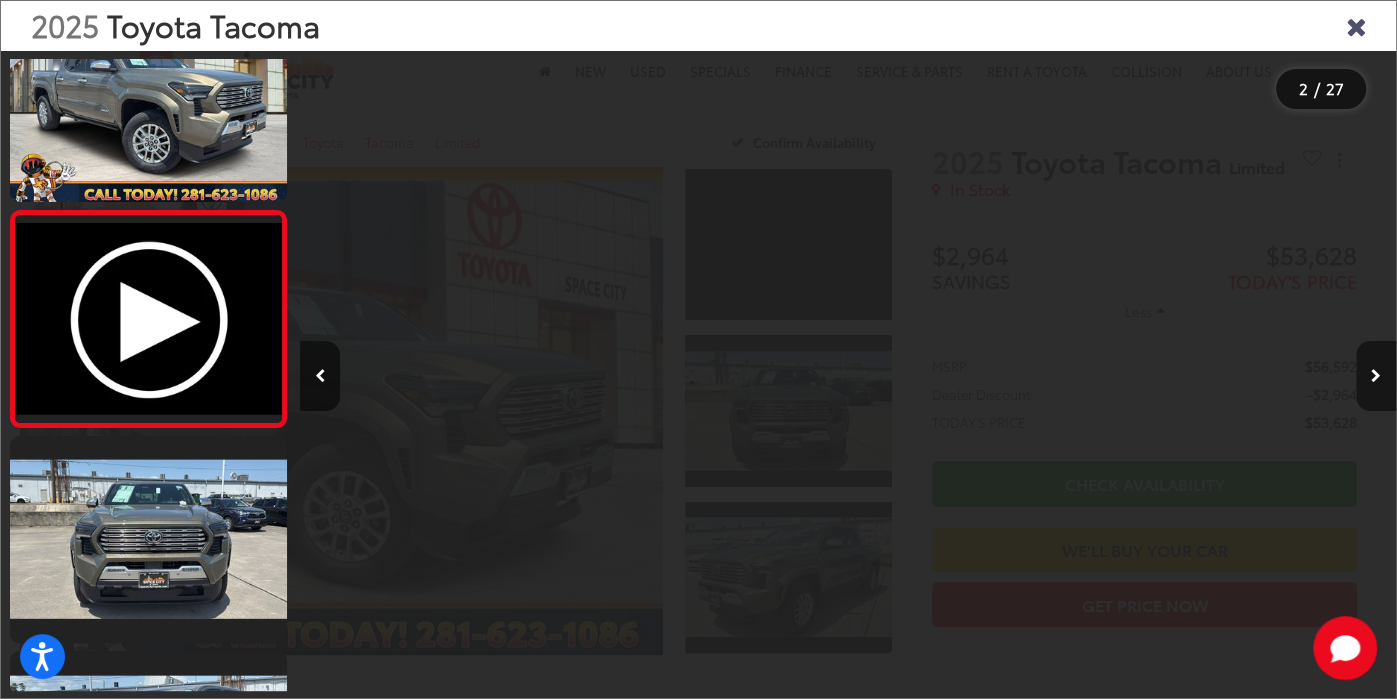click at bounding box center [1376, 376] 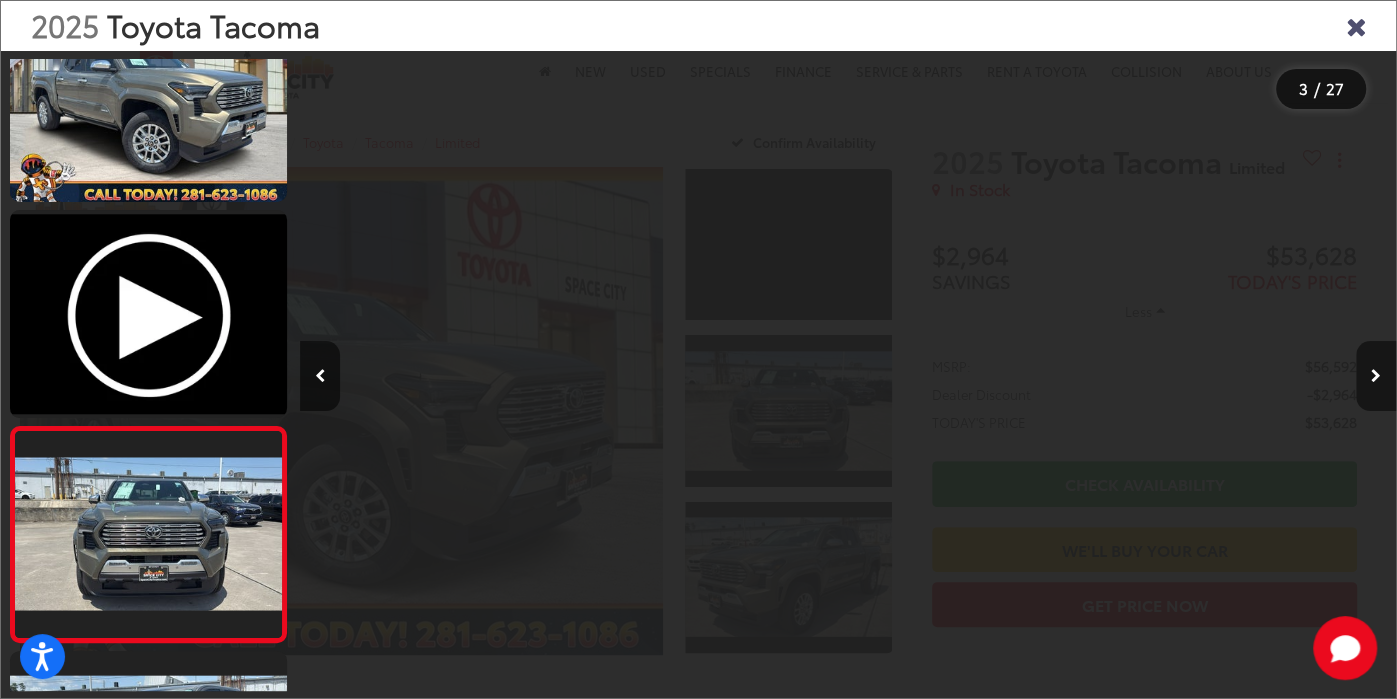 scroll, scrollTop: 0, scrollLeft: 1527, axis: horizontal 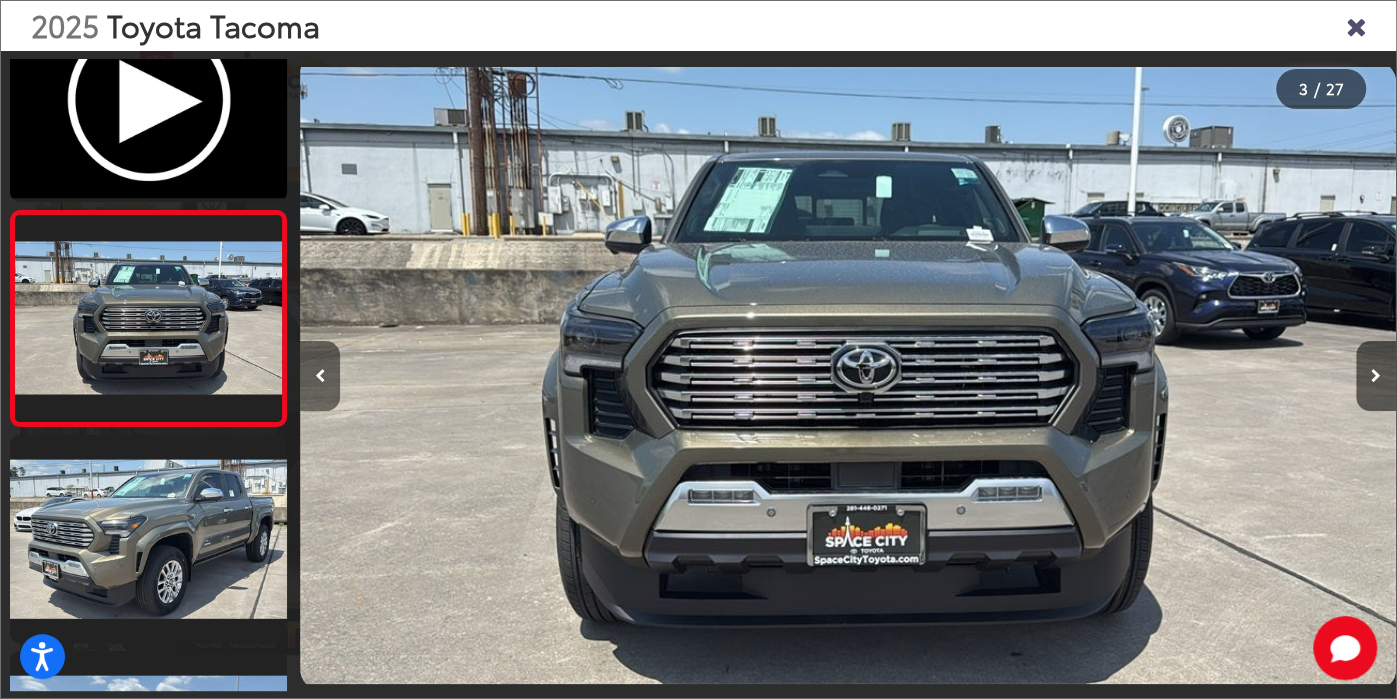 click at bounding box center (320, 376) 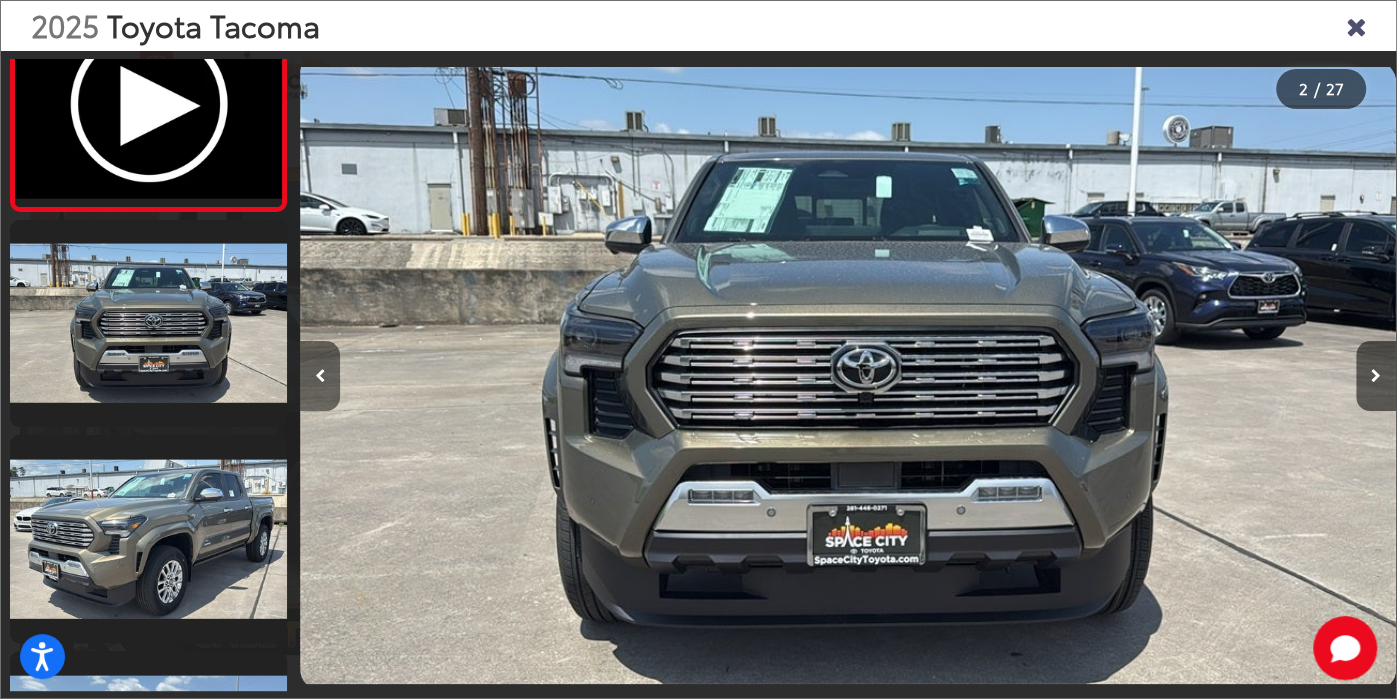 scroll, scrollTop: 170, scrollLeft: 0, axis: vertical 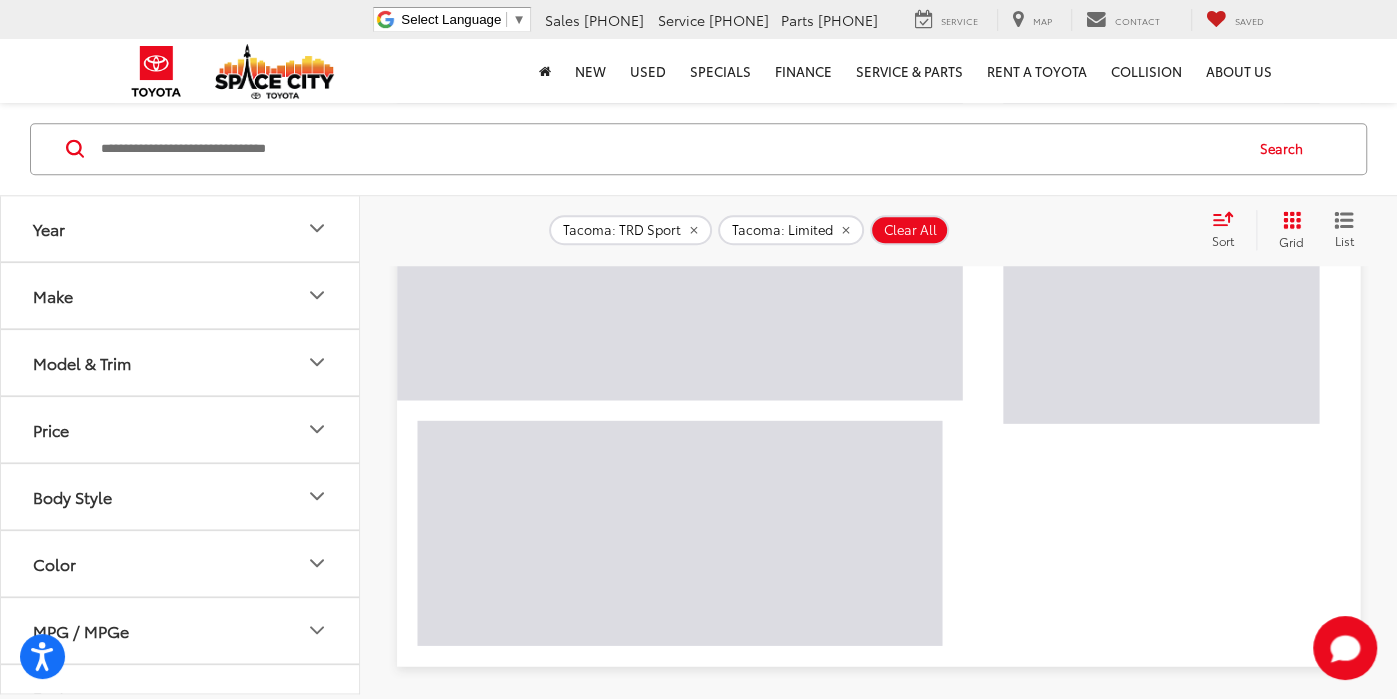 click 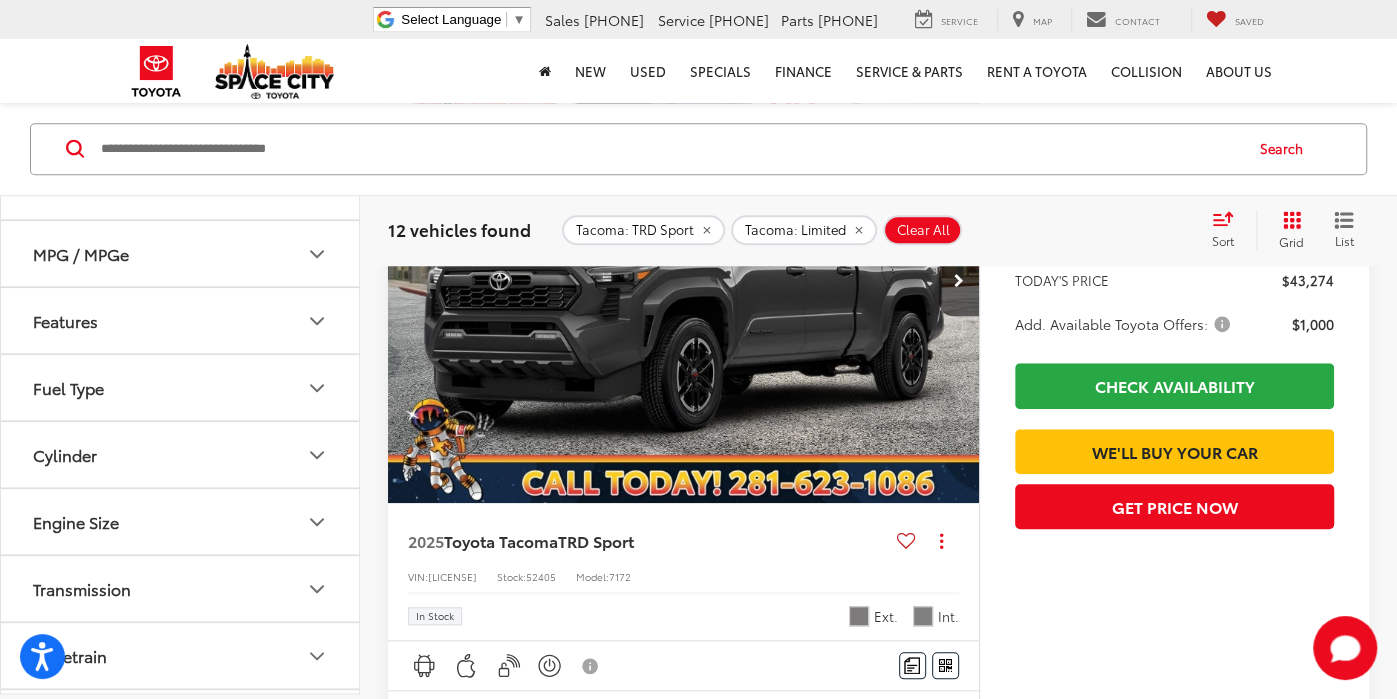 scroll, scrollTop: 1723, scrollLeft: 0, axis: vertical 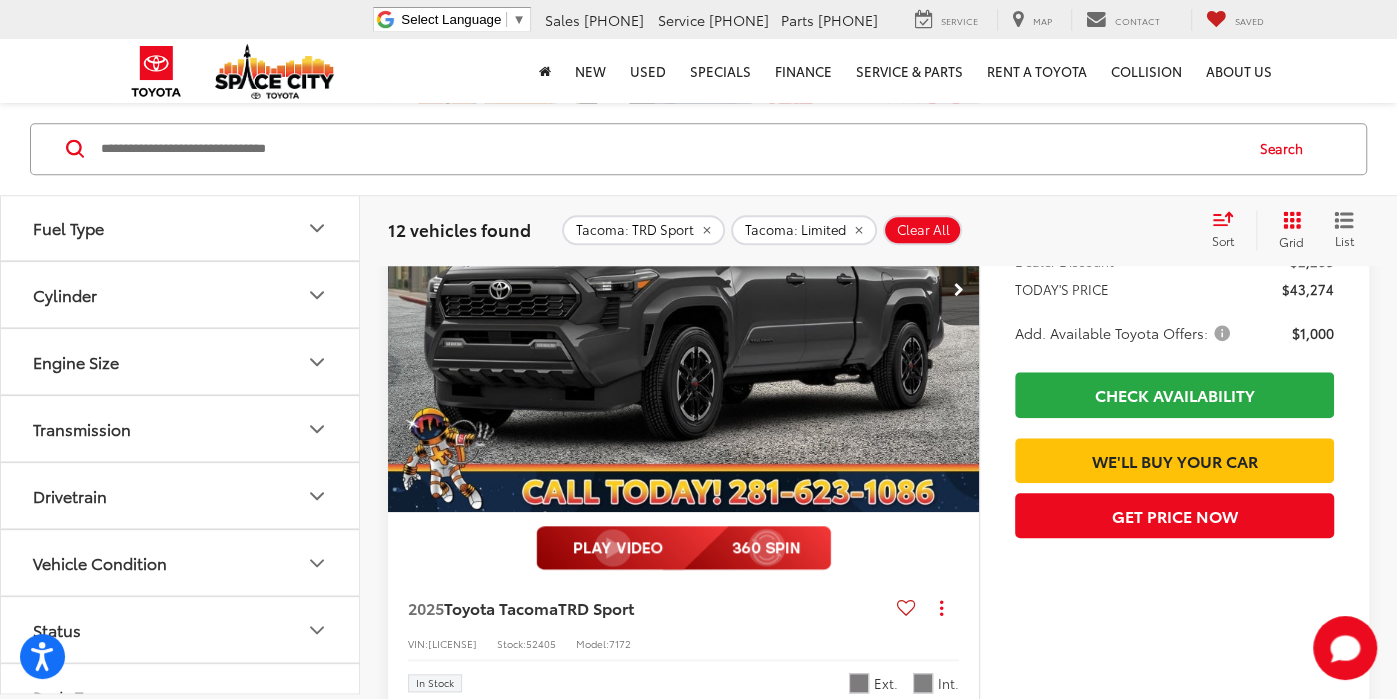 click on "Drivetrain" at bounding box center (181, 495) 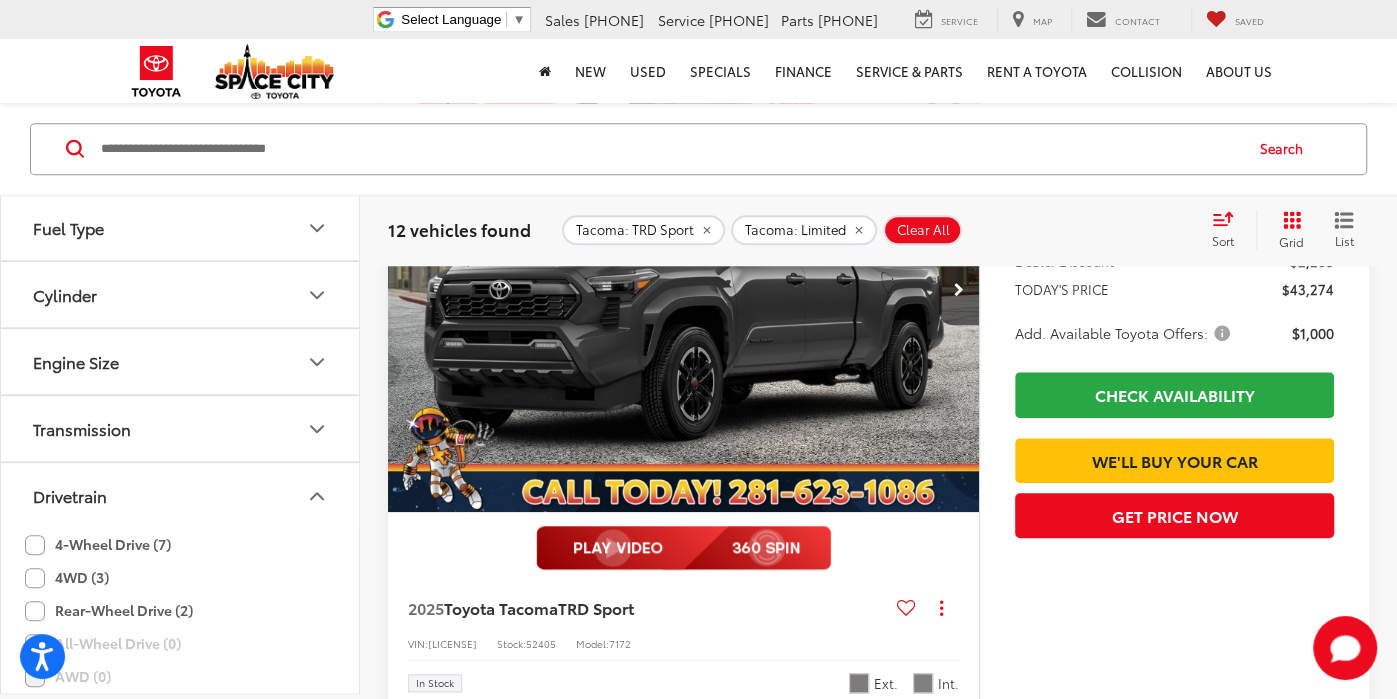 click on "4-Wheel Drive (7)" 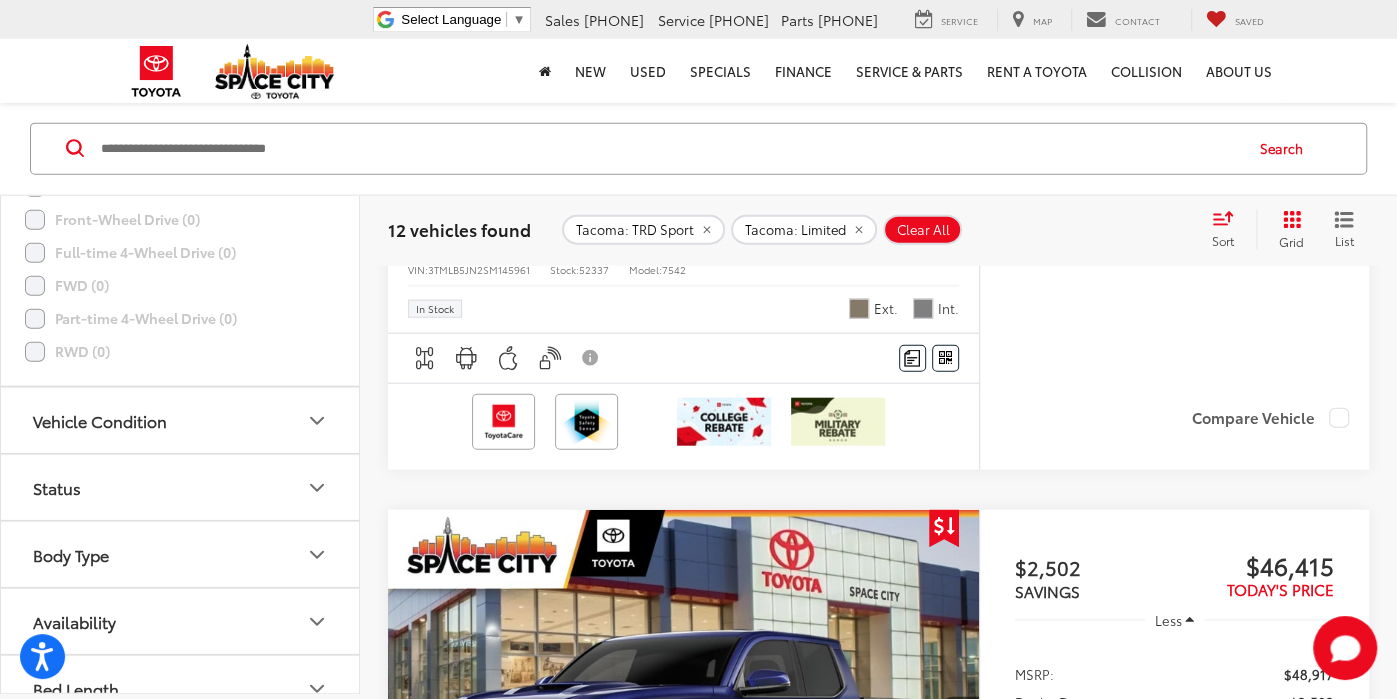 scroll, scrollTop: 2318, scrollLeft: 0, axis: vertical 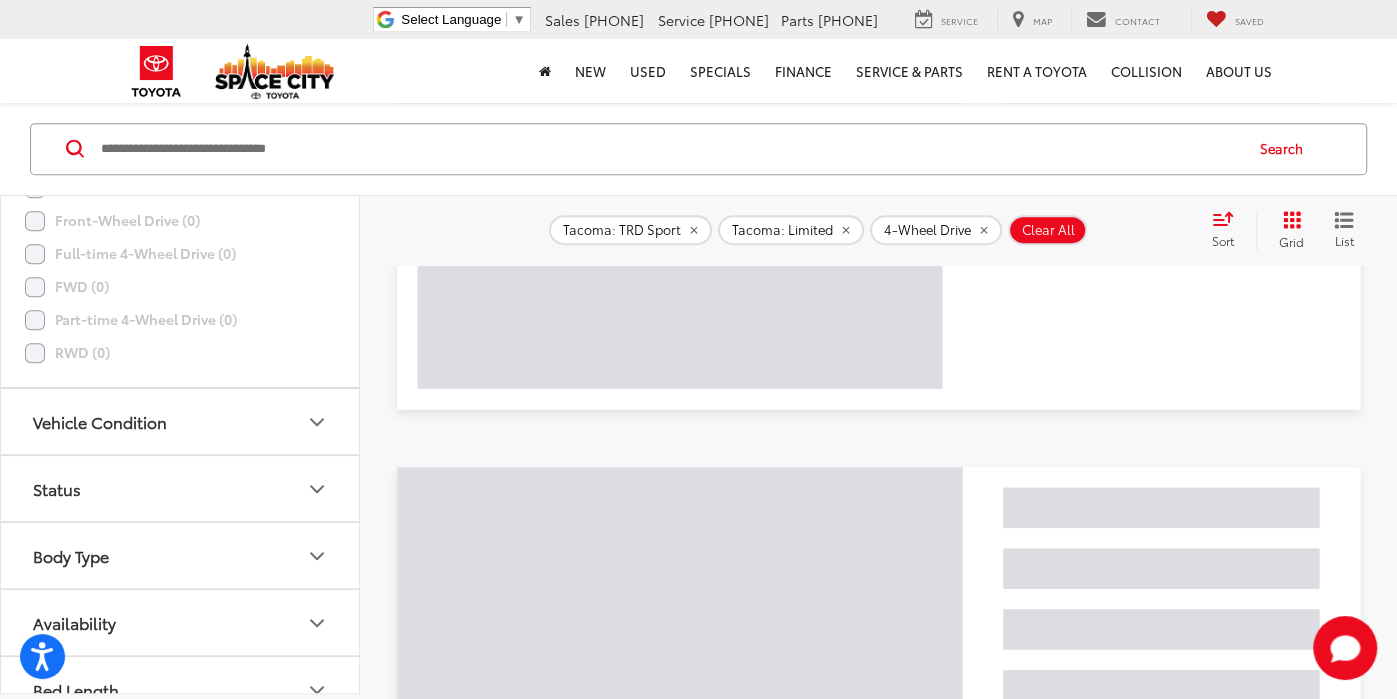 click 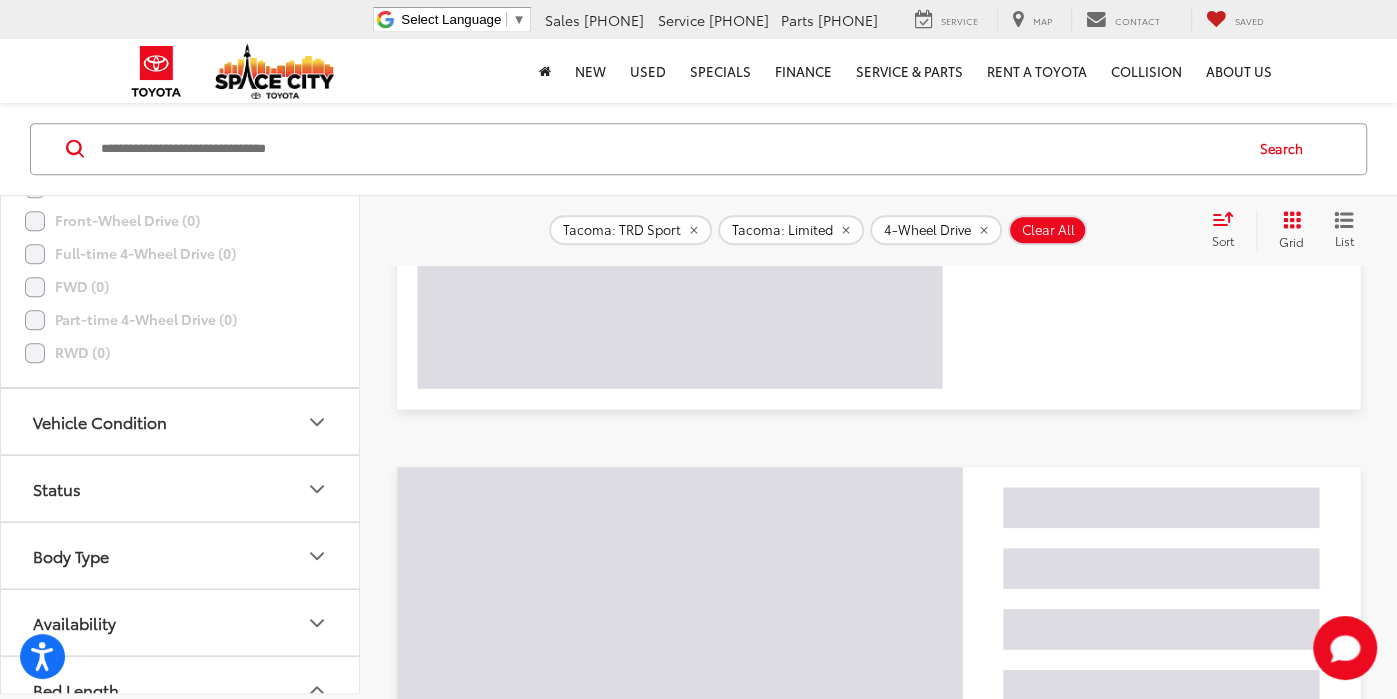 scroll, scrollTop: 2488, scrollLeft: 0, axis: vertical 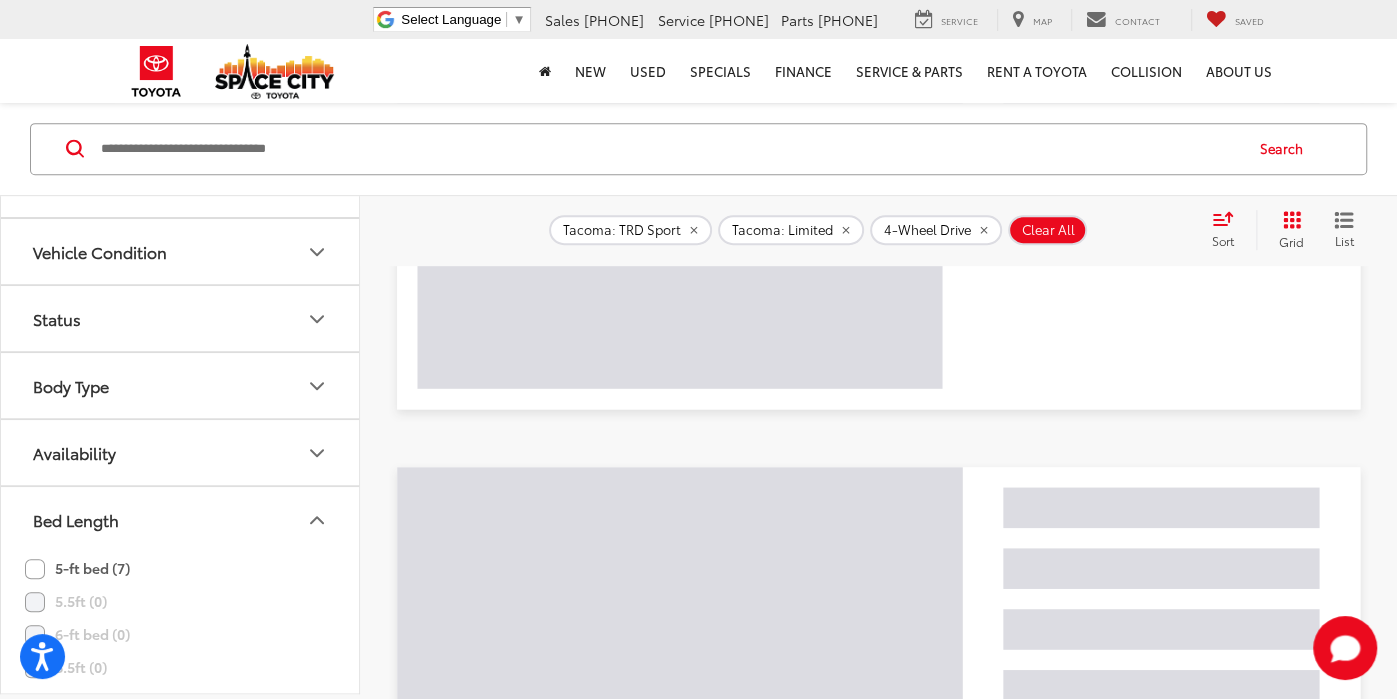 click on "5-ft bed (7)" 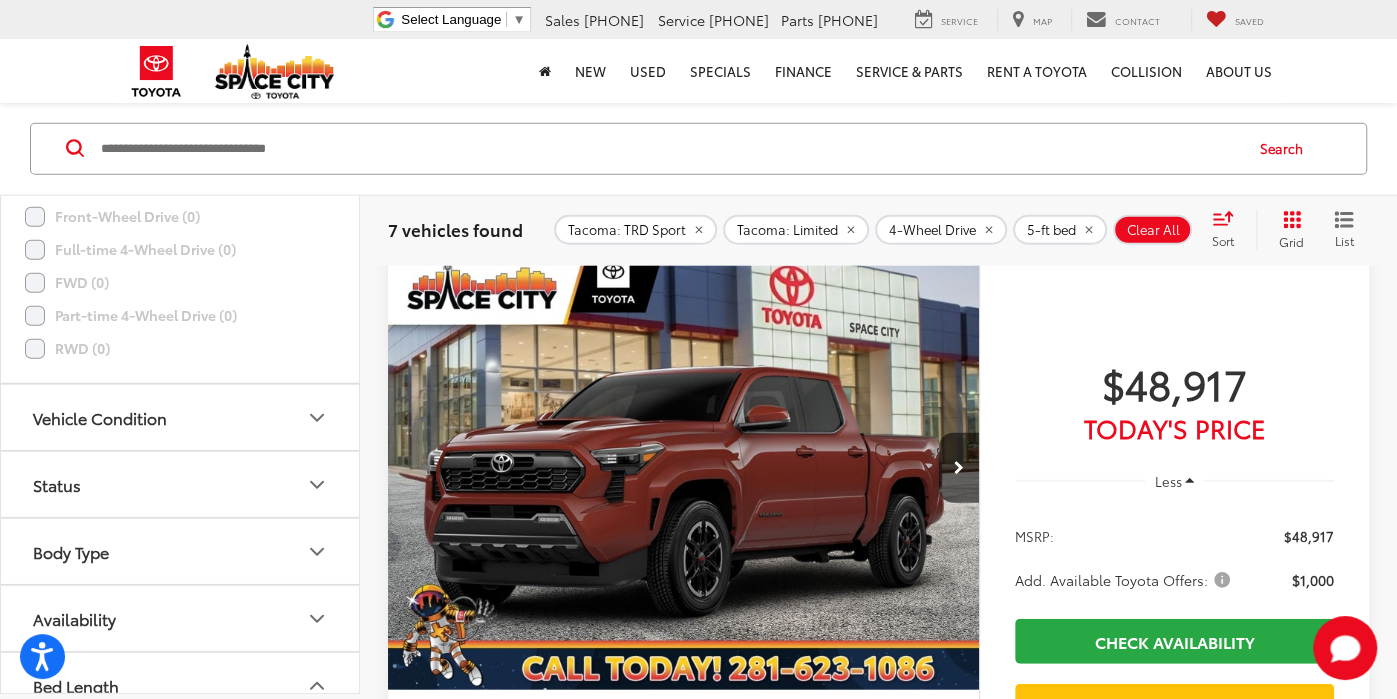 scroll, scrollTop: 2267, scrollLeft: 0, axis: vertical 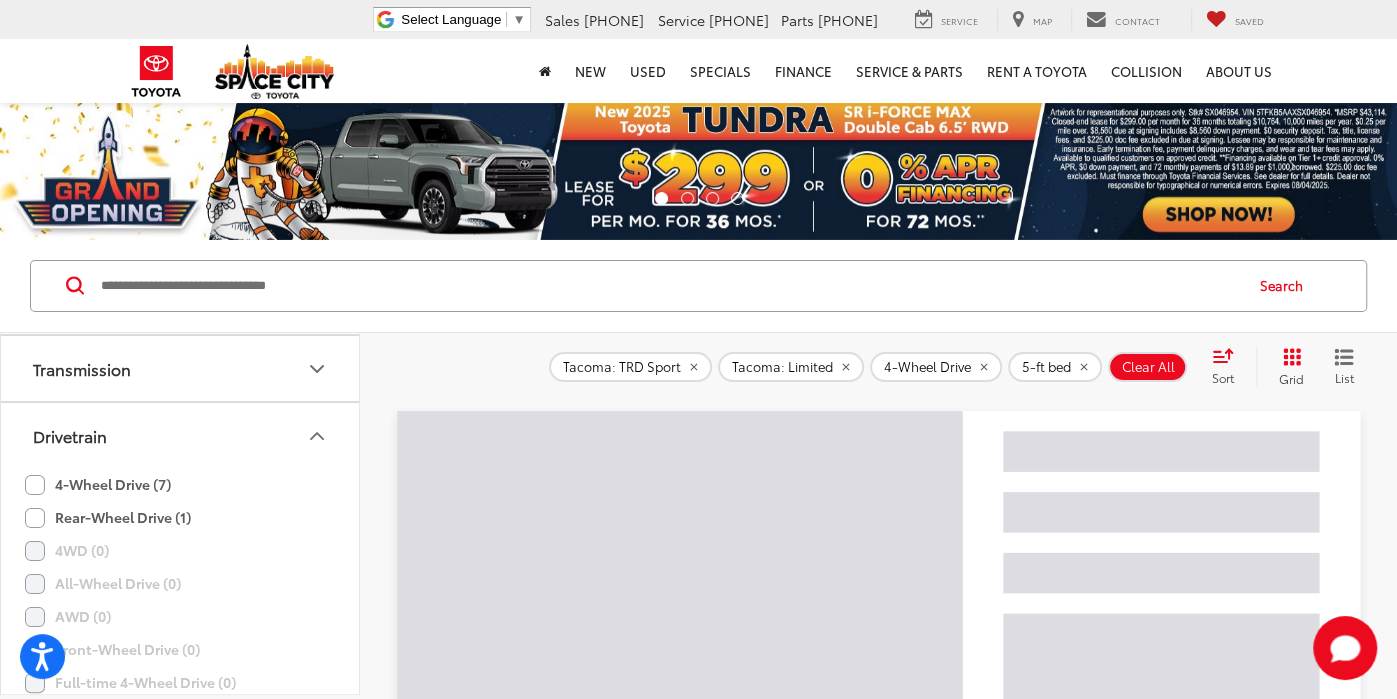 click on "Tacoma: Limited" 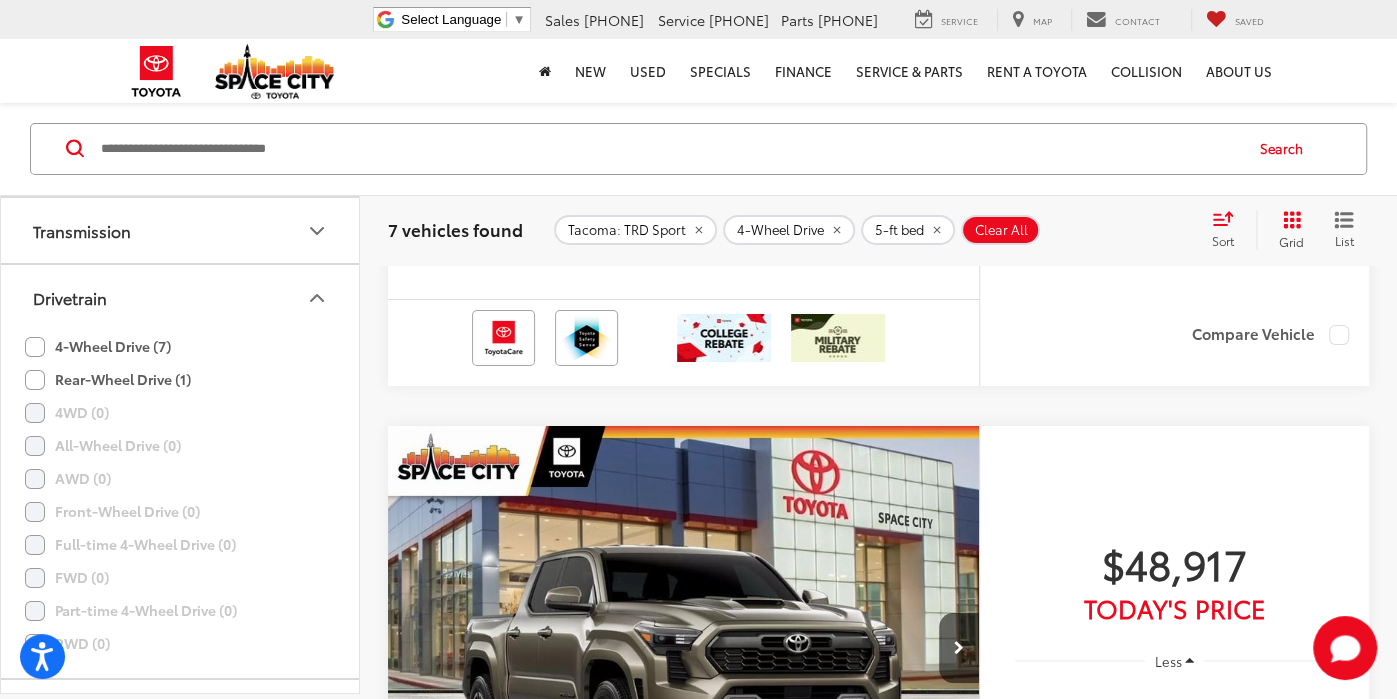 scroll, scrollTop: 4718, scrollLeft: 0, axis: vertical 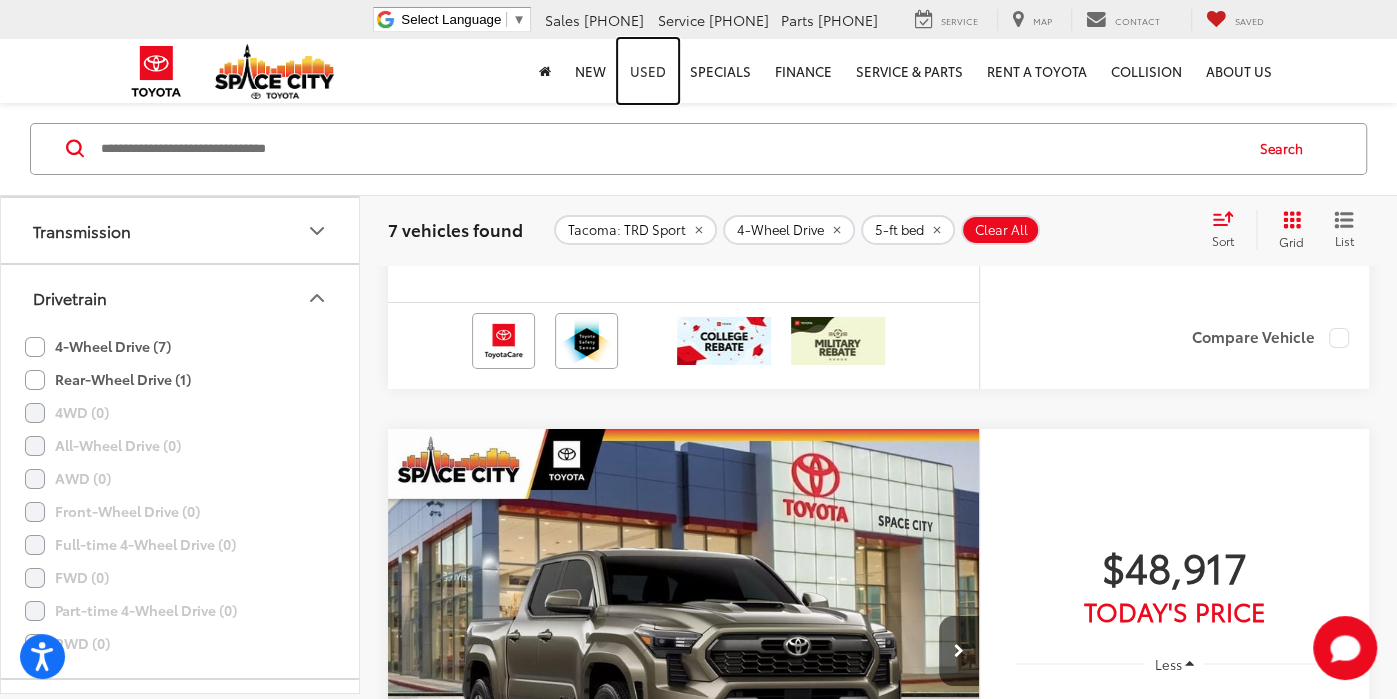click on "Used" at bounding box center [648, 71] 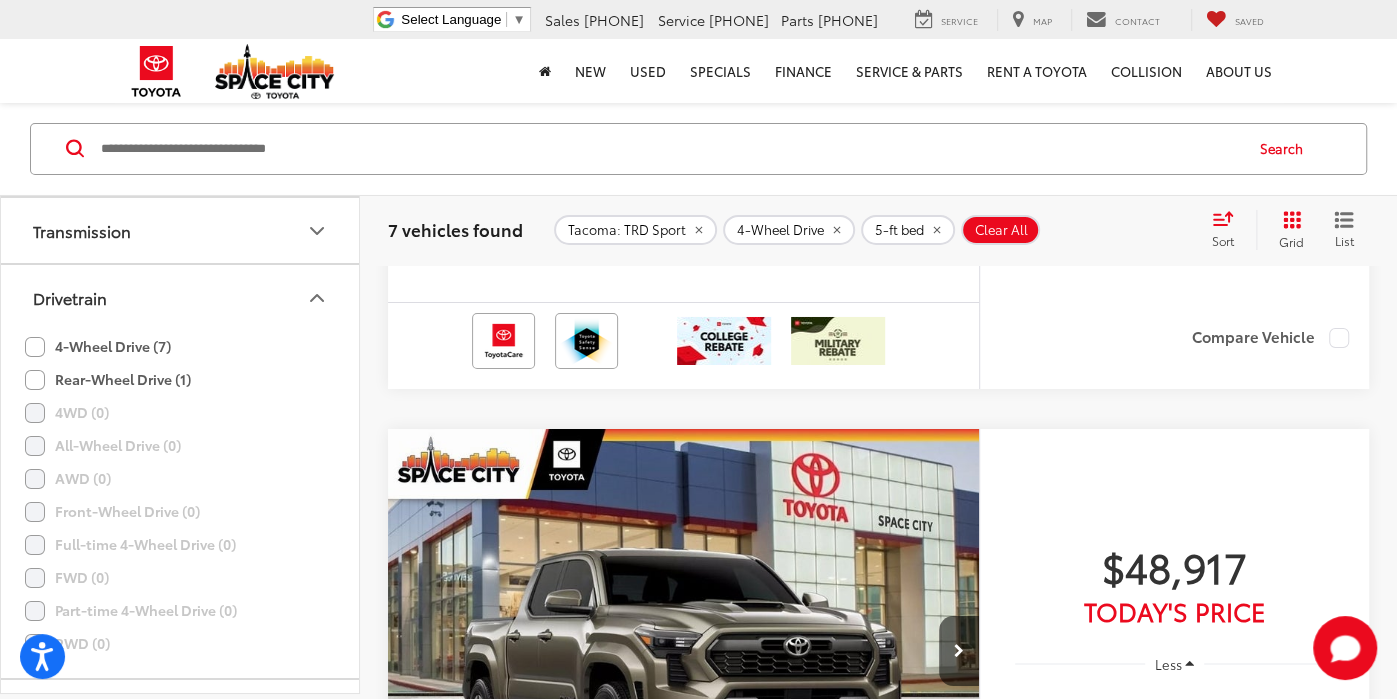 click on "Clear All" at bounding box center (1001, 230) 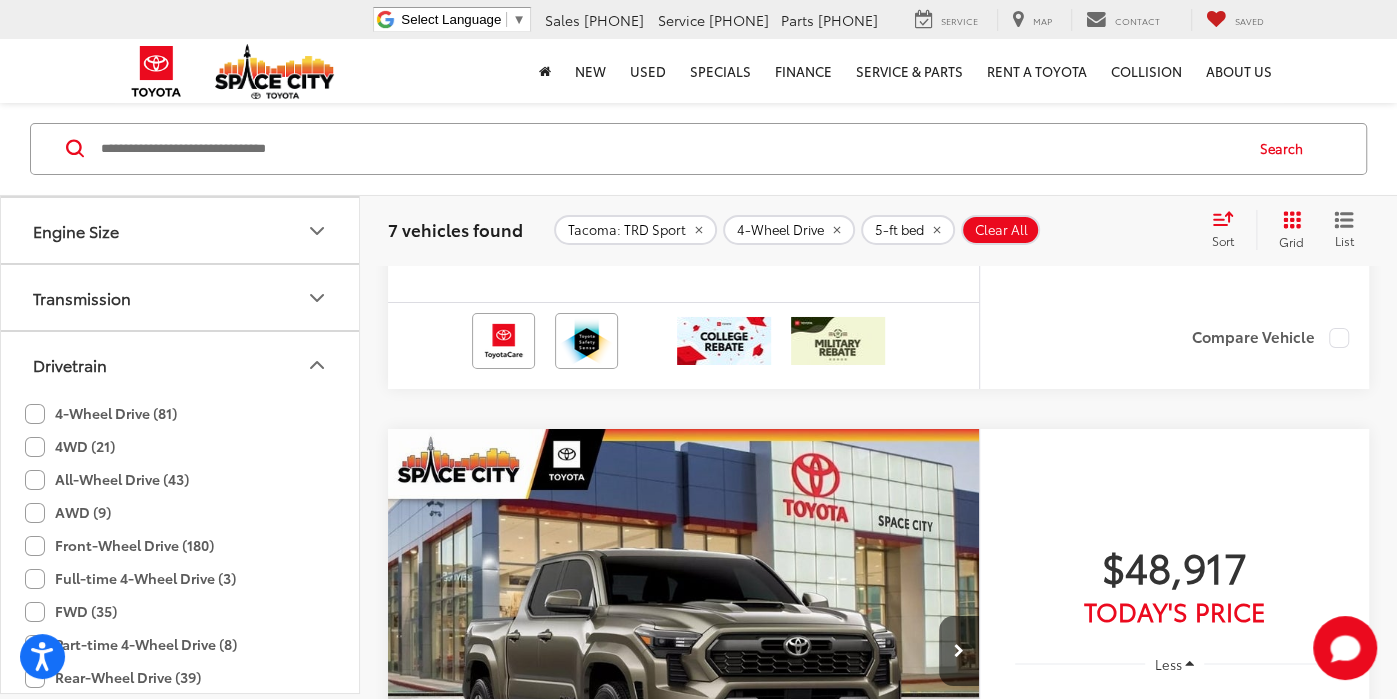 scroll, scrollTop: 4590, scrollLeft: 0, axis: vertical 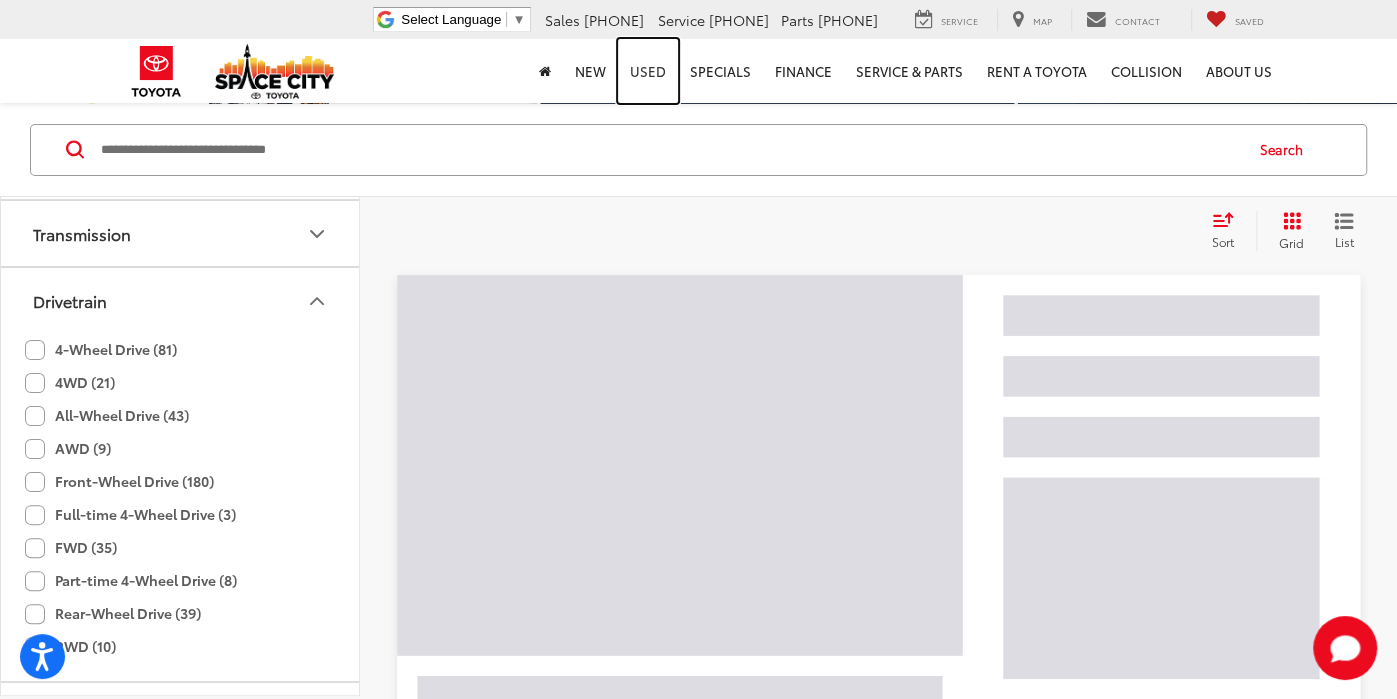click on "Used" at bounding box center [648, 71] 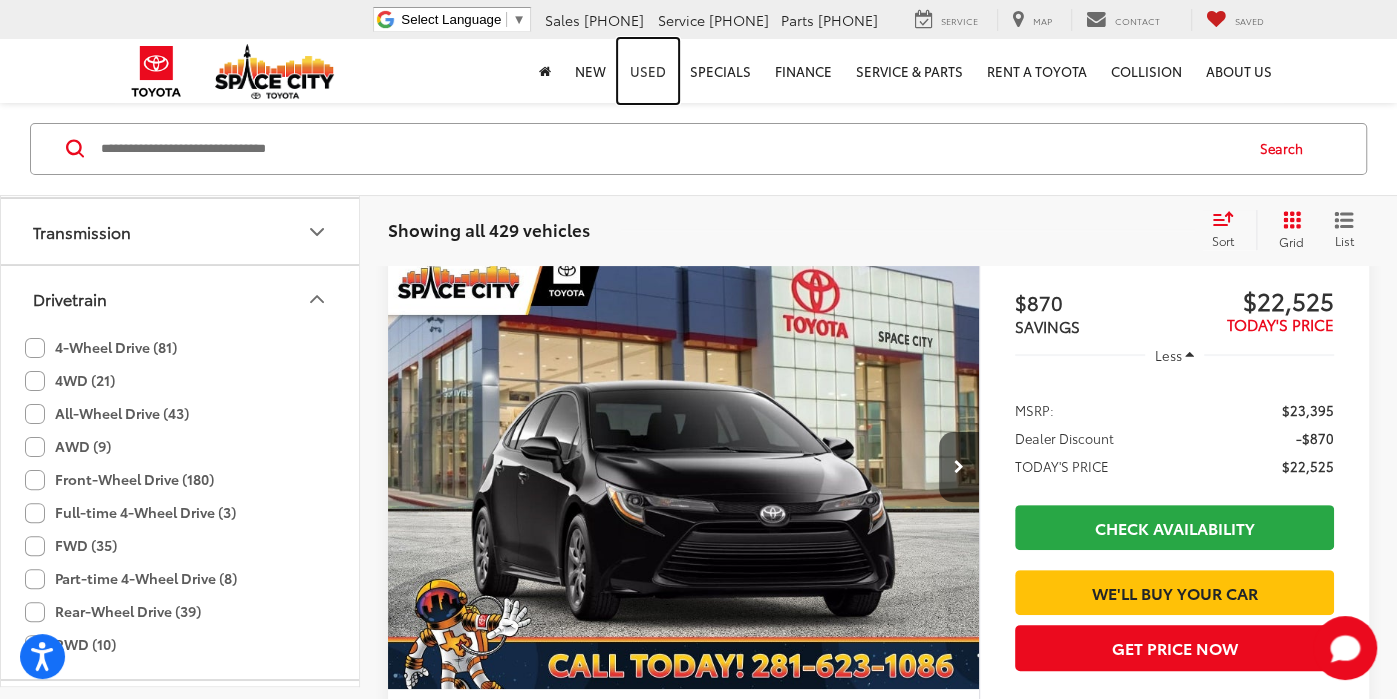 scroll, scrollTop: 0, scrollLeft: 0, axis: both 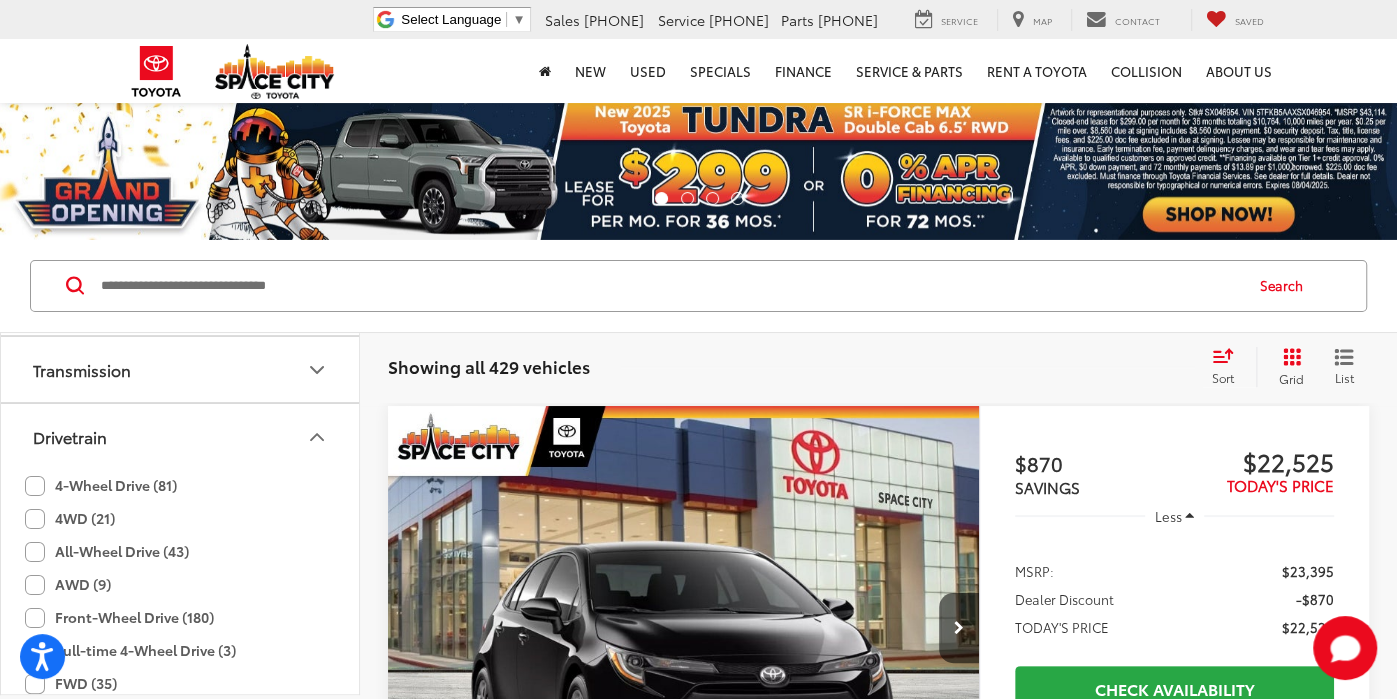click 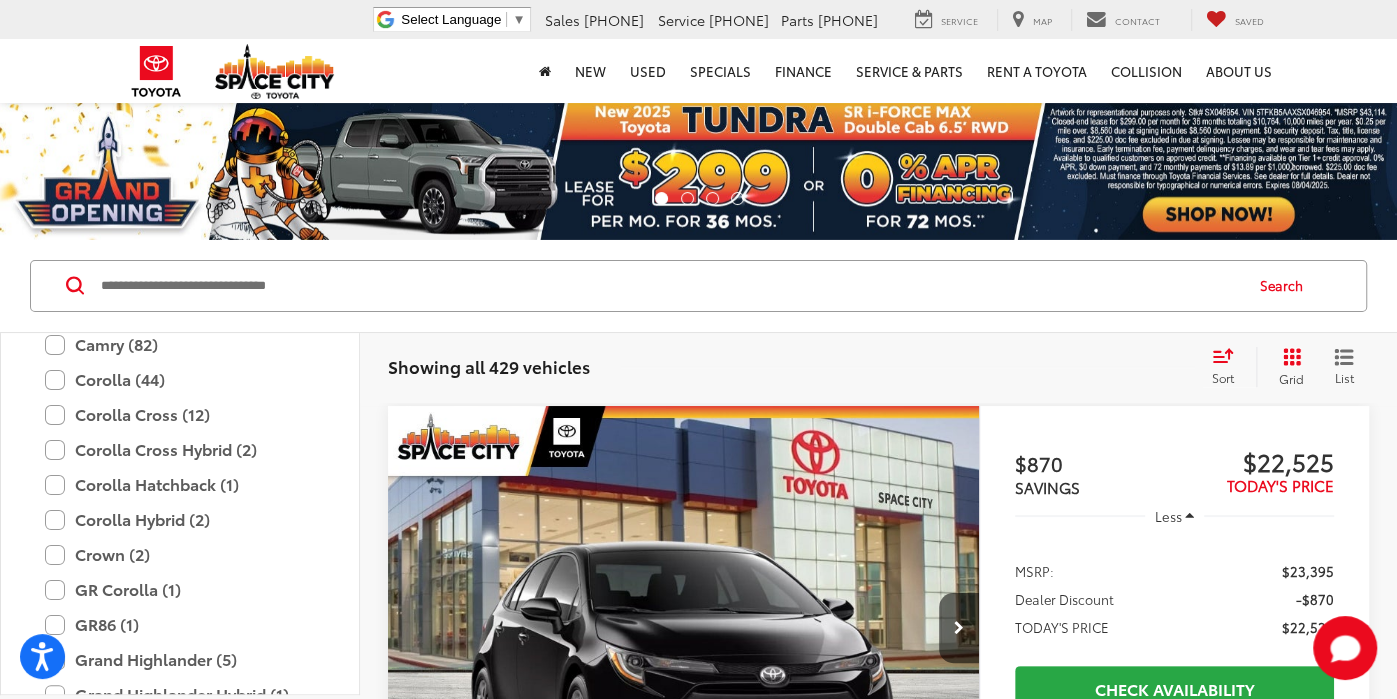 scroll, scrollTop: 0, scrollLeft: 0, axis: both 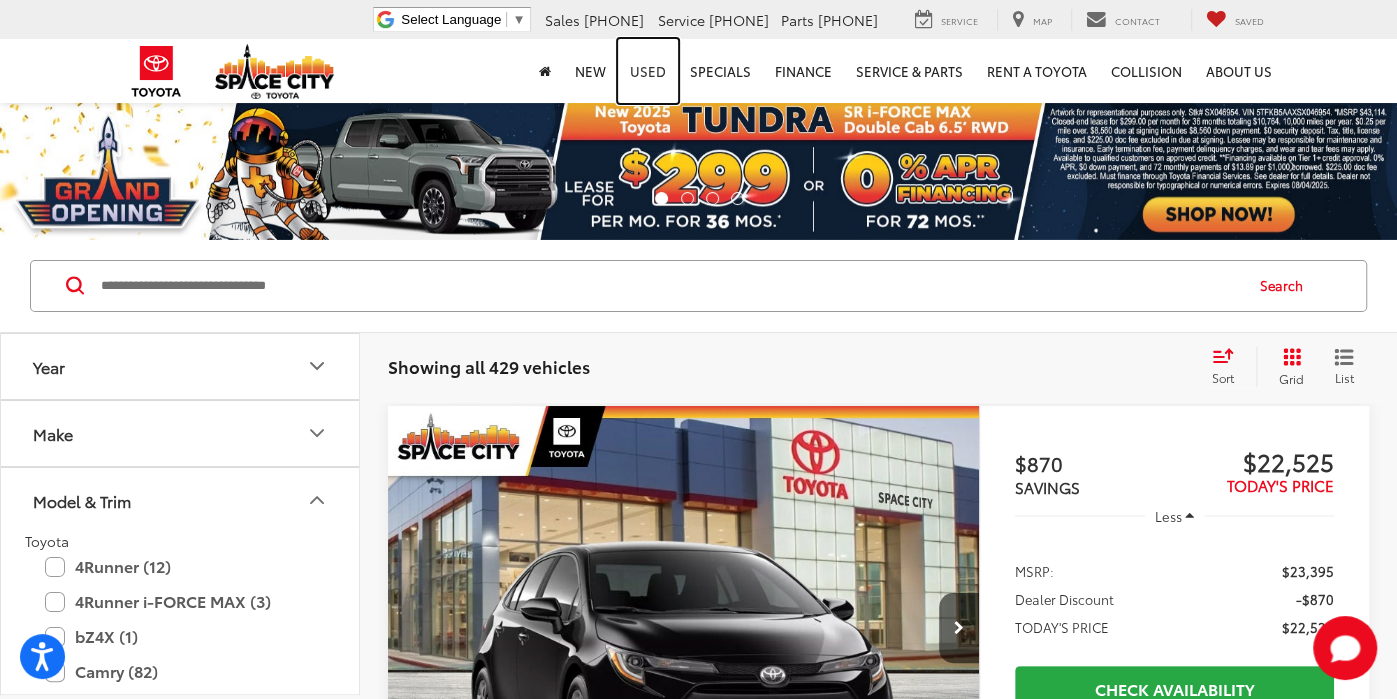 click on "Used" at bounding box center [648, 71] 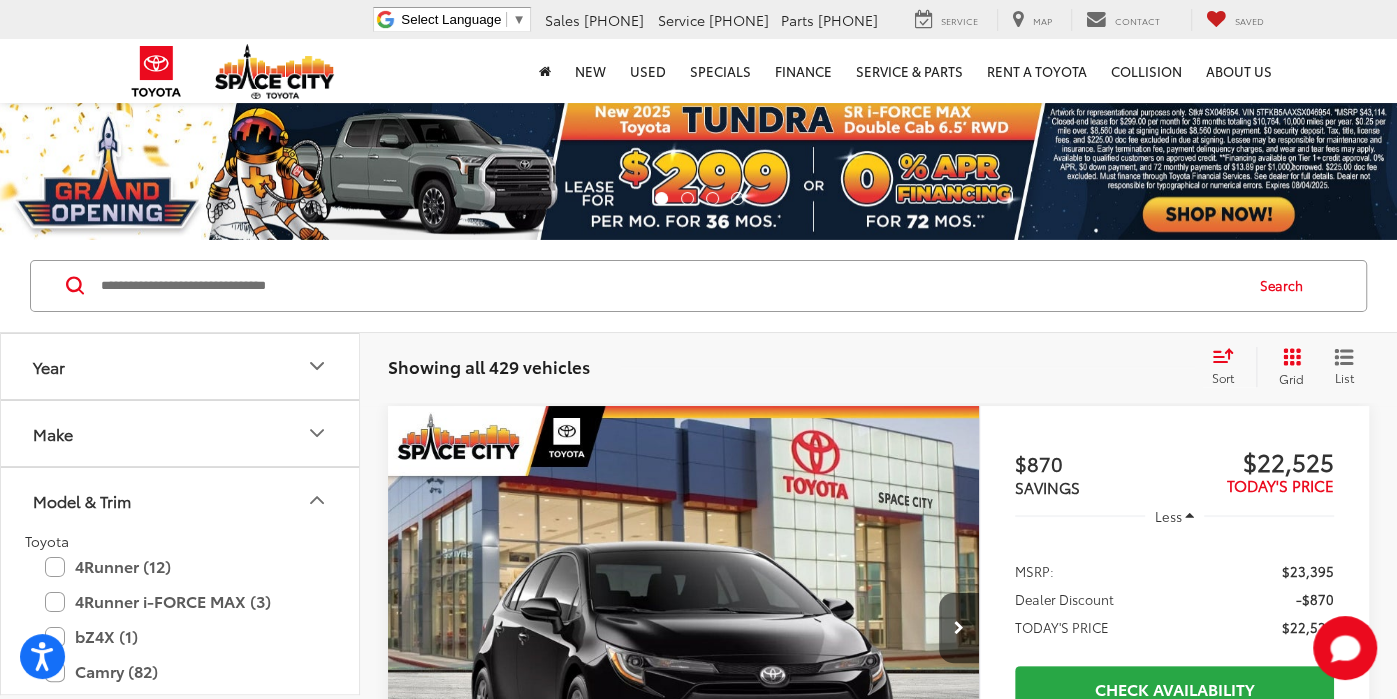 click 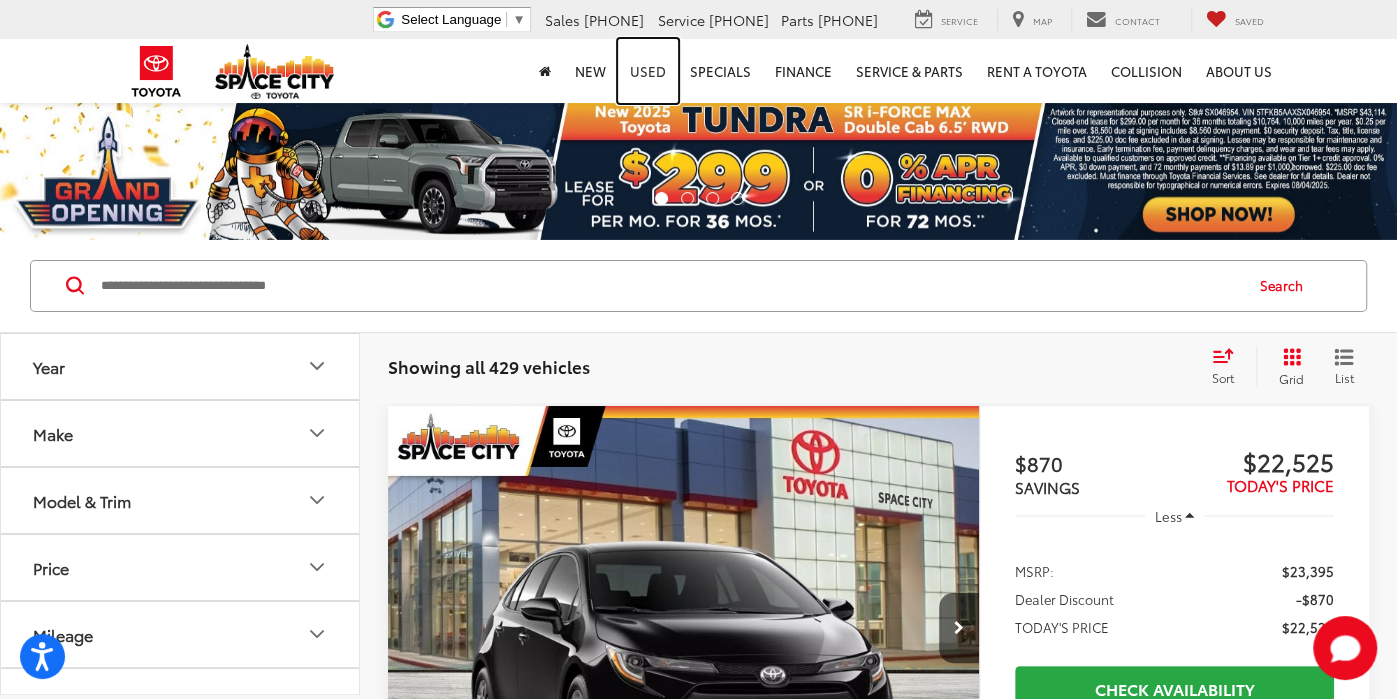 click on "Used" at bounding box center [648, 71] 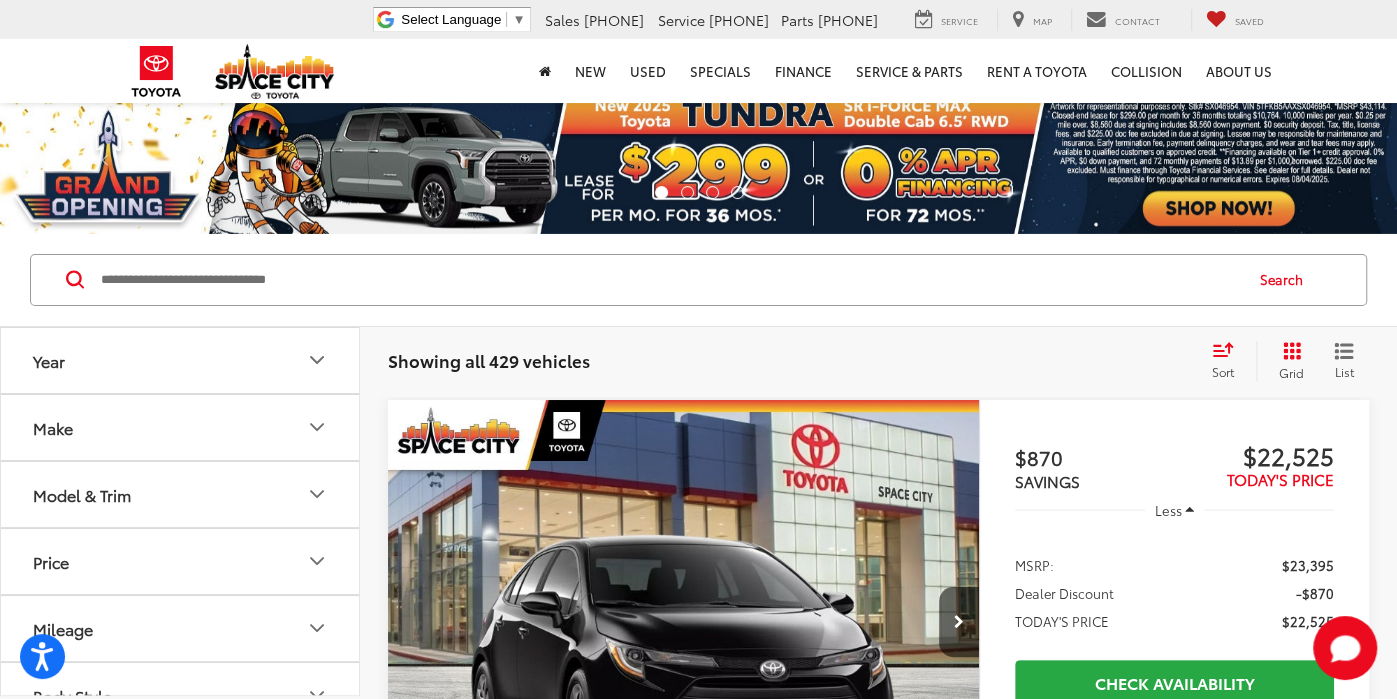 click 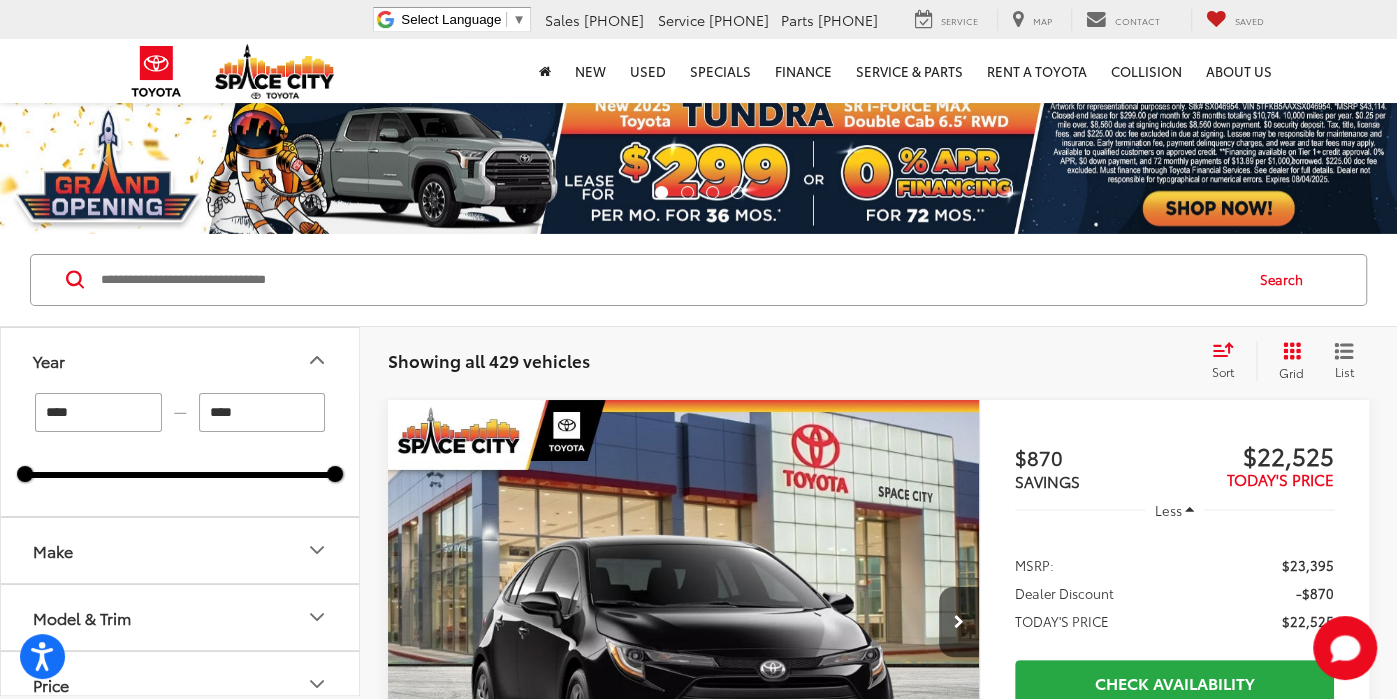 click on "****" at bounding box center (262, 412) 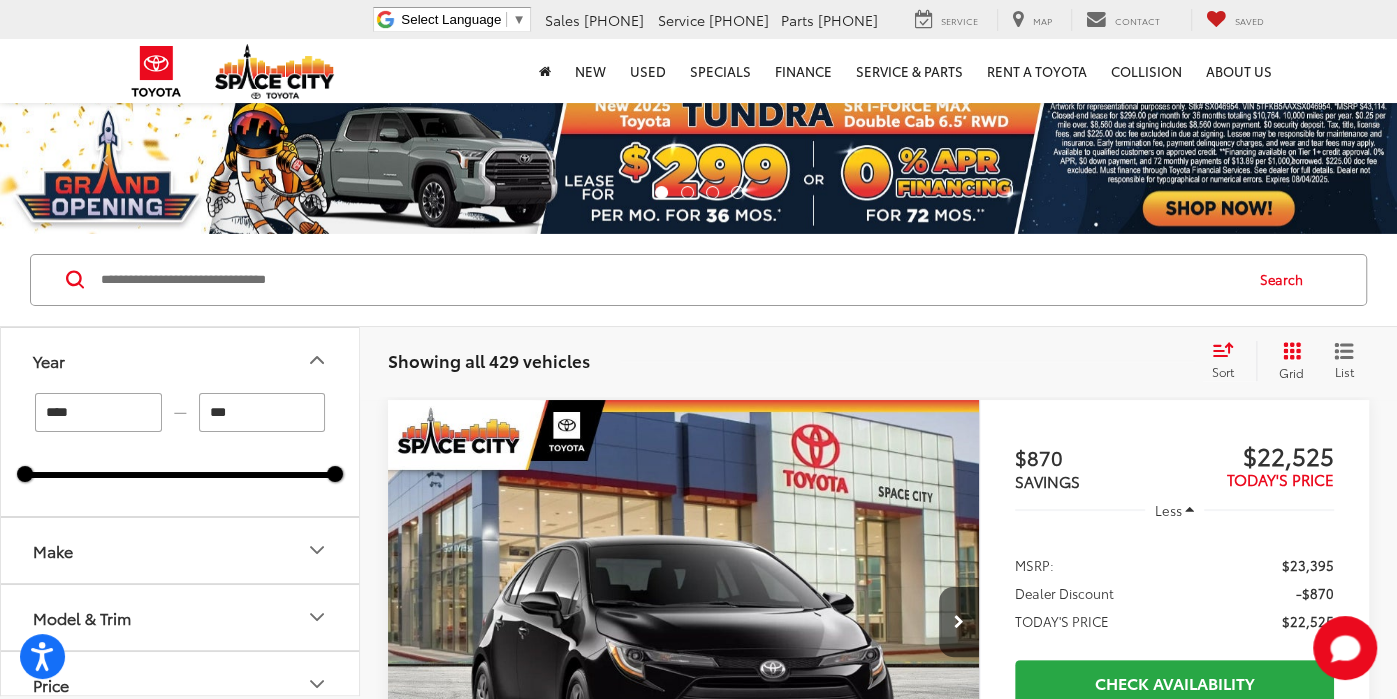 type on "****" 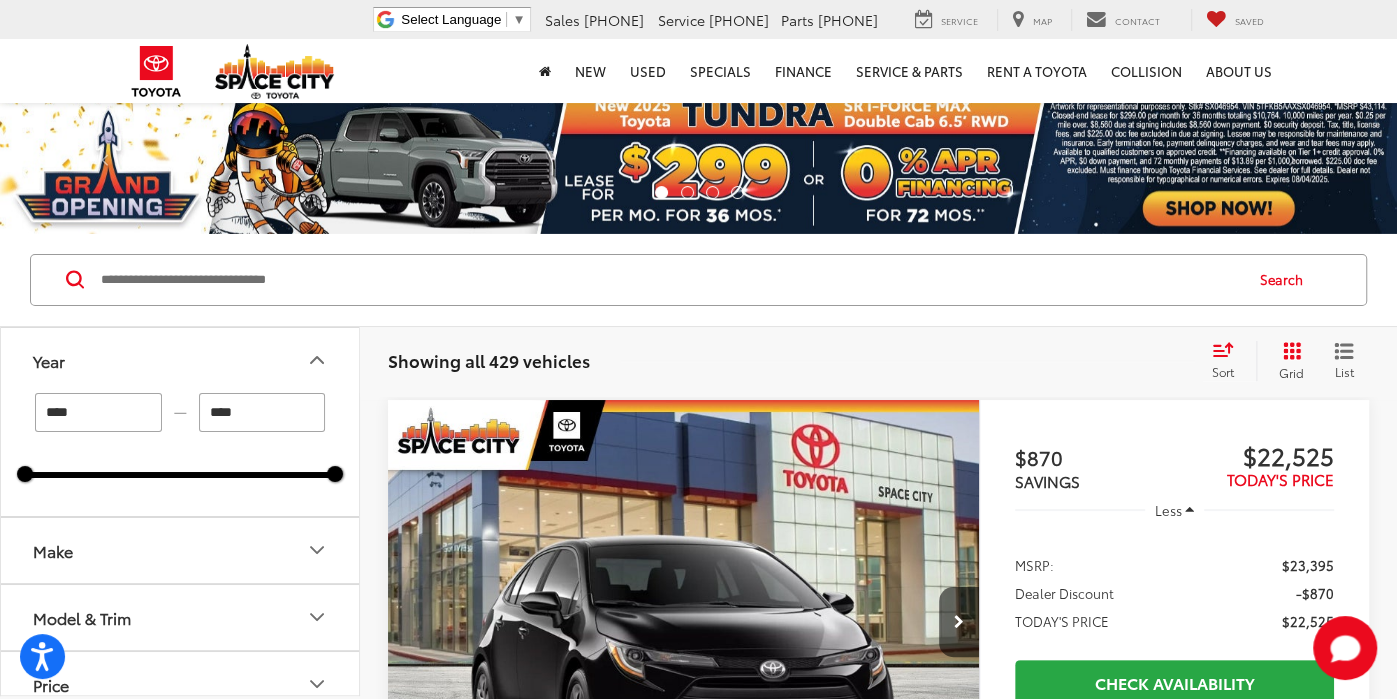 click 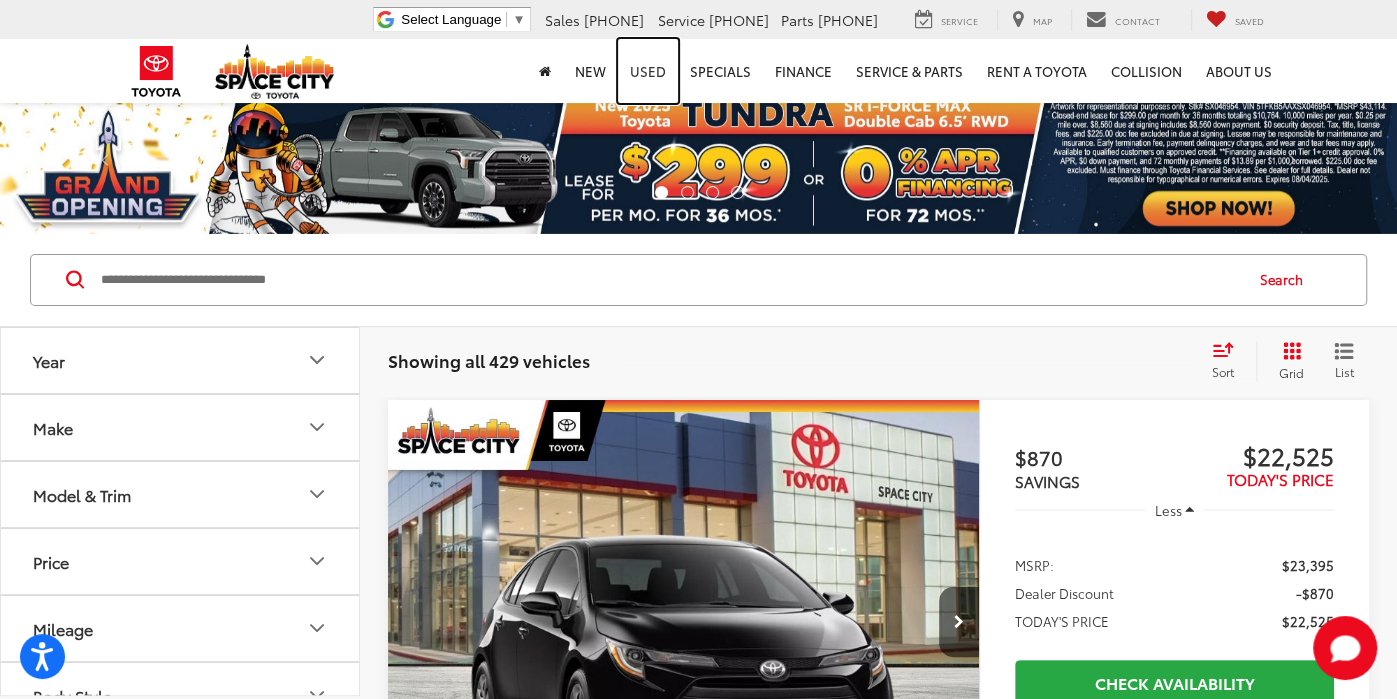 click on "Used" at bounding box center (648, 71) 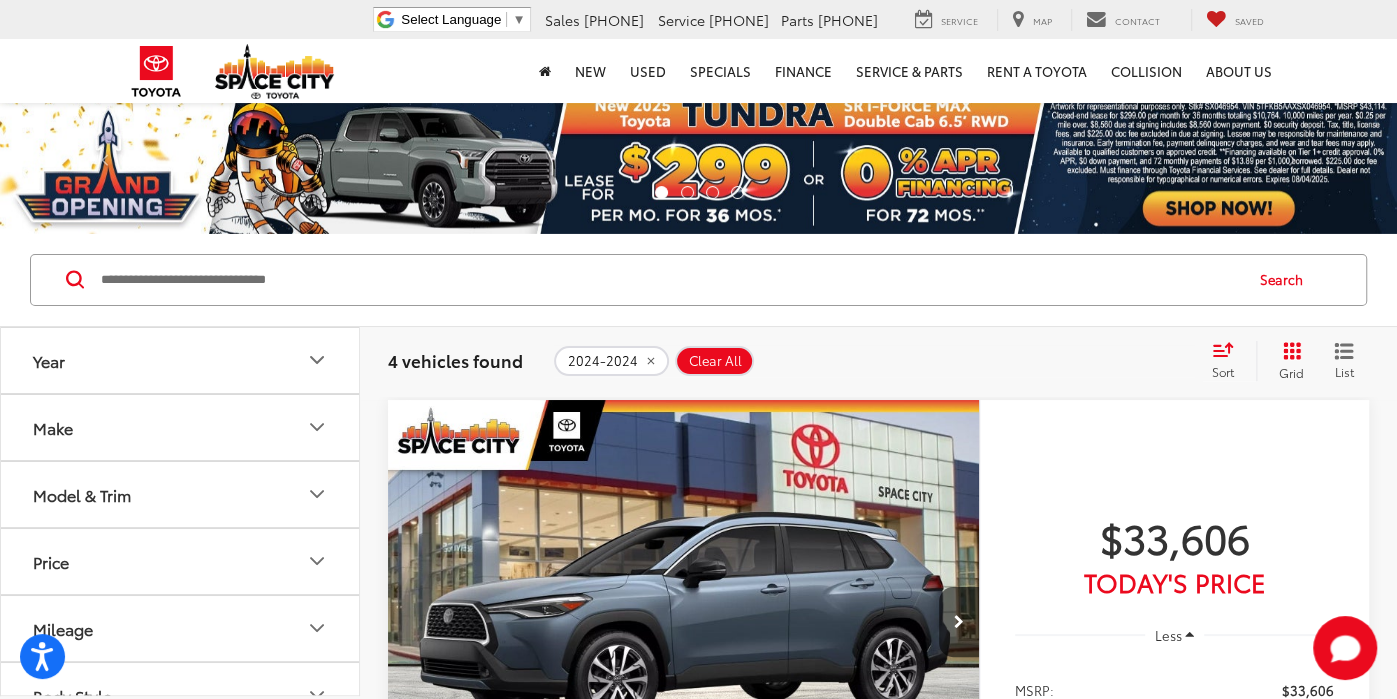 click 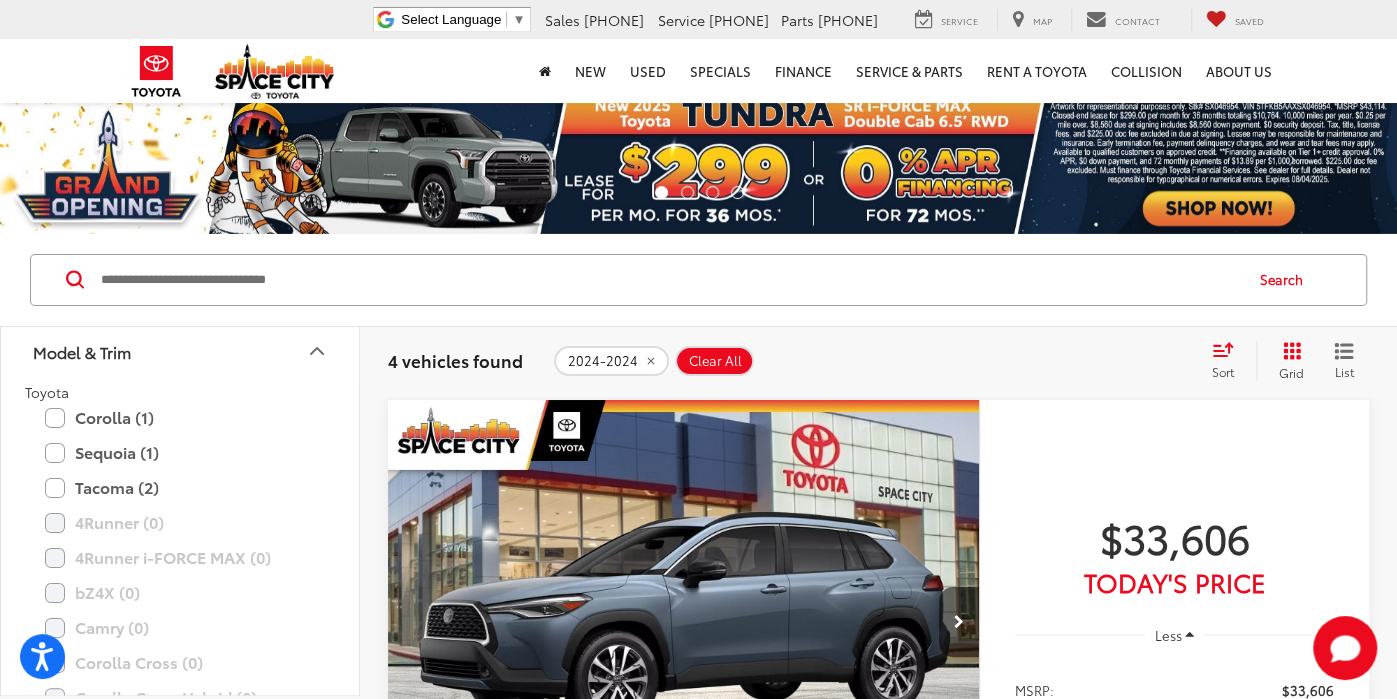 scroll, scrollTop: 154, scrollLeft: 0, axis: vertical 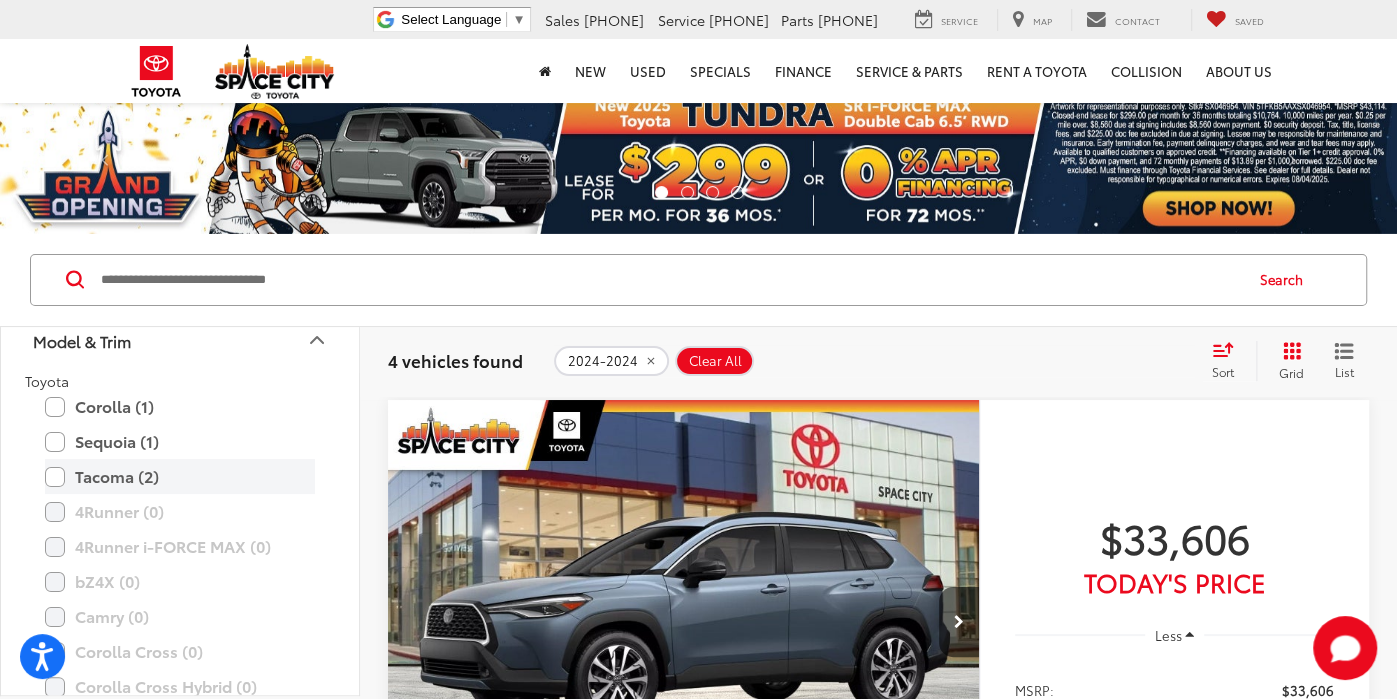 click on "Tacoma (2)" at bounding box center [180, 476] 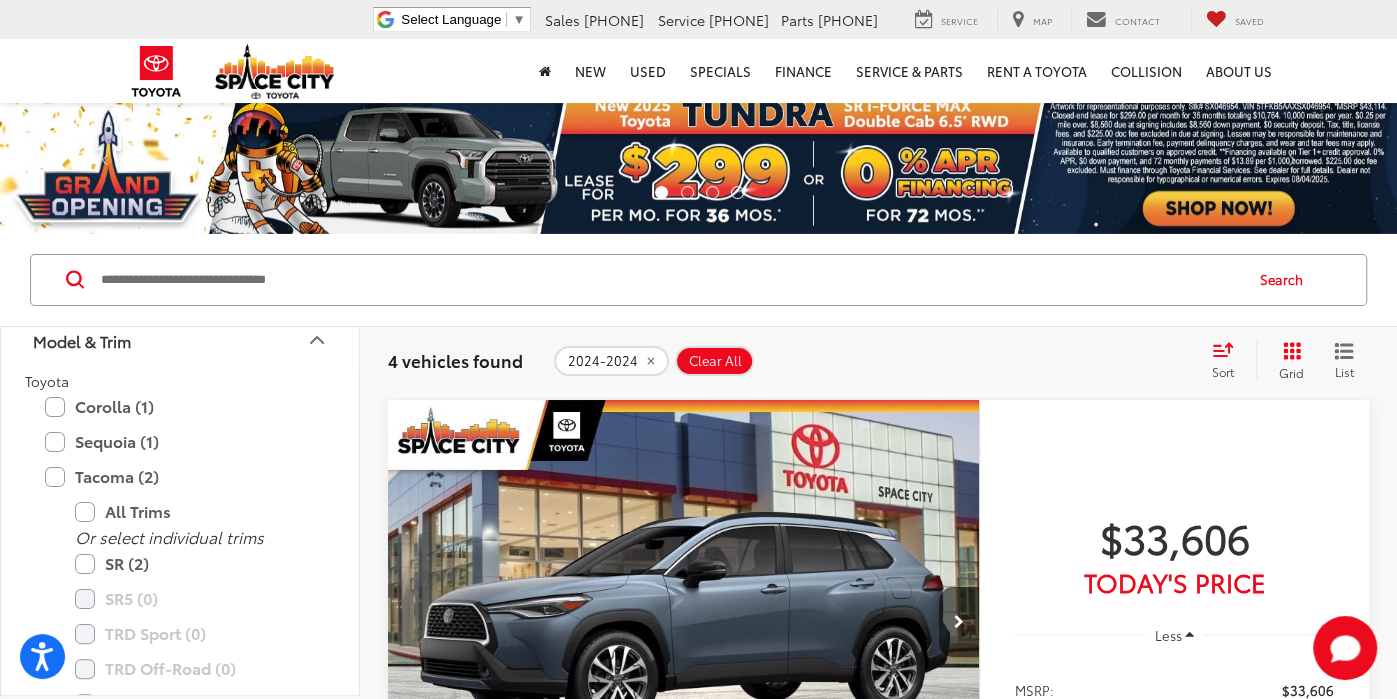 click 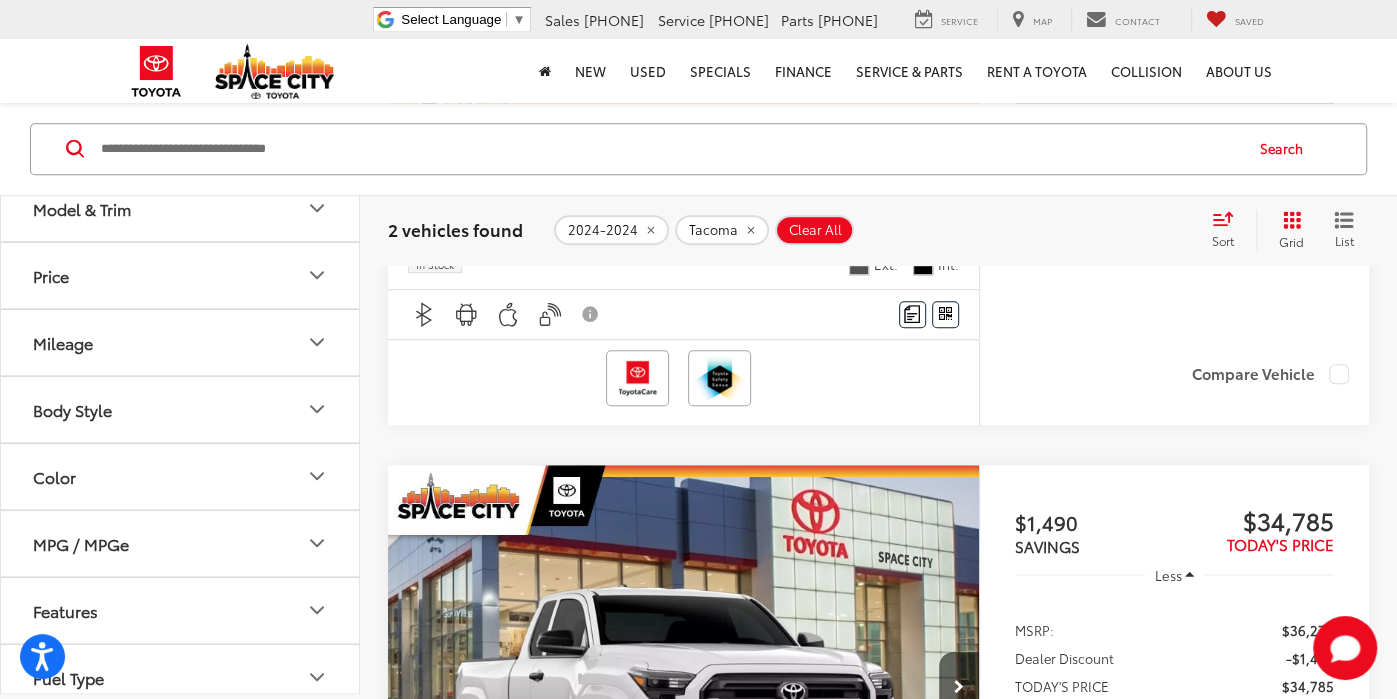 scroll, scrollTop: 692, scrollLeft: 0, axis: vertical 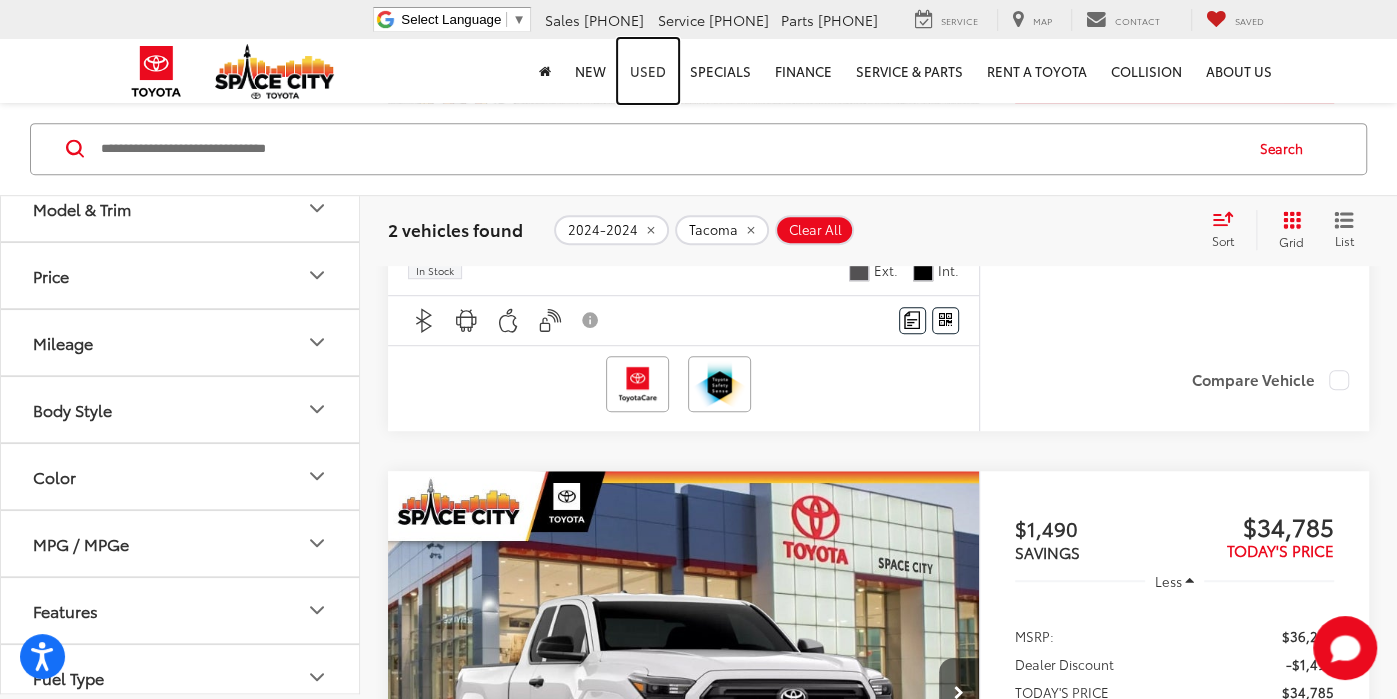 click on "Used" at bounding box center (648, 71) 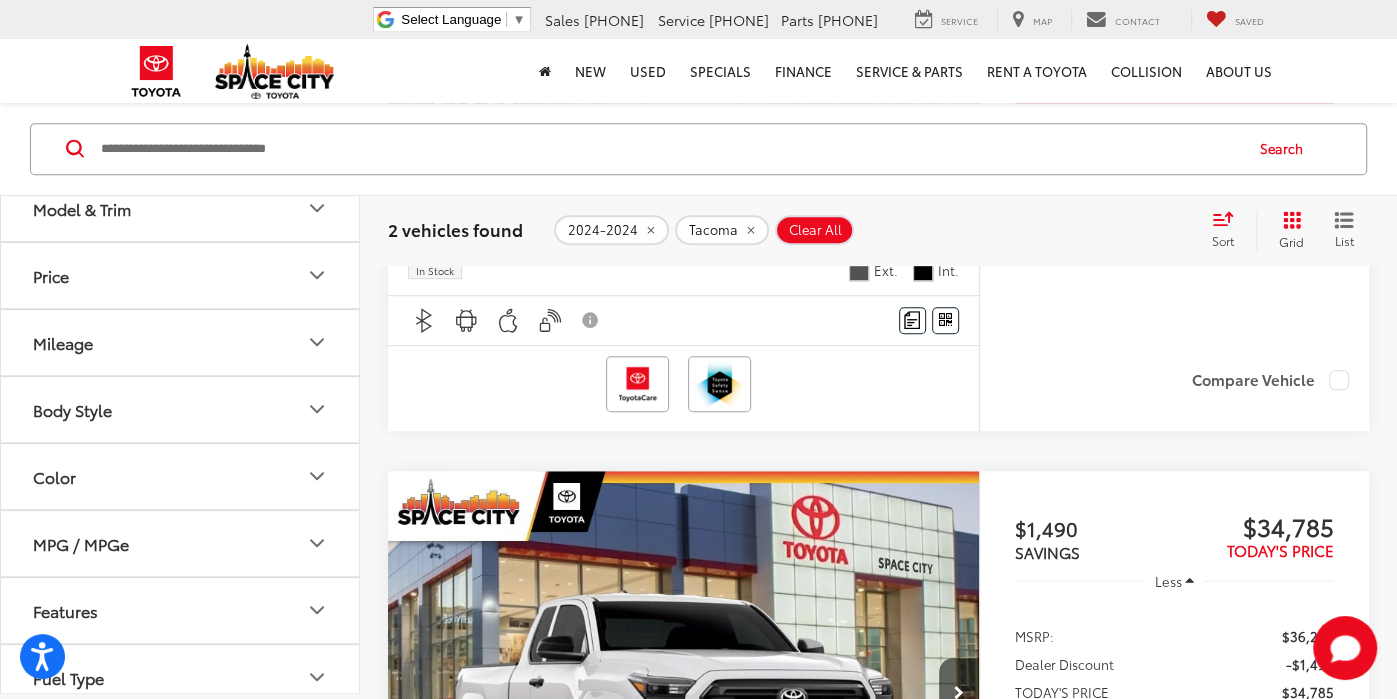 click 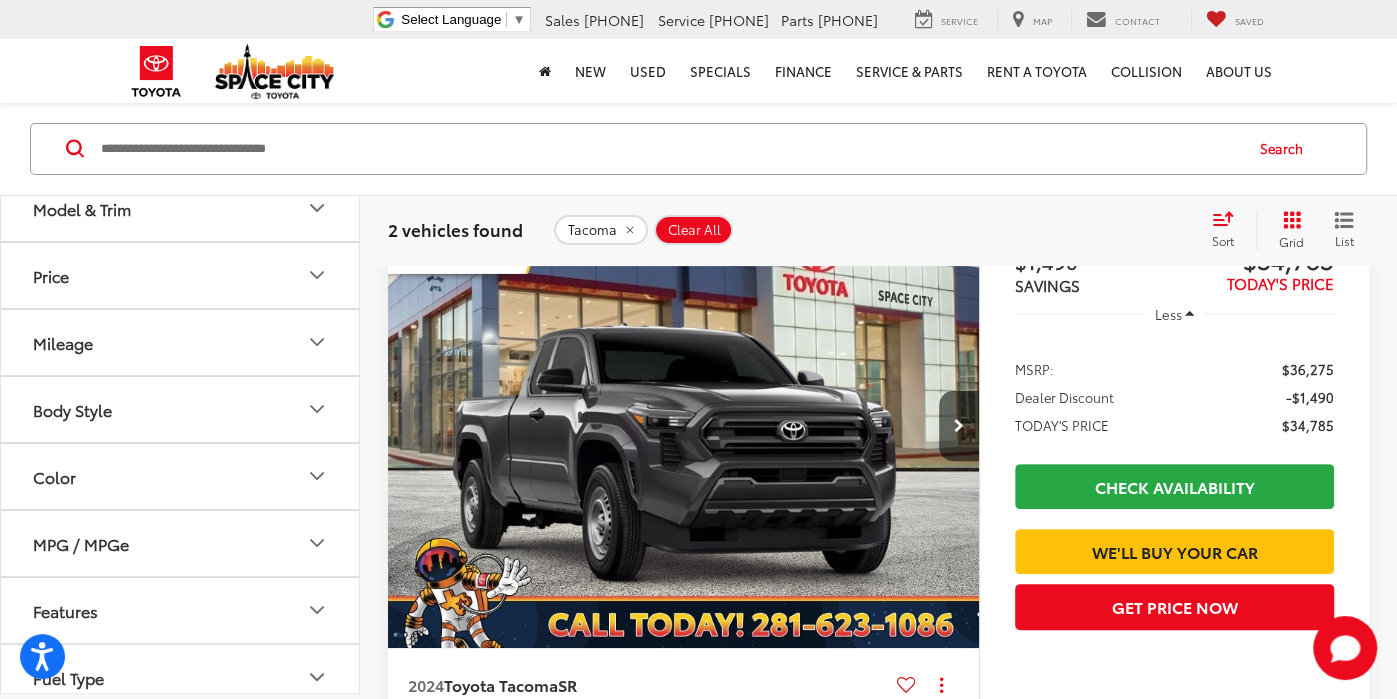 scroll, scrollTop: 136, scrollLeft: 0, axis: vertical 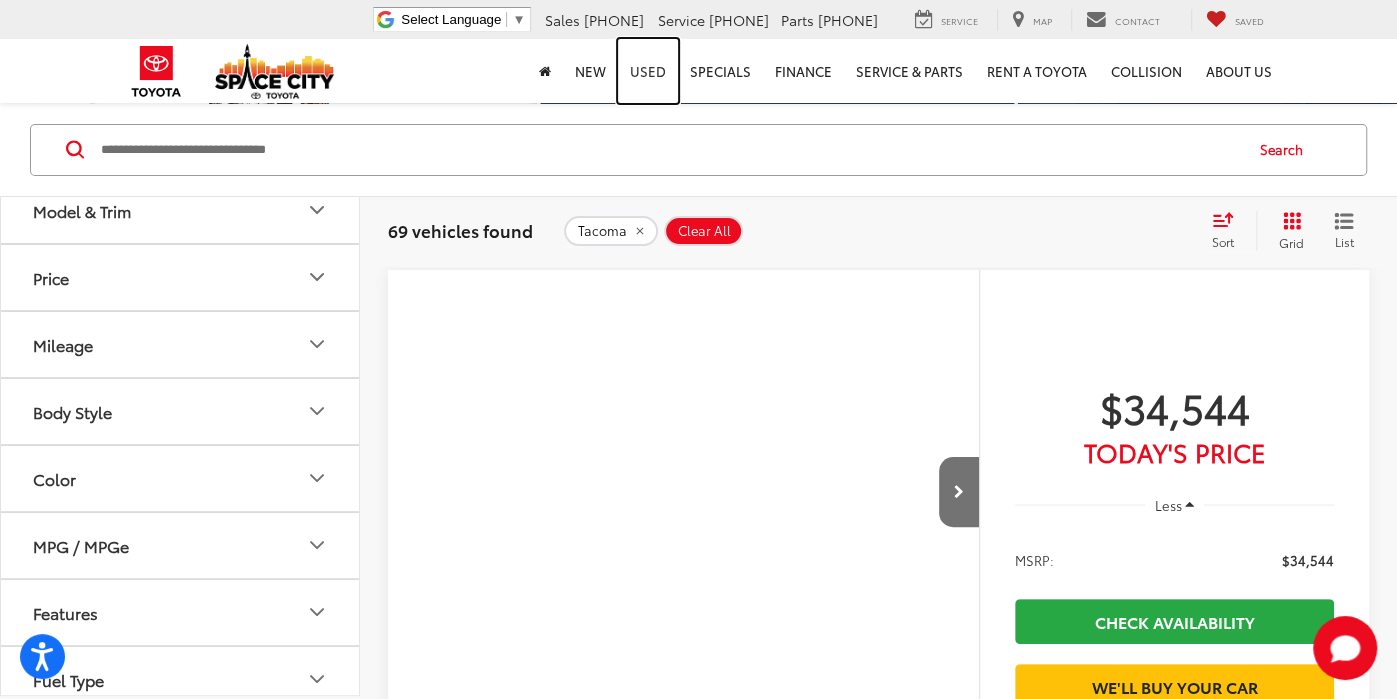 click on "Used" at bounding box center (648, 71) 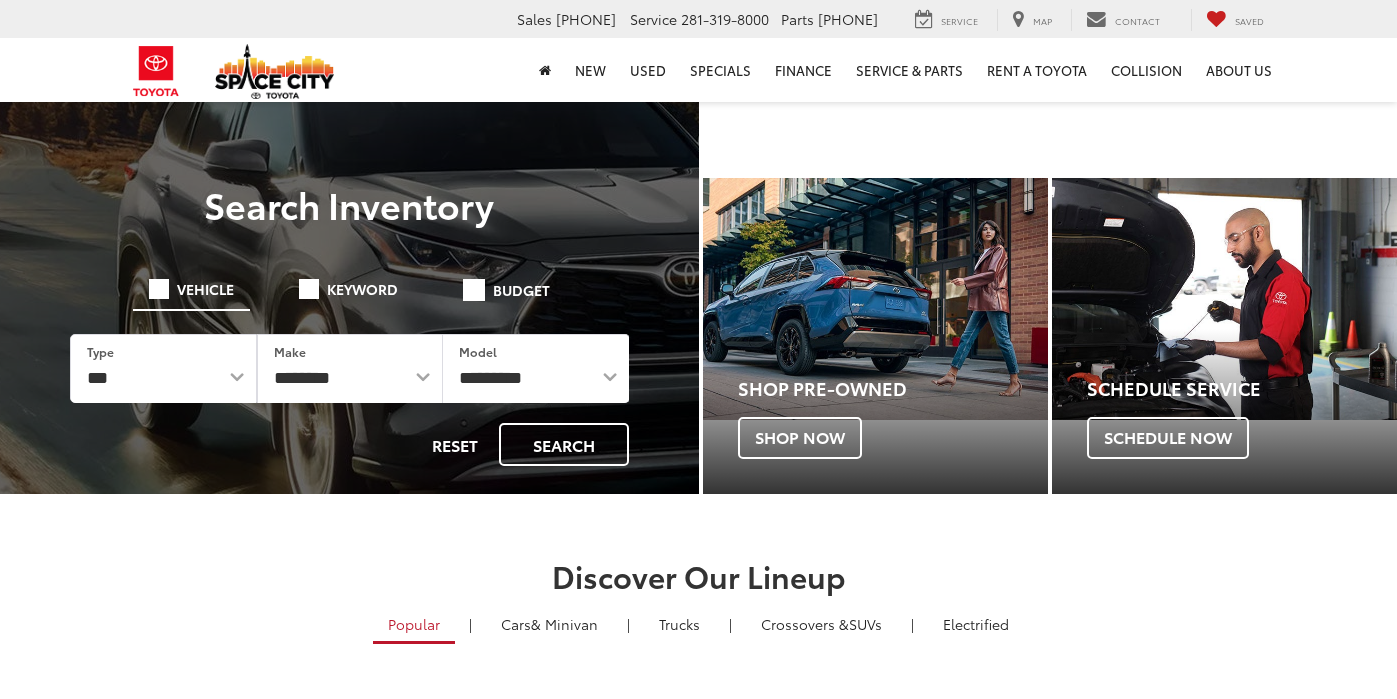 scroll, scrollTop: 0, scrollLeft: 0, axis: both 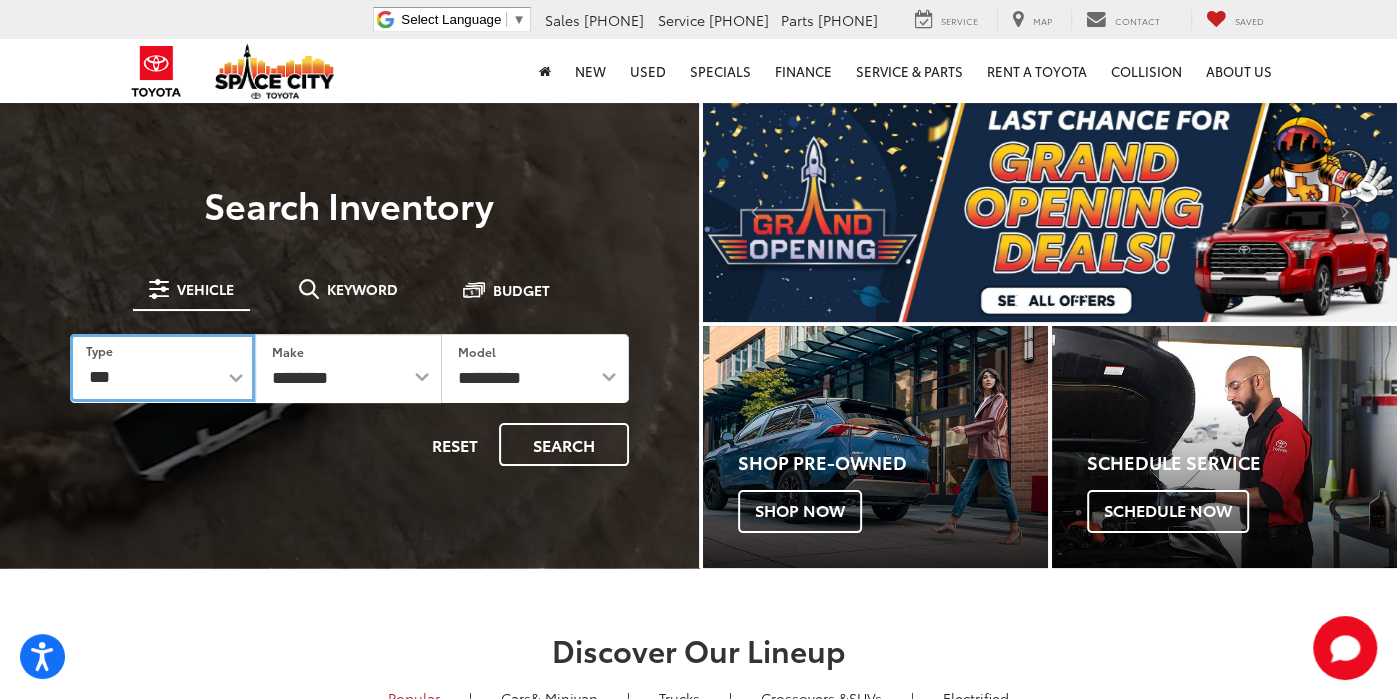 click on "***
***
****
*********" at bounding box center (162, 368) 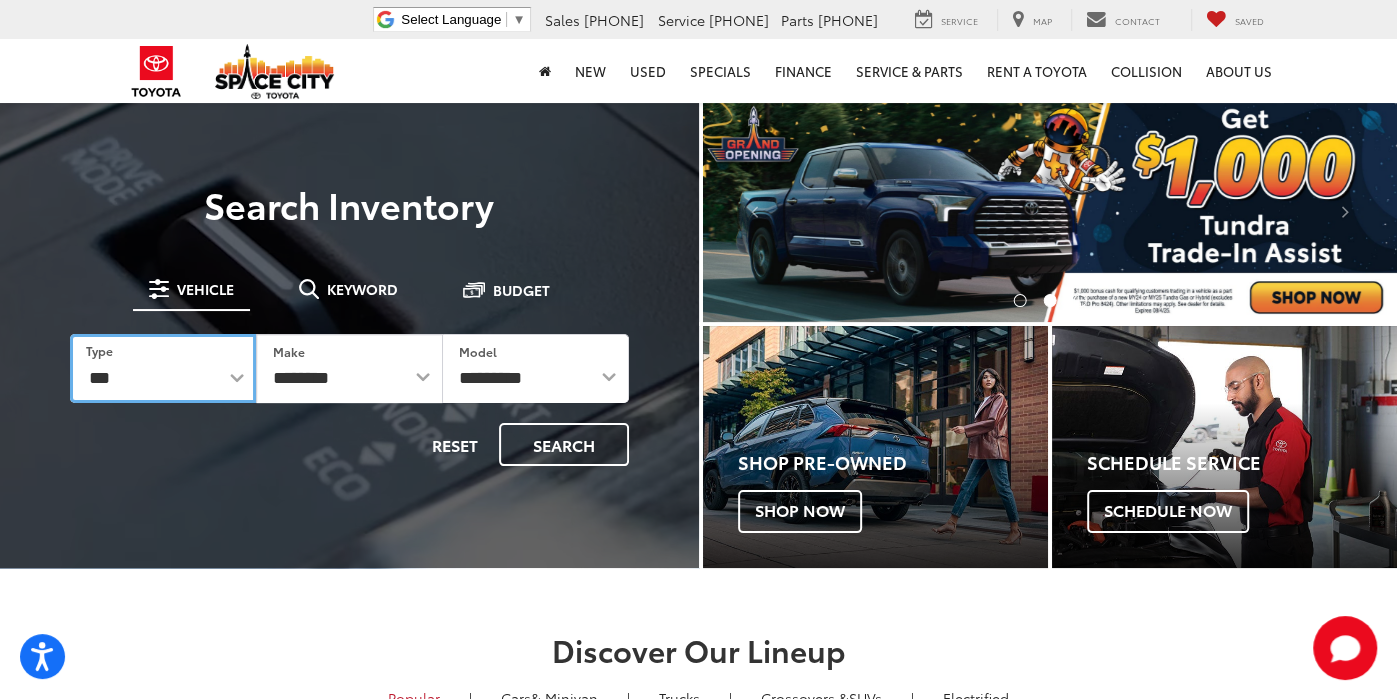 select on "********" 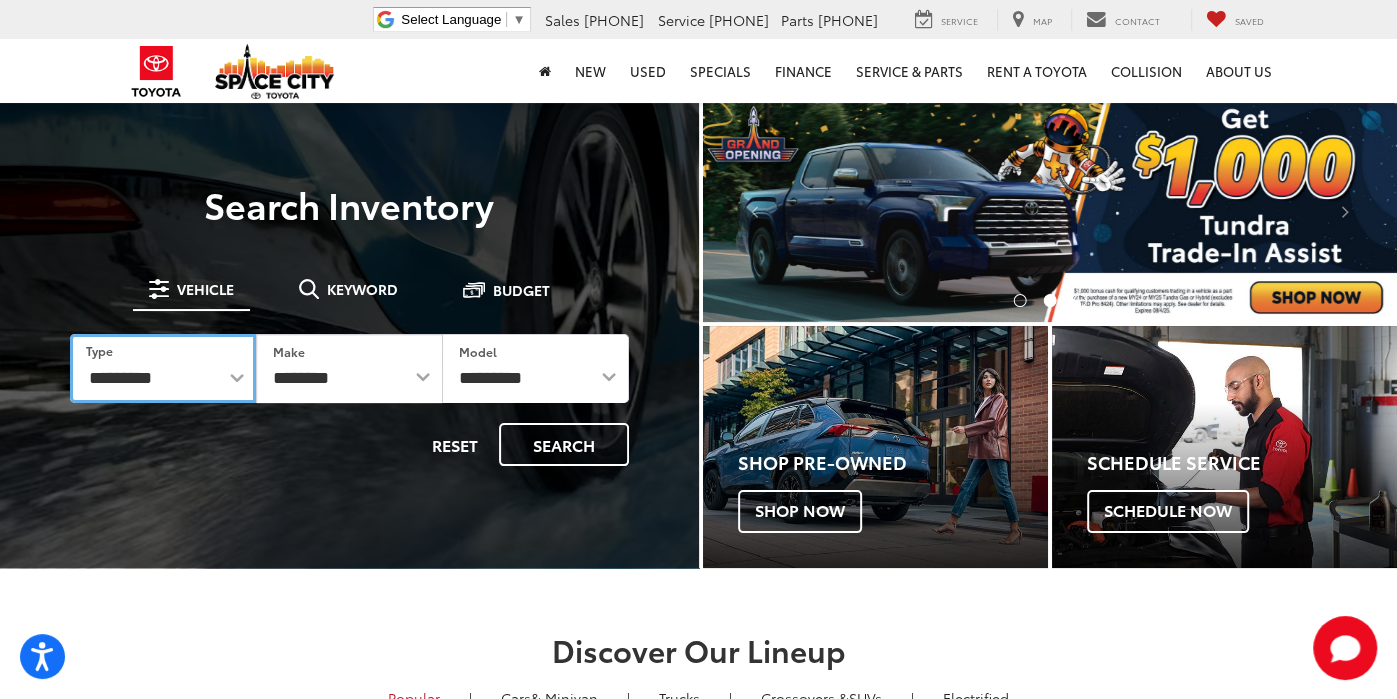 click on "***
***
****
*********" at bounding box center [163, 368] 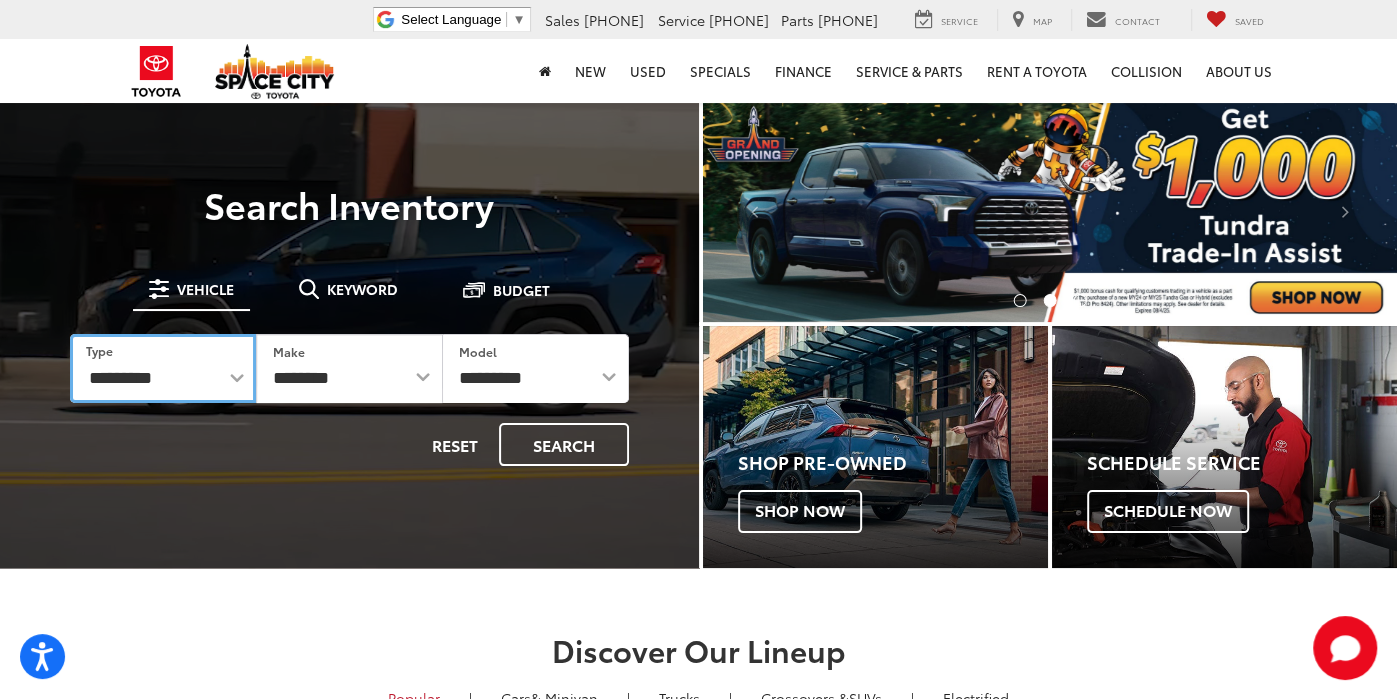 select on "******" 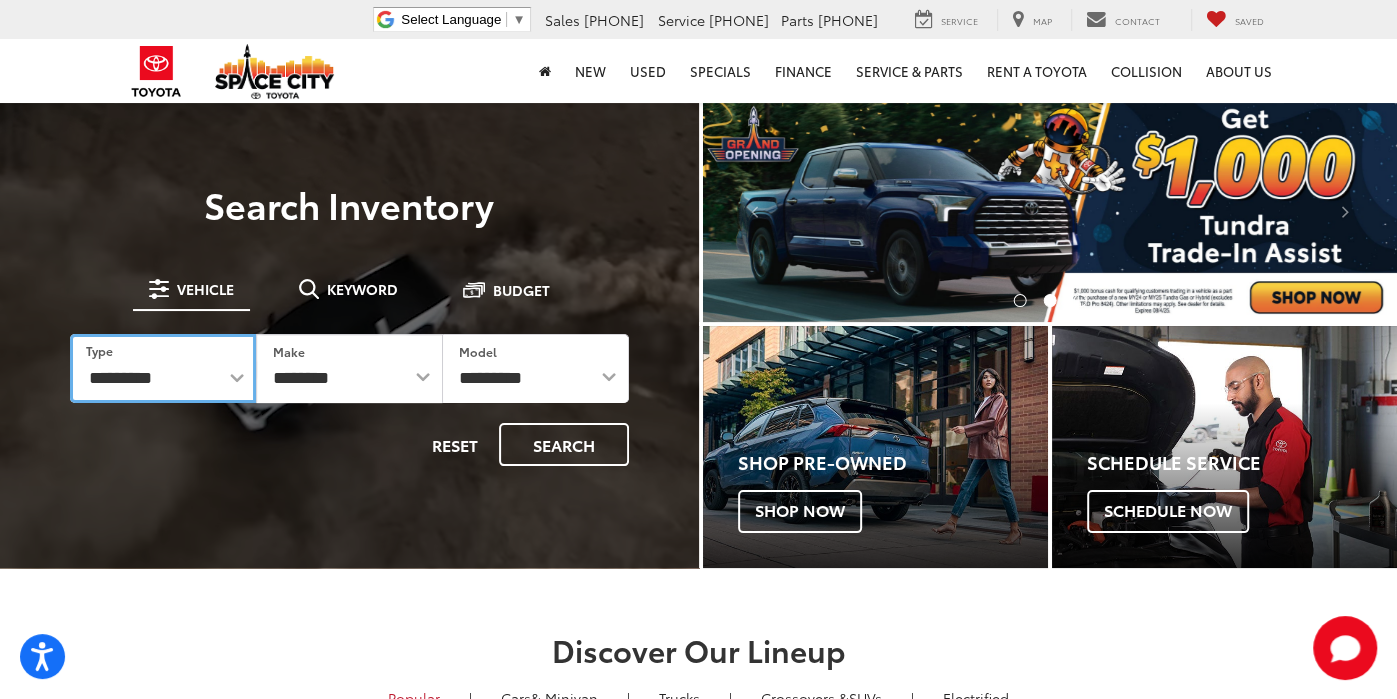 select 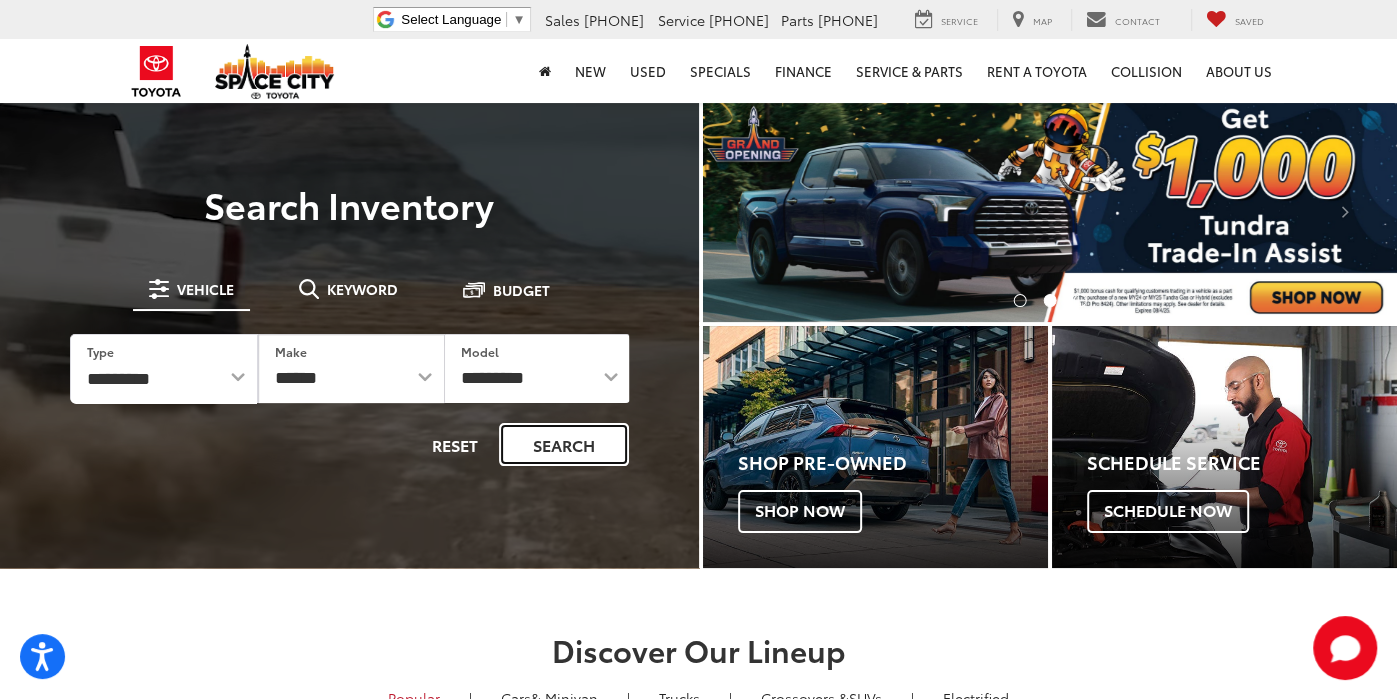 click on "Search" at bounding box center [564, 444] 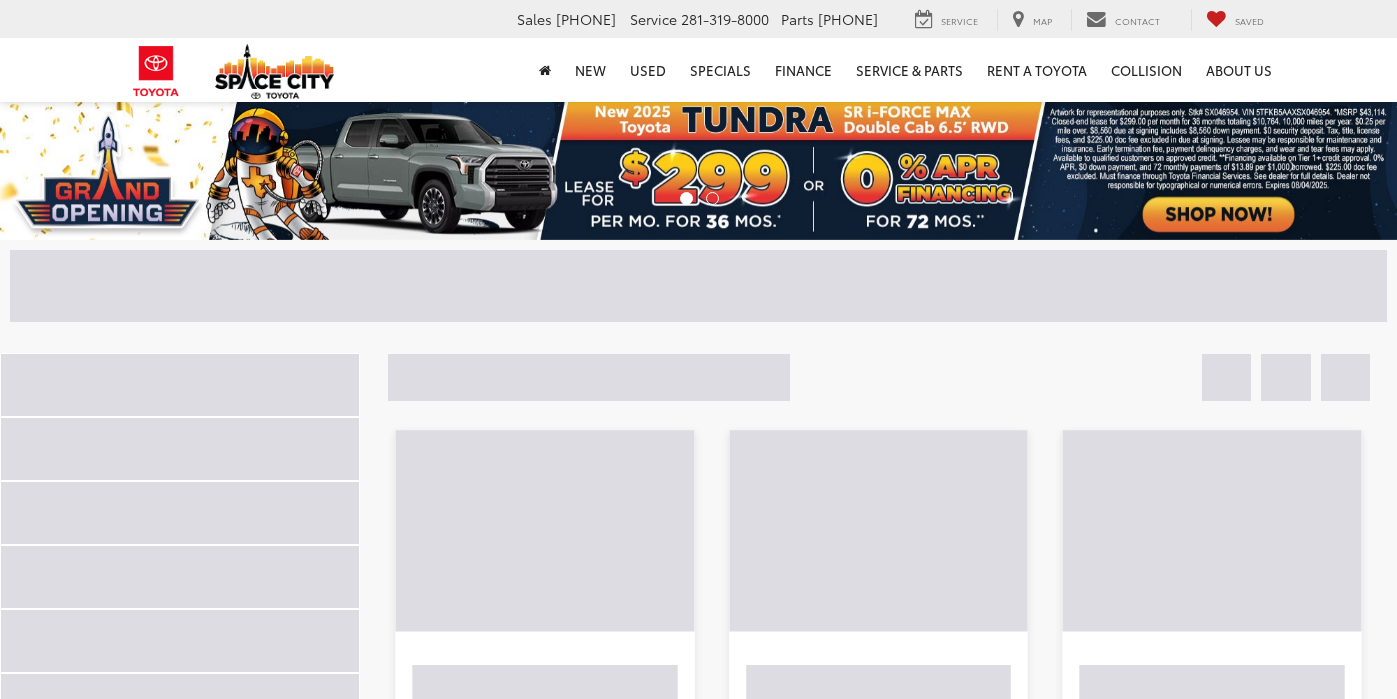 scroll, scrollTop: 0, scrollLeft: 0, axis: both 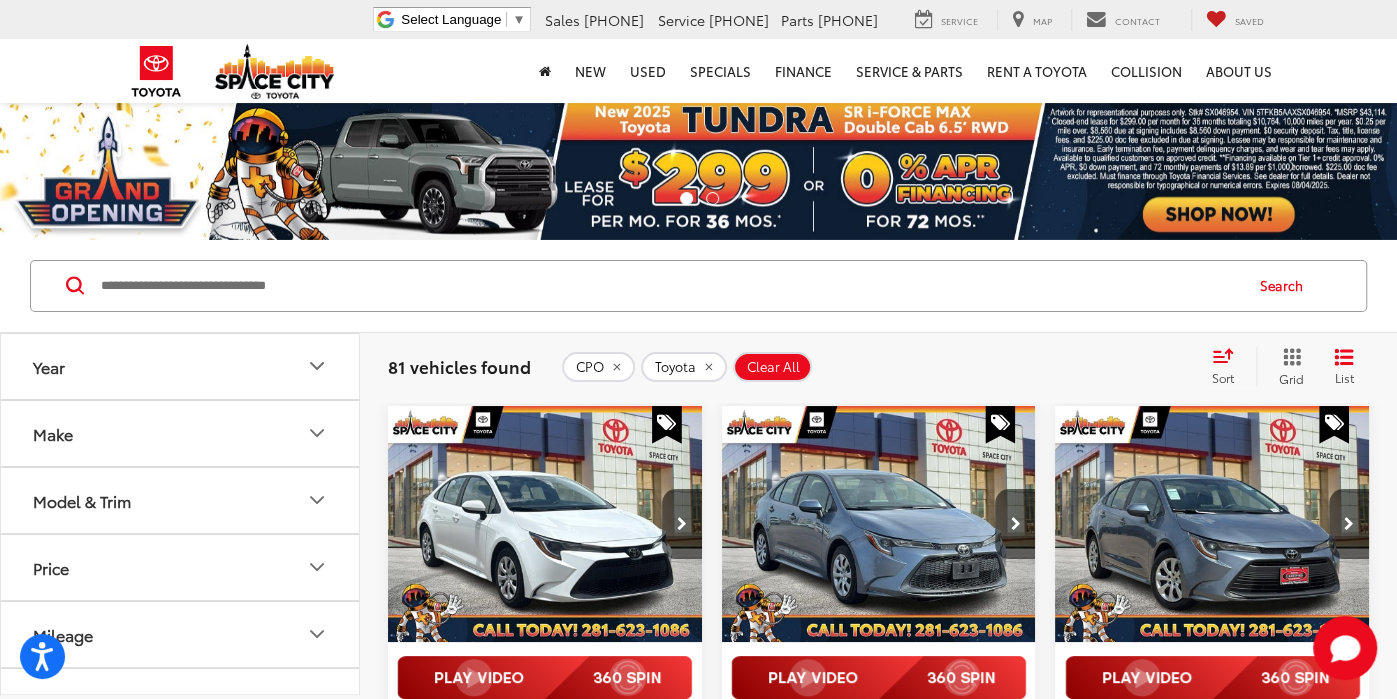 click 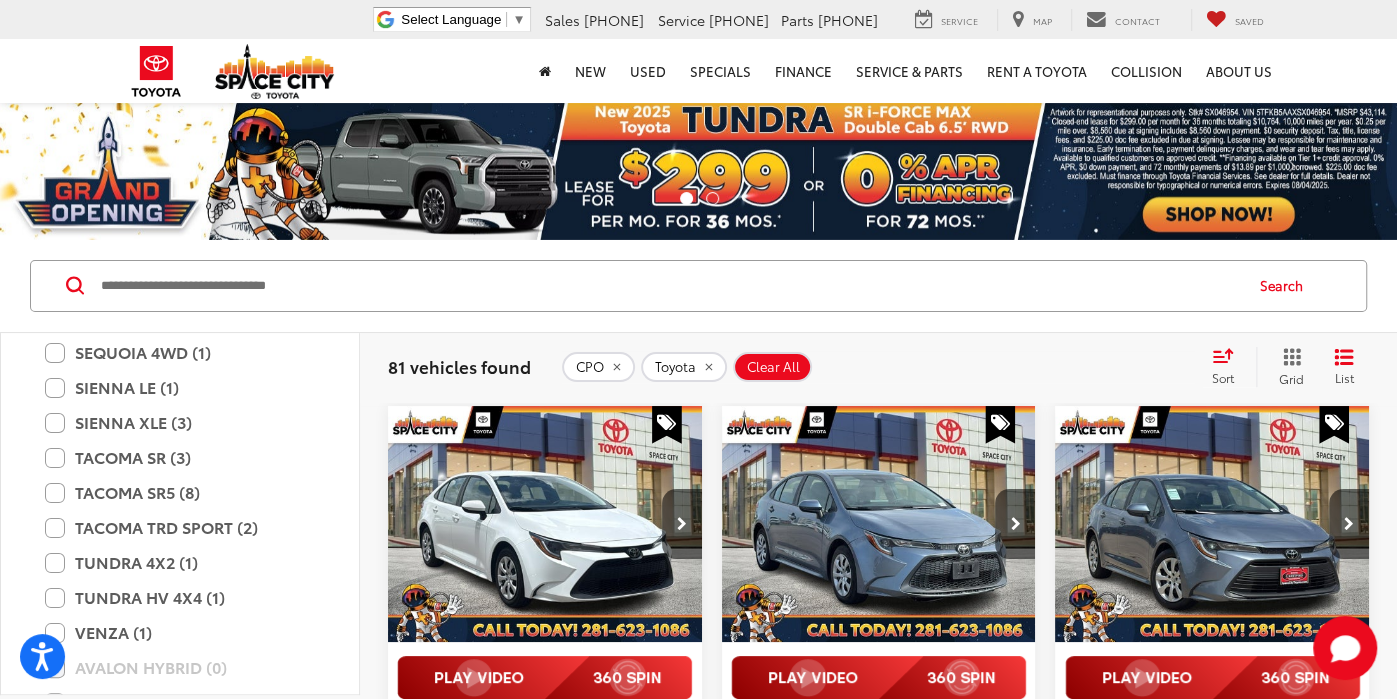 scroll, scrollTop: 621, scrollLeft: 0, axis: vertical 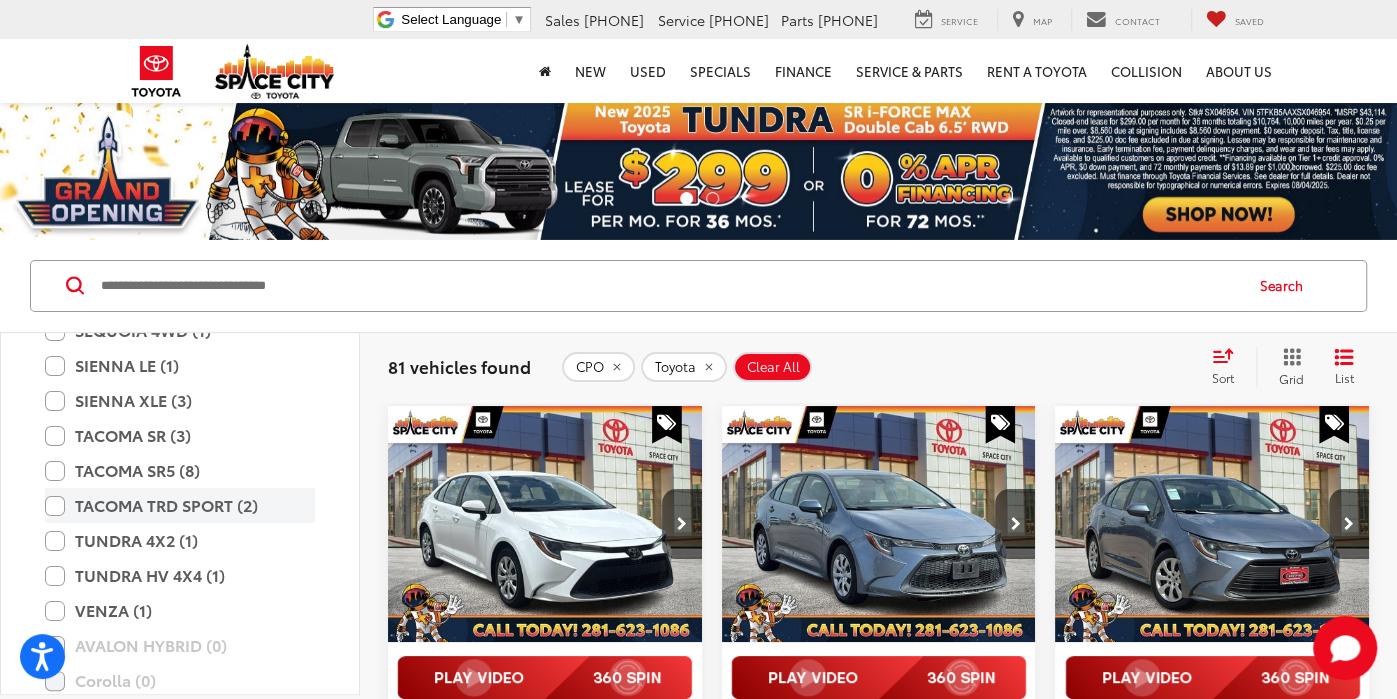 click on "TACOMA TRD SPORT (2)" at bounding box center [180, 505] 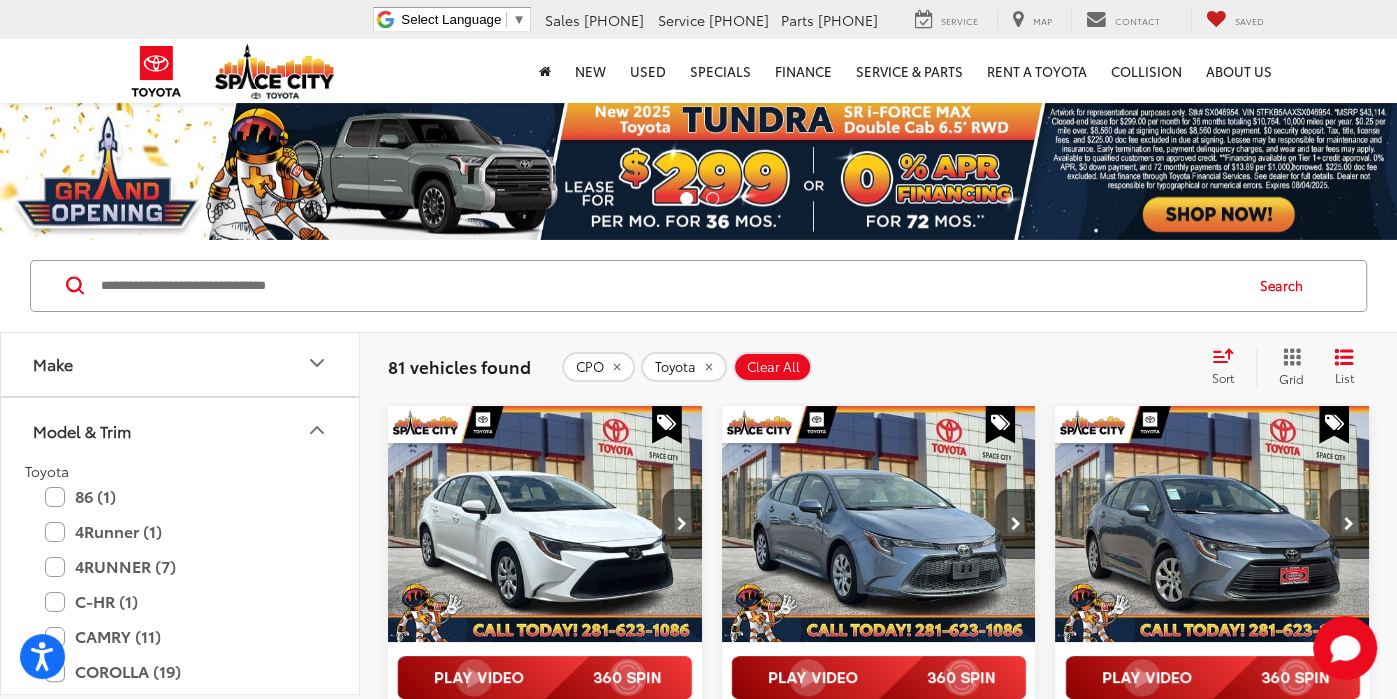 scroll, scrollTop: 66, scrollLeft: 0, axis: vertical 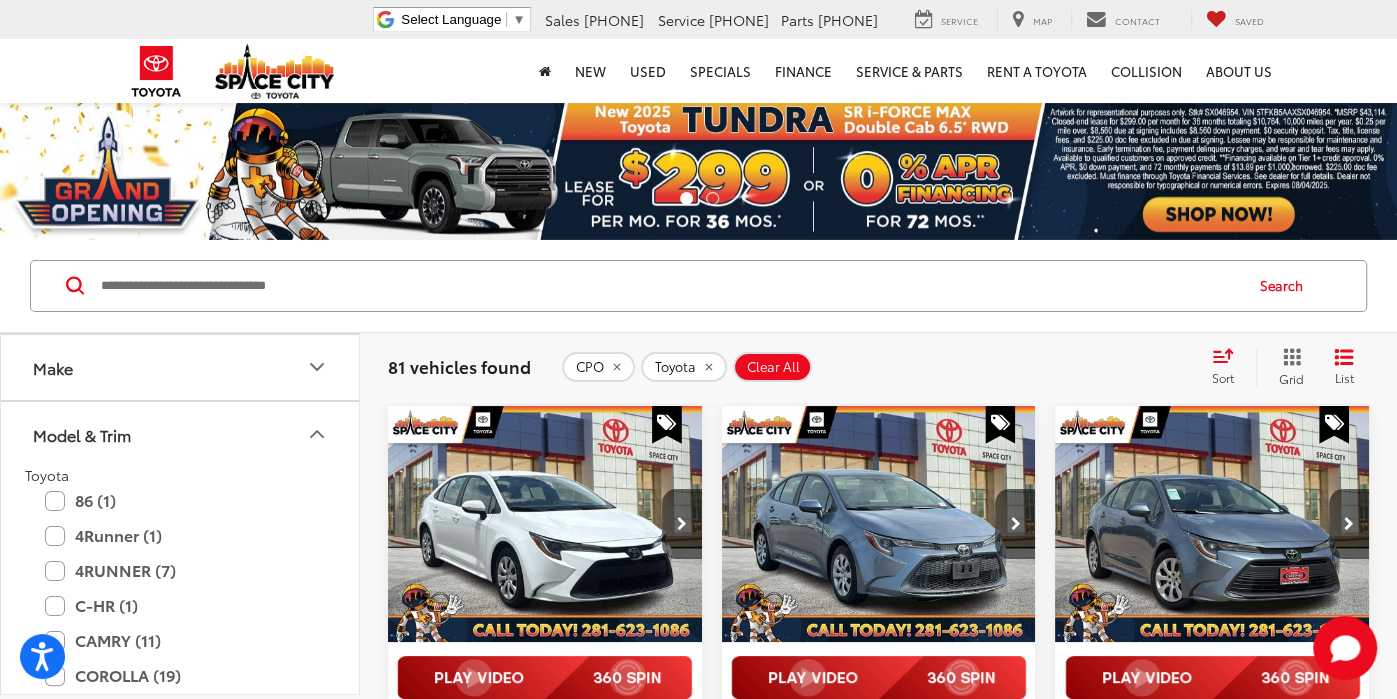 click 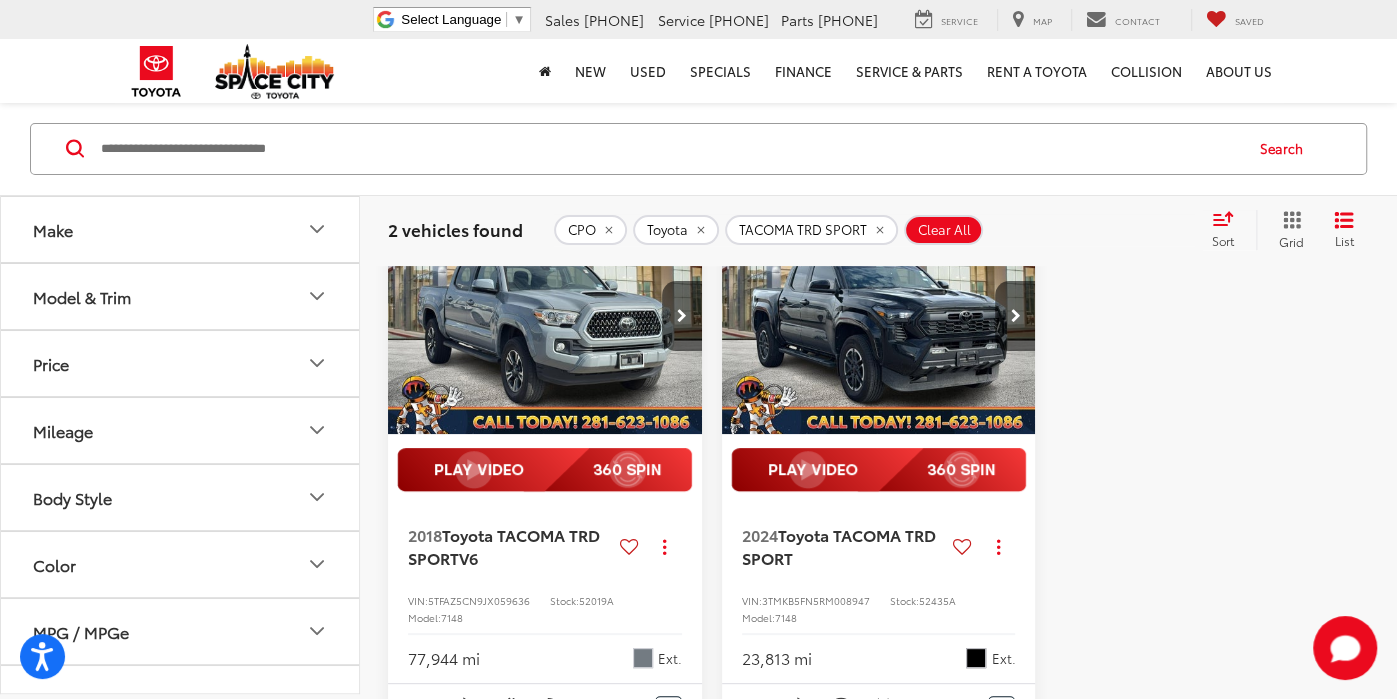 scroll, scrollTop: 200, scrollLeft: 0, axis: vertical 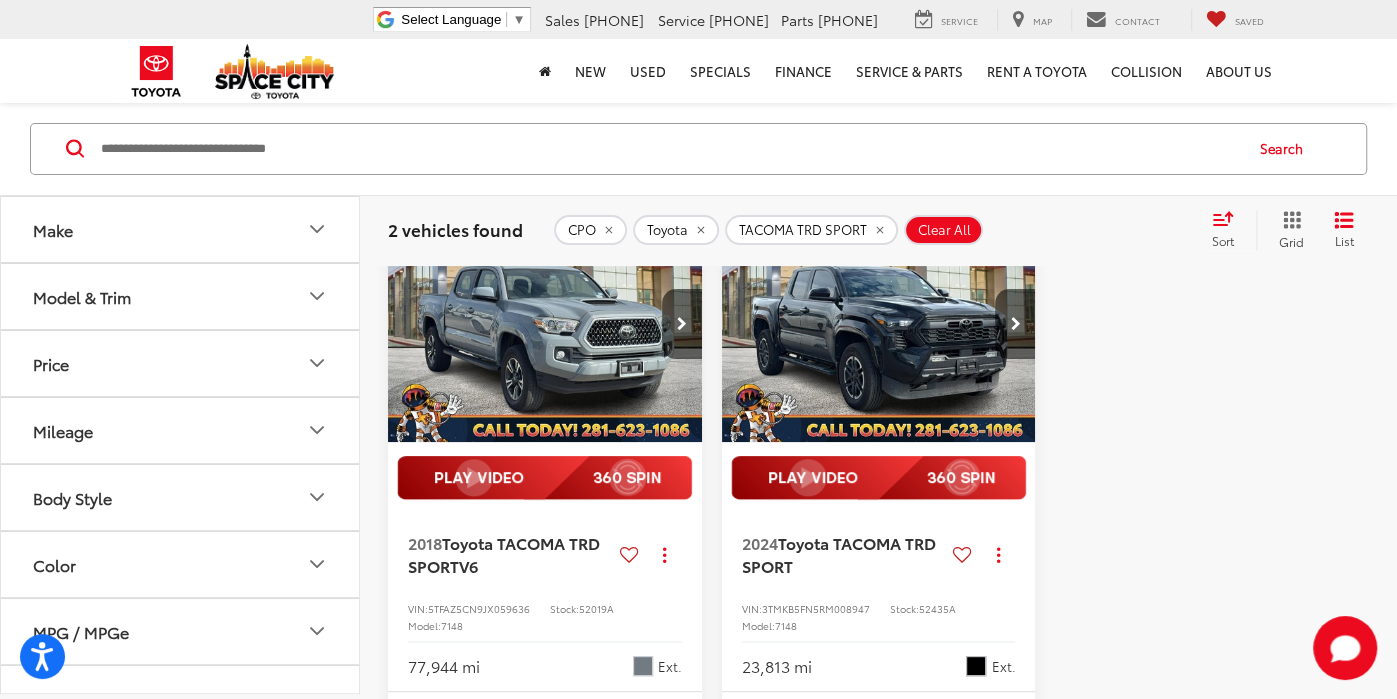click at bounding box center (878, 478) 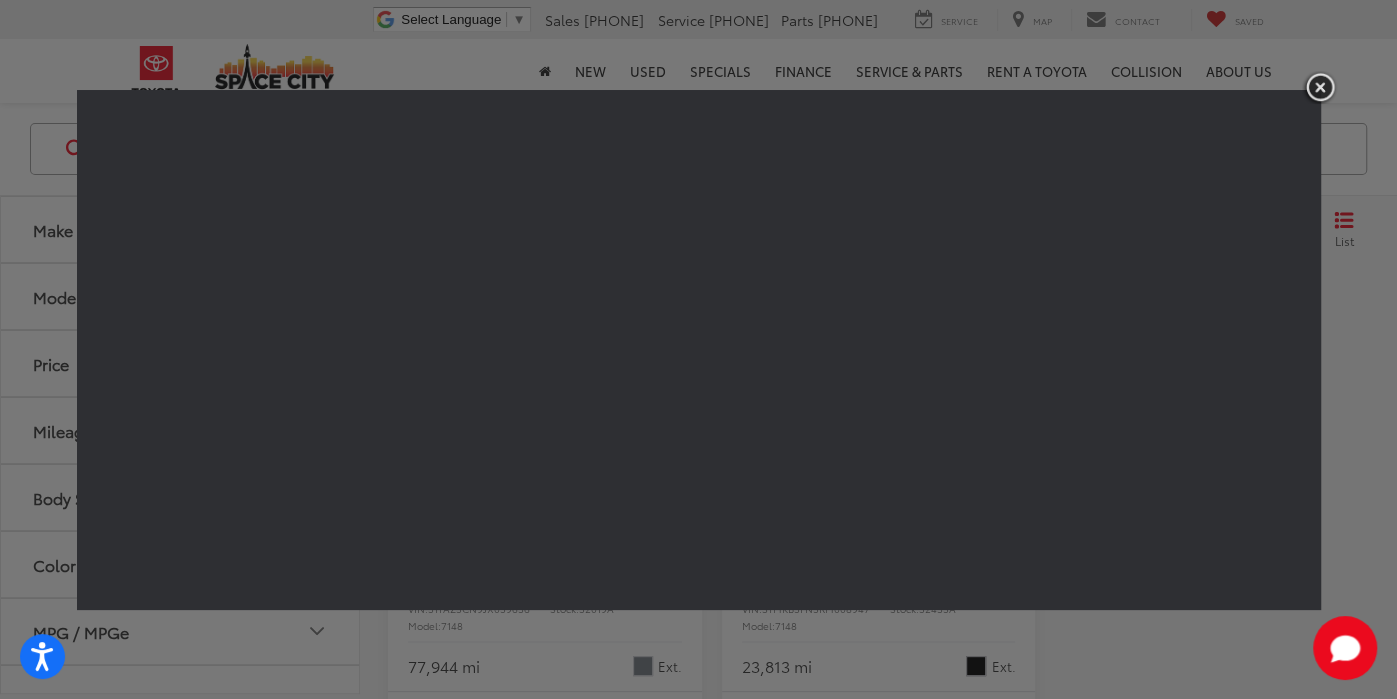 click at bounding box center (1320, 87) 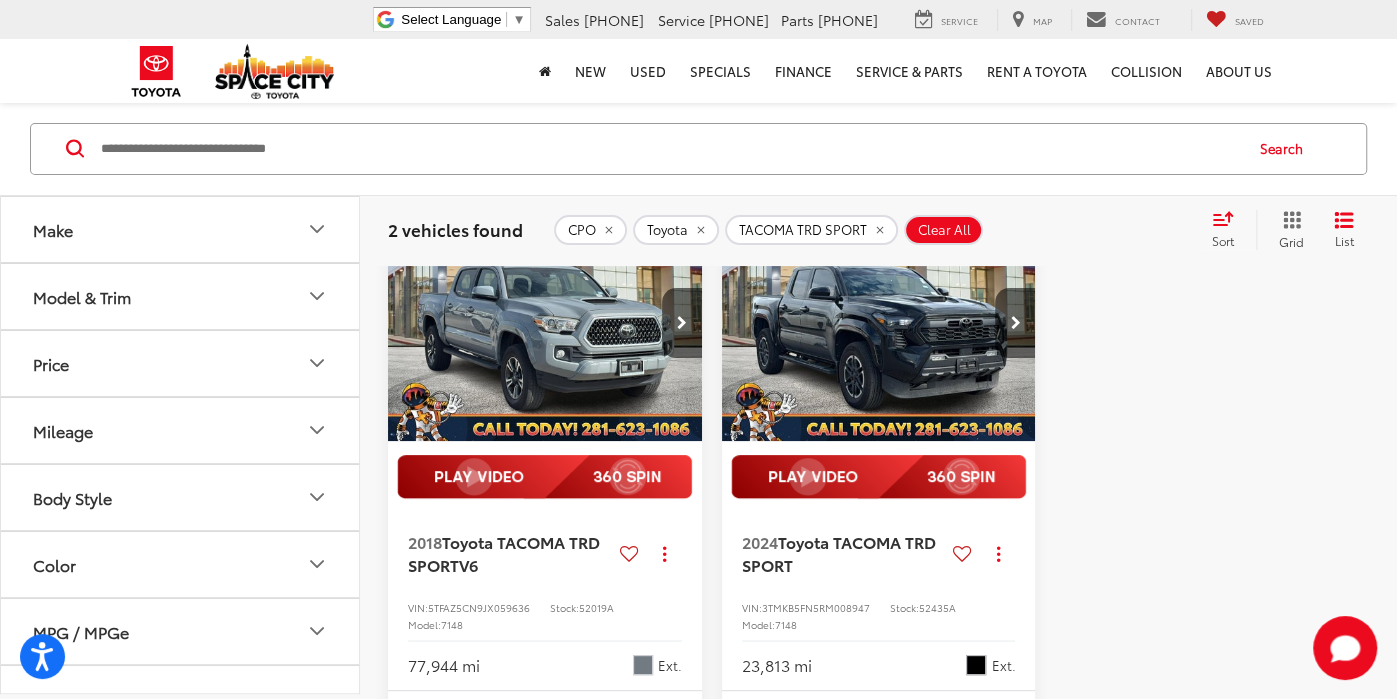 scroll, scrollTop: 0, scrollLeft: 0, axis: both 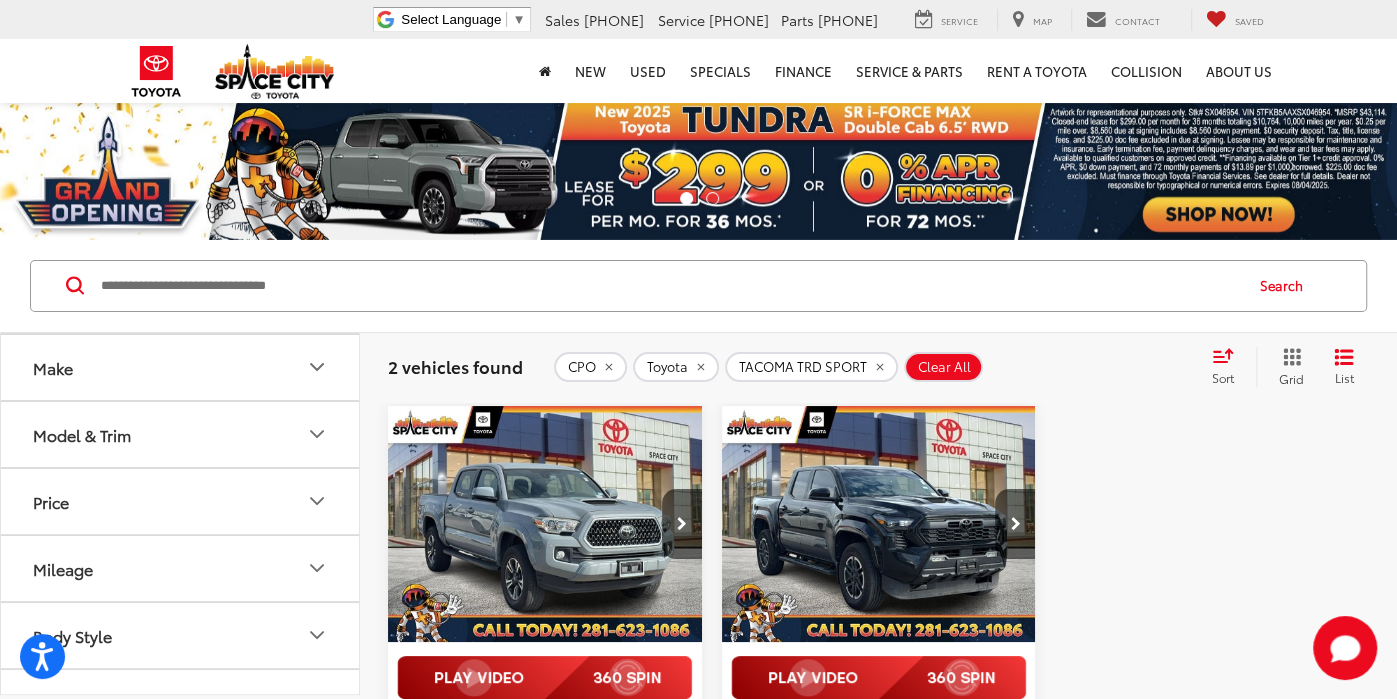 click at bounding box center (879, 525) 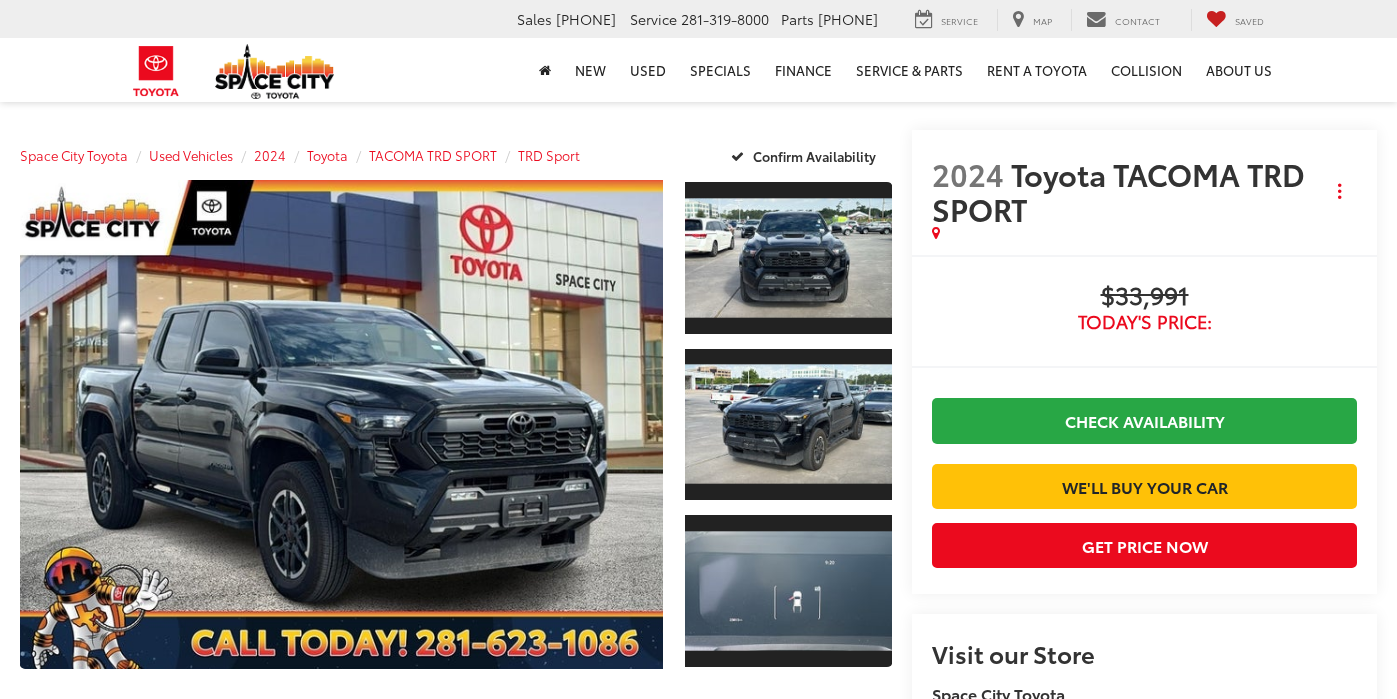 scroll, scrollTop: 0, scrollLeft: 0, axis: both 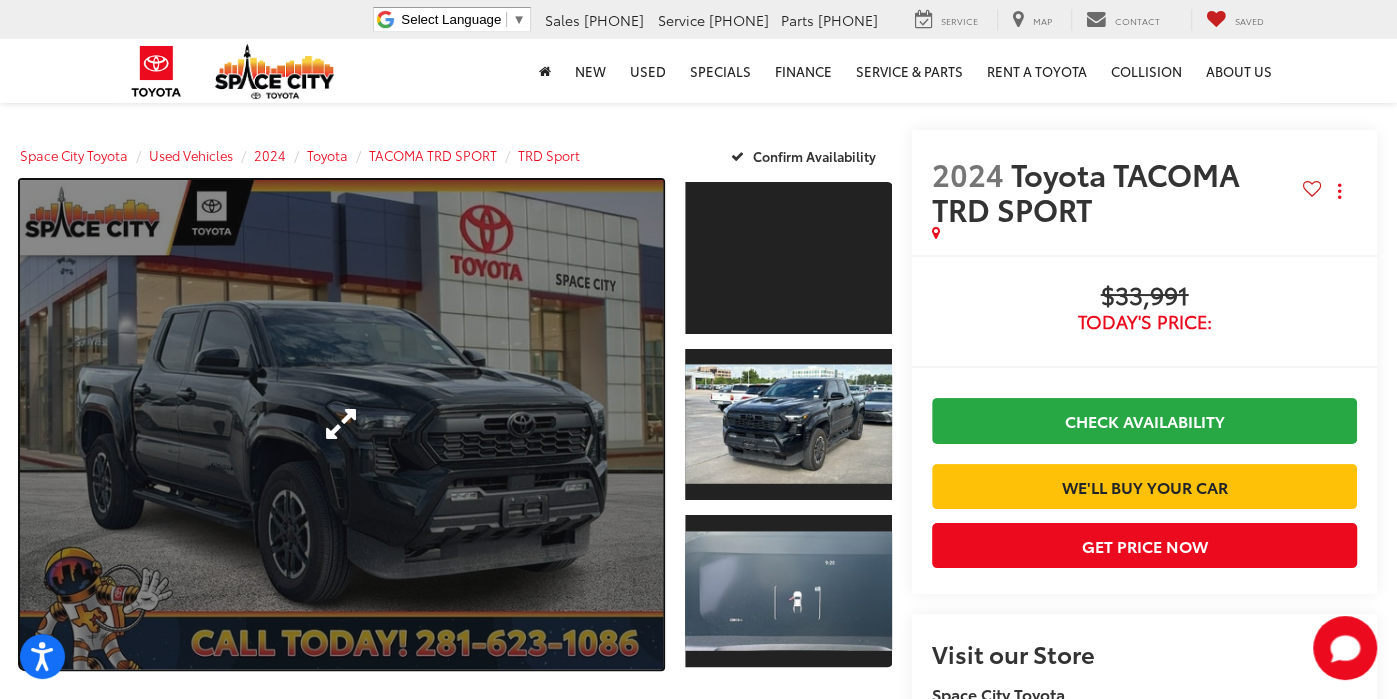 click at bounding box center (341, 424) 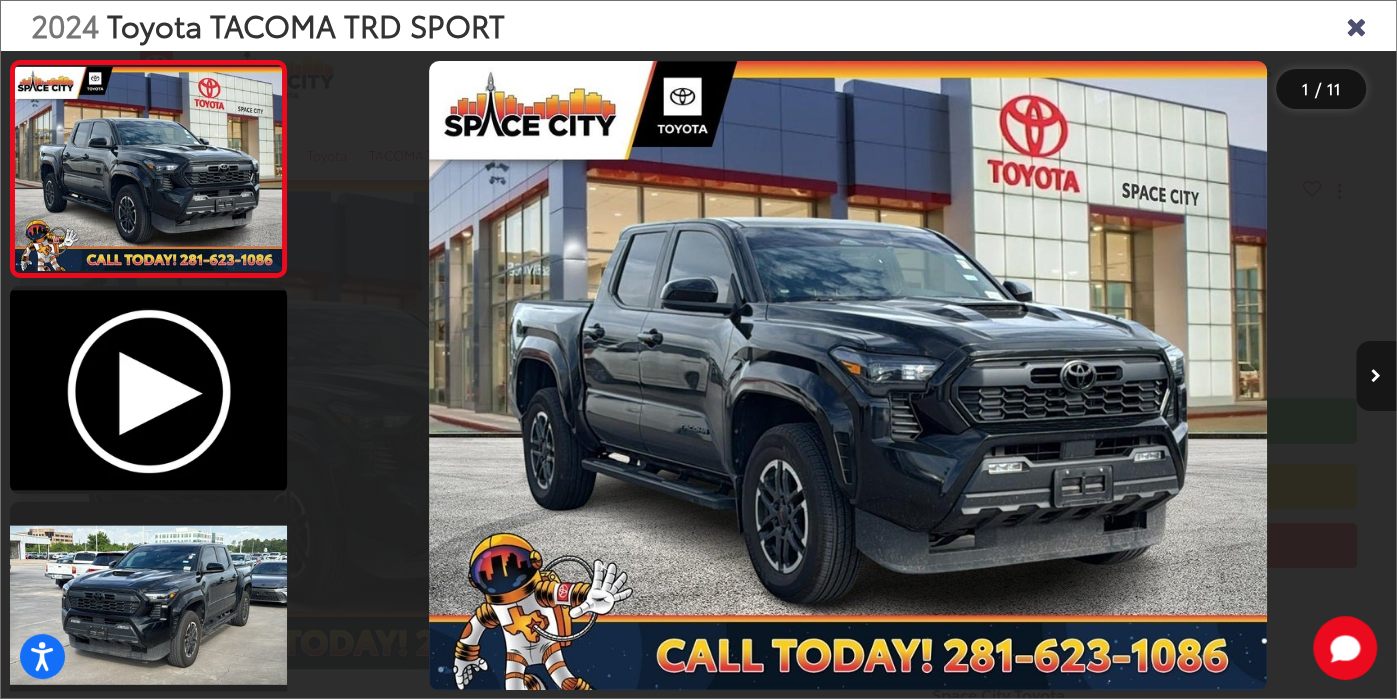 click at bounding box center (1376, 376) 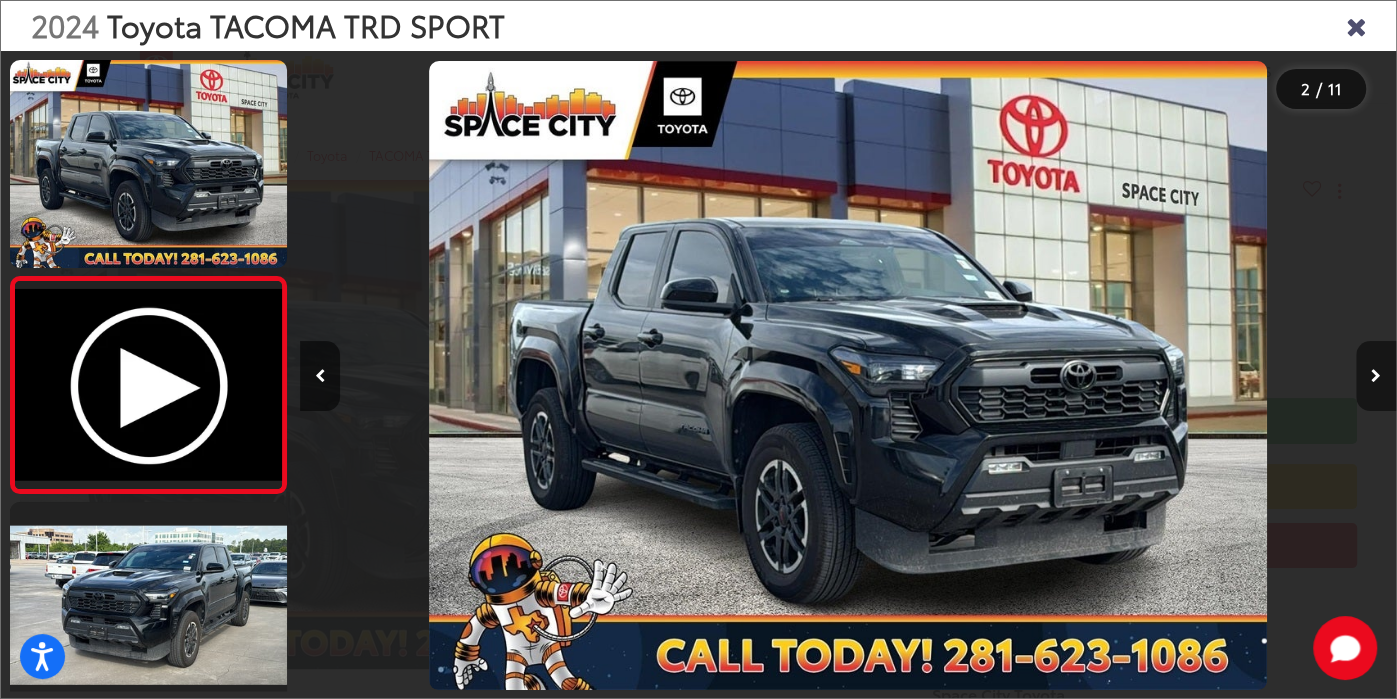scroll, scrollTop: 0, scrollLeft: 255, axis: horizontal 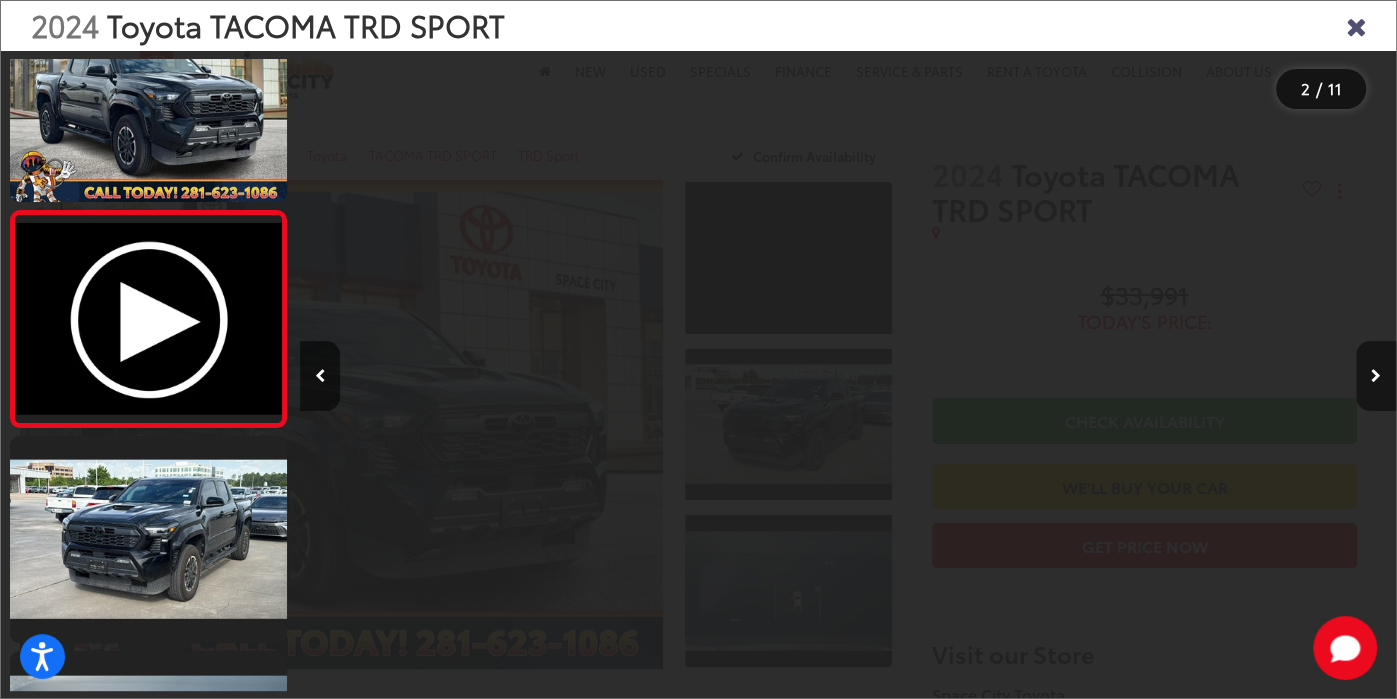 click at bounding box center (1376, 376) 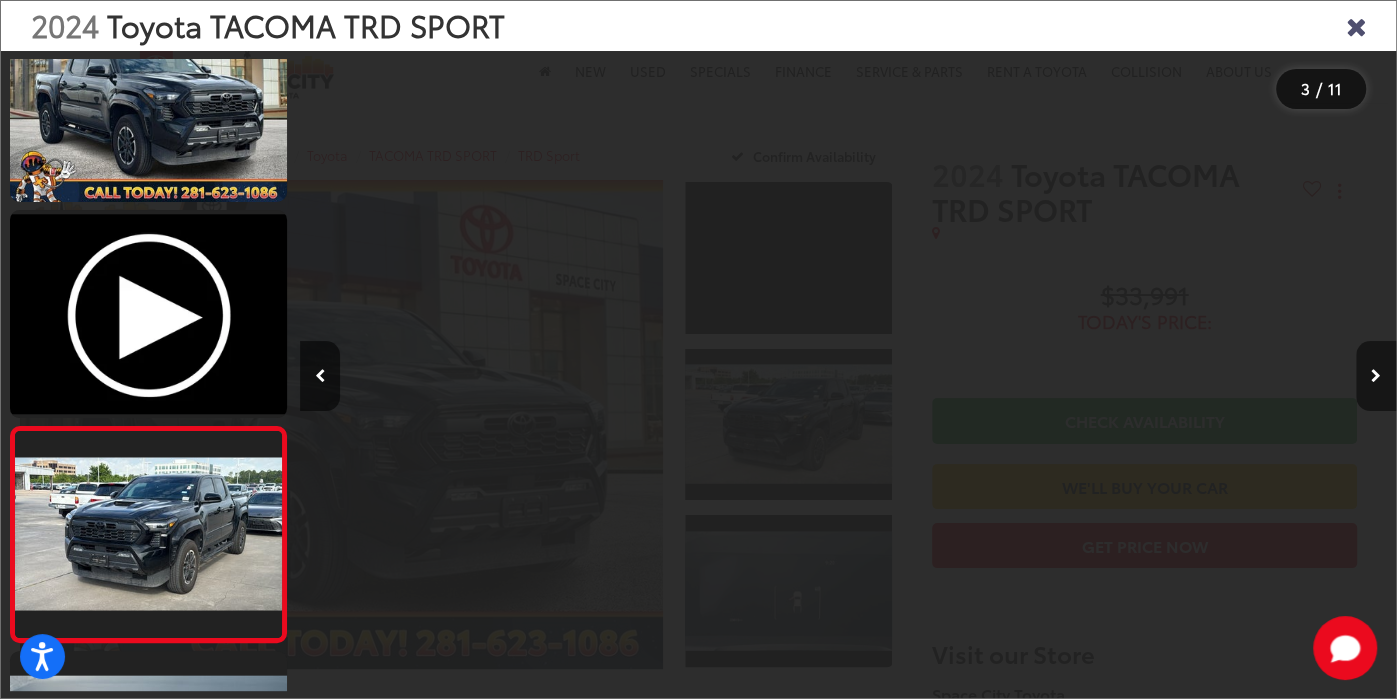 scroll, scrollTop: 0, scrollLeft: 1278, axis: horizontal 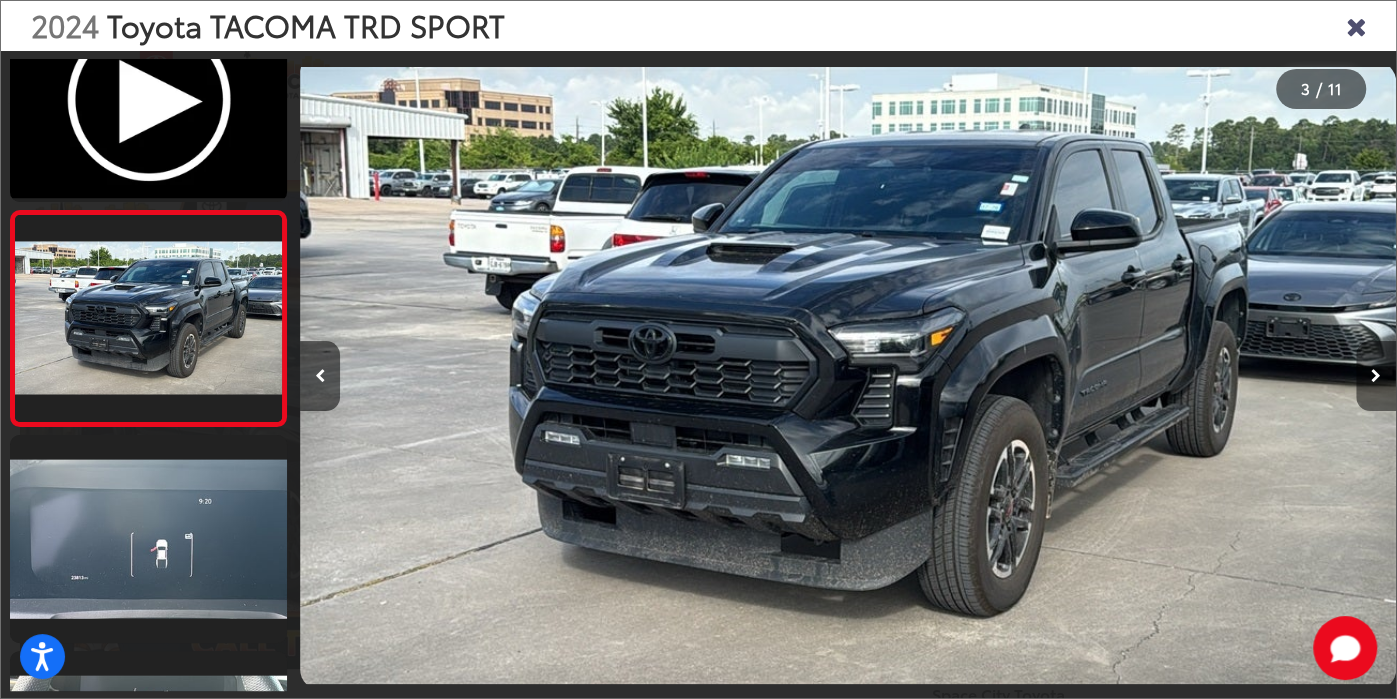 click at bounding box center [1376, 376] 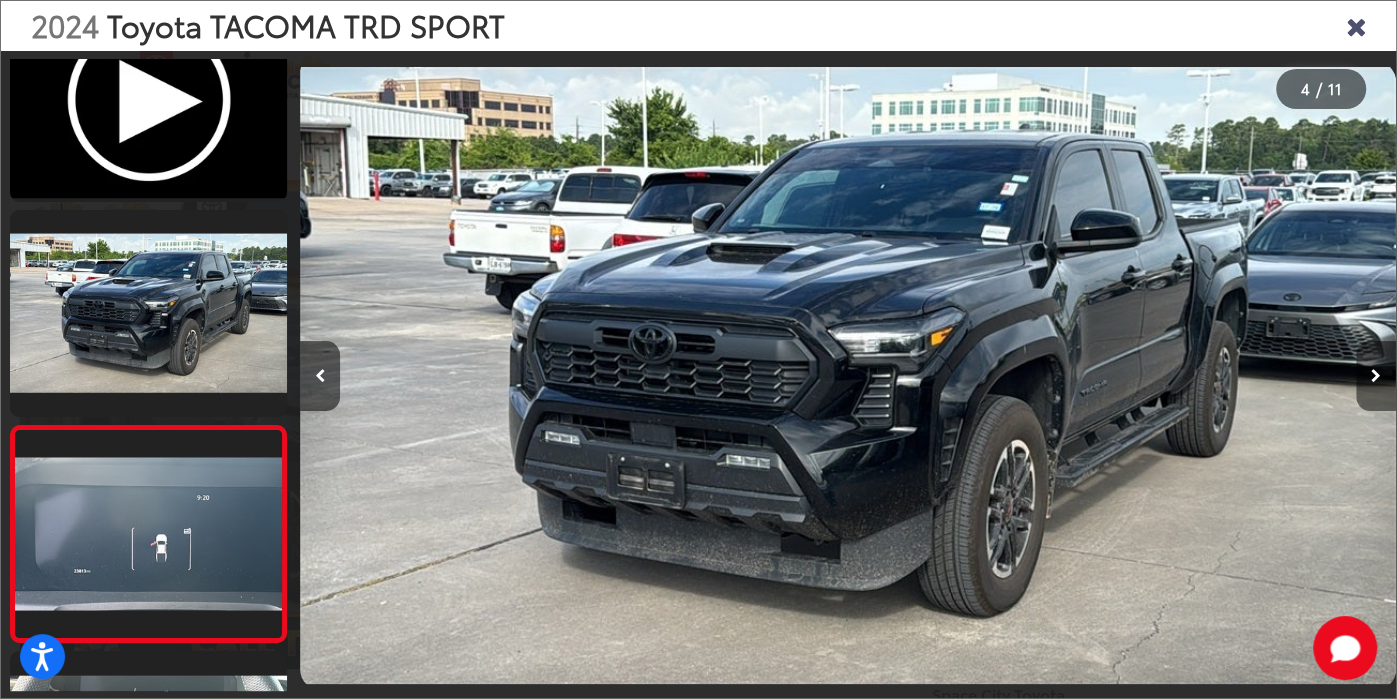 scroll, scrollTop: 0, scrollLeft: 2488, axis: horizontal 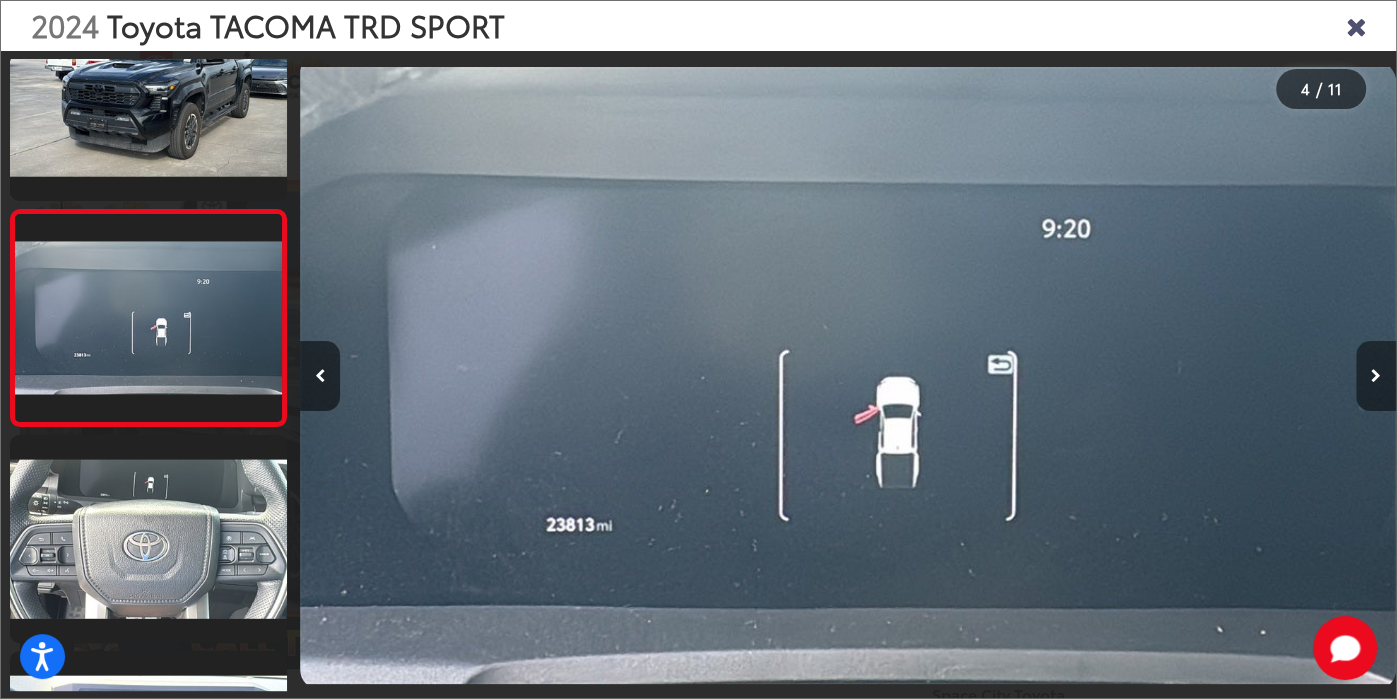 click at bounding box center (1376, 376) 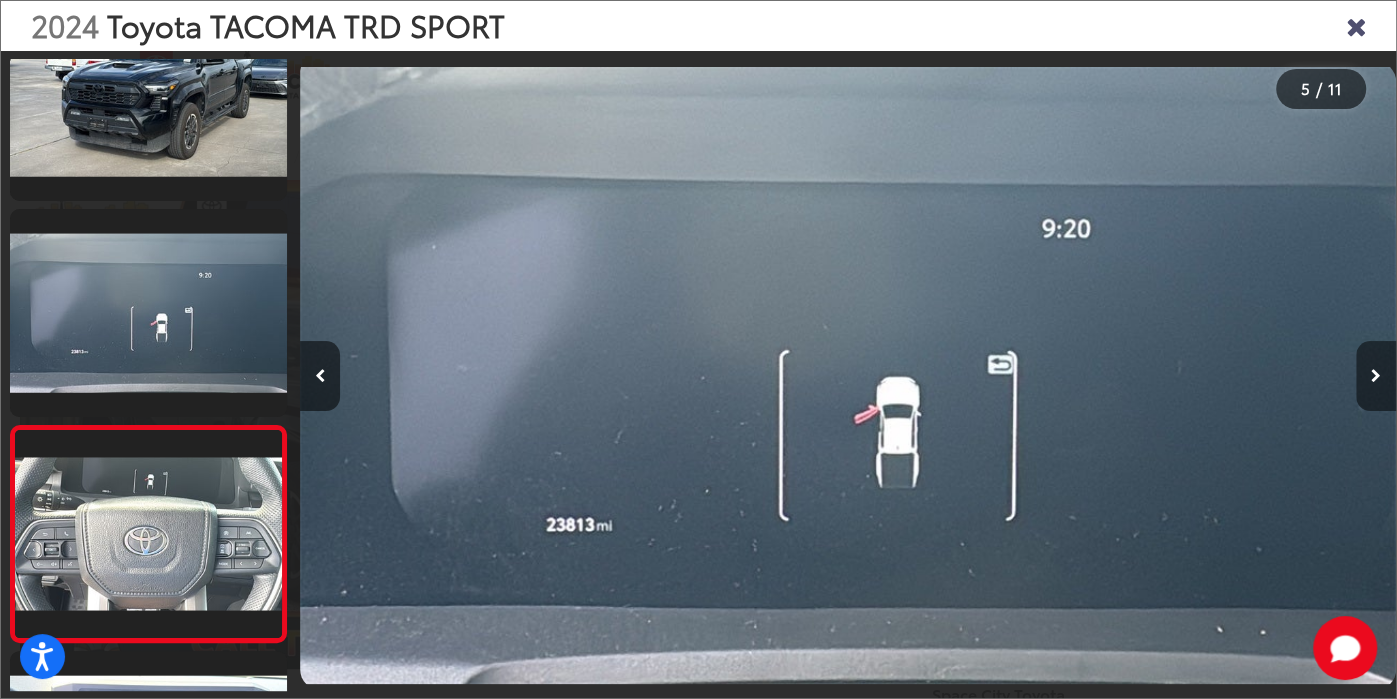 scroll, scrollTop: 0, scrollLeft: 3719, axis: horizontal 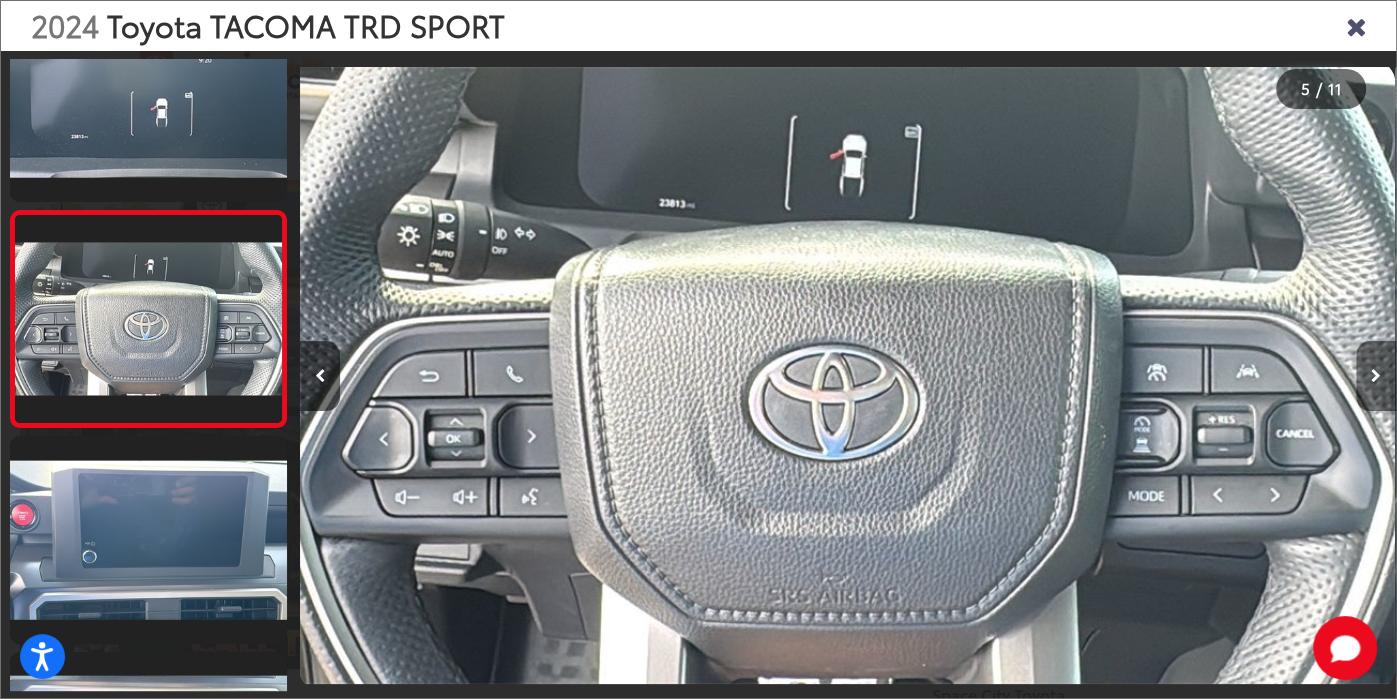 click at bounding box center [1376, 376] 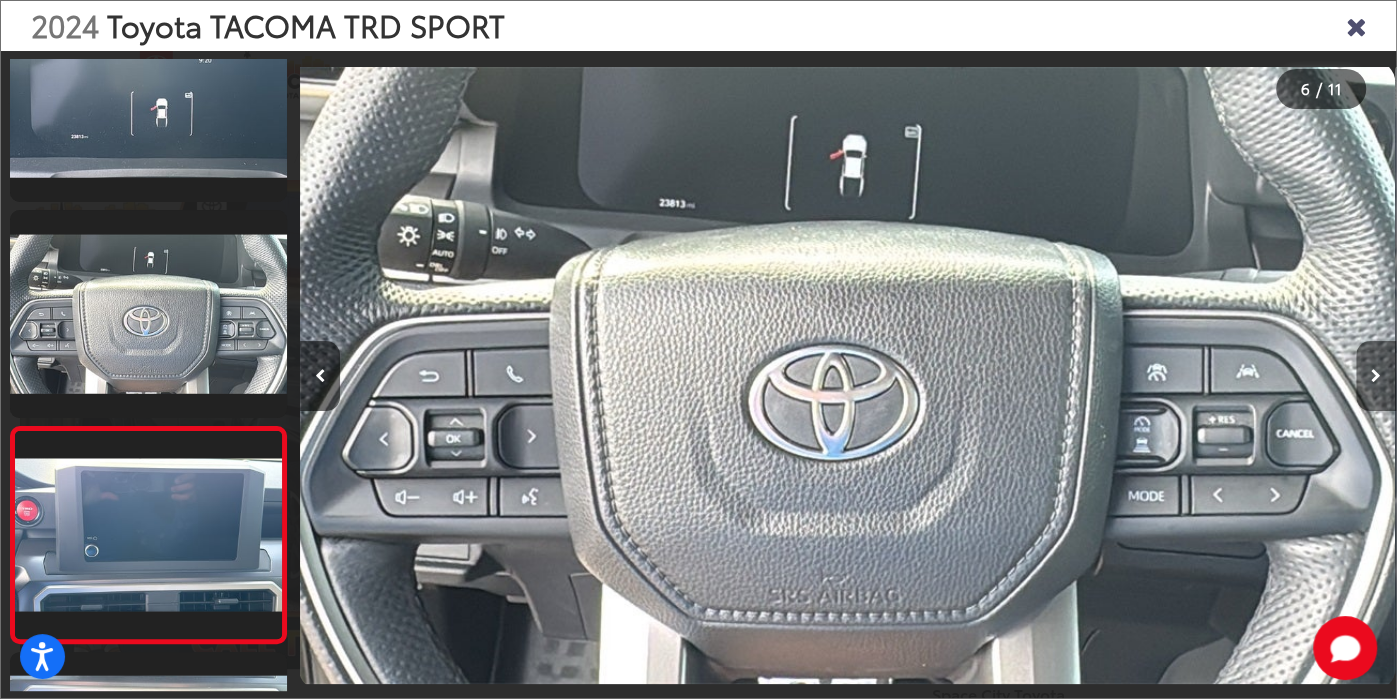 scroll, scrollTop: 0, scrollLeft: 4681, axis: horizontal 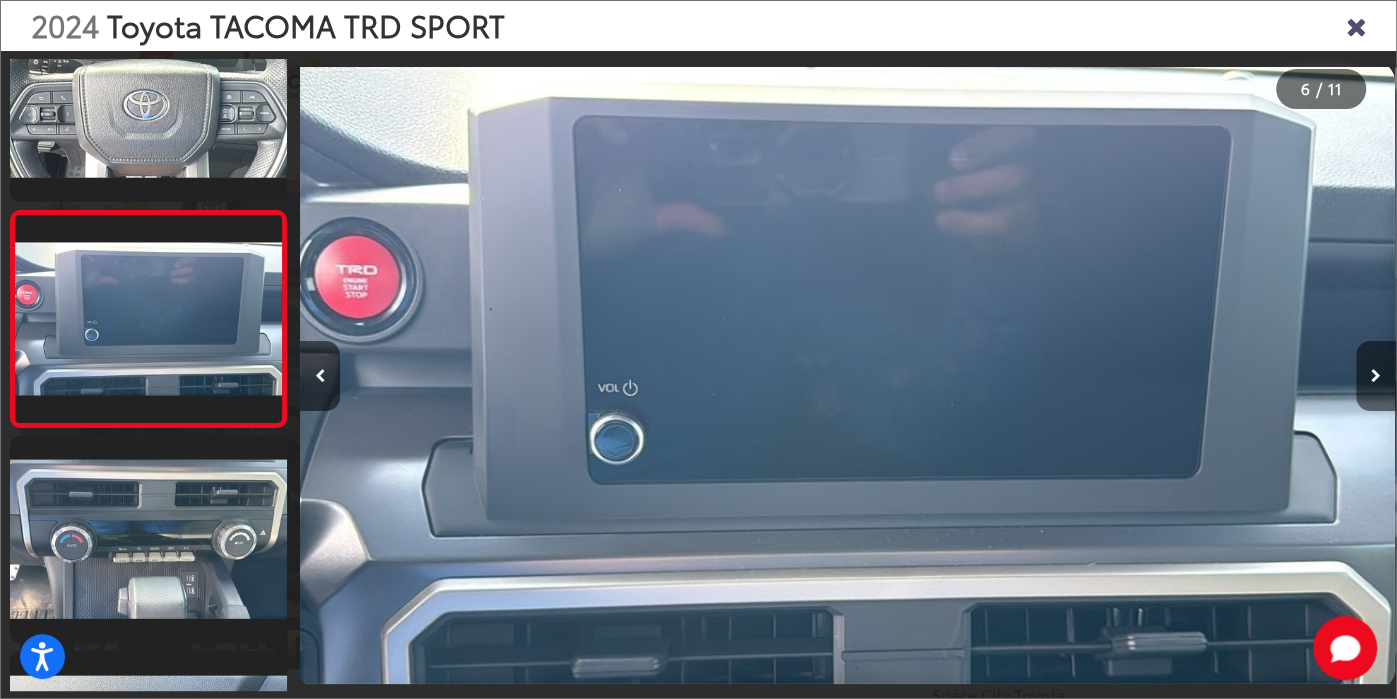 click at bounding box center [1376, 376] 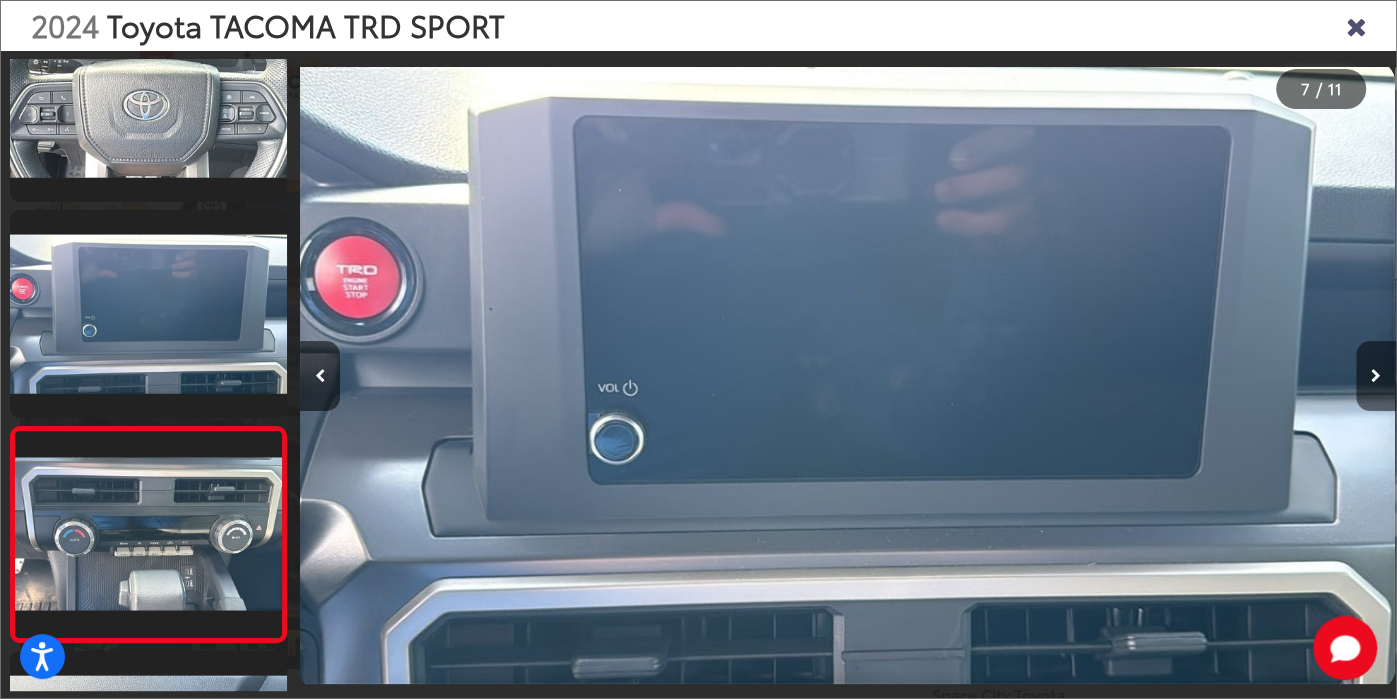 scroll, scrollTop: 0, scrollLeft: 5602, axis: horizontal 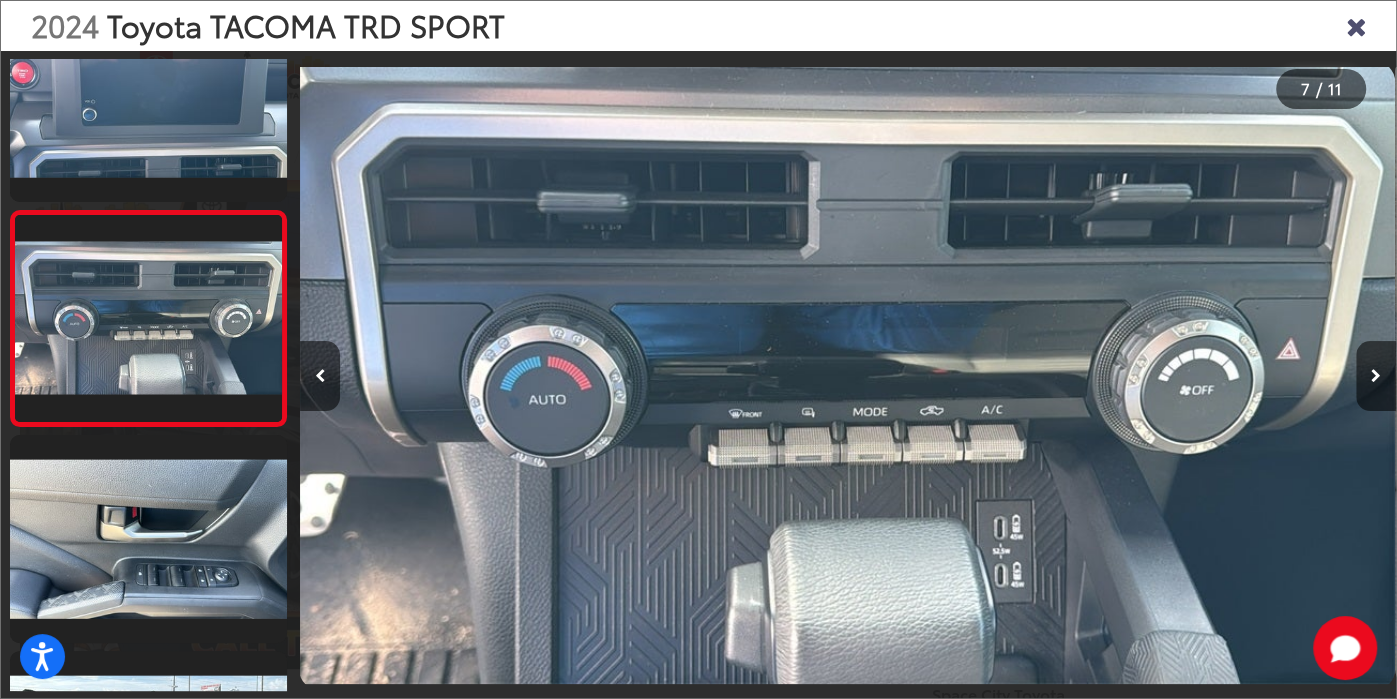 click at bounding box center [1356, 25] 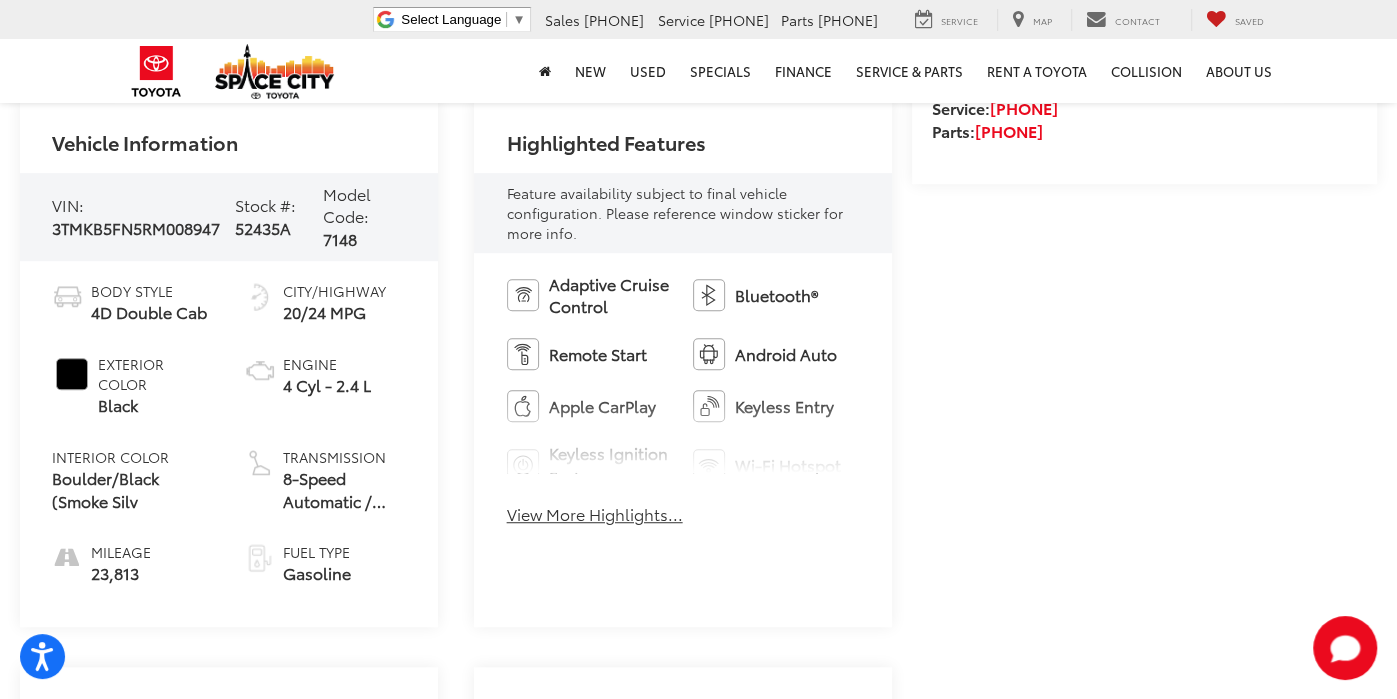scroll, scrollTop: 682, scrollLeft: 0, axis: vertical 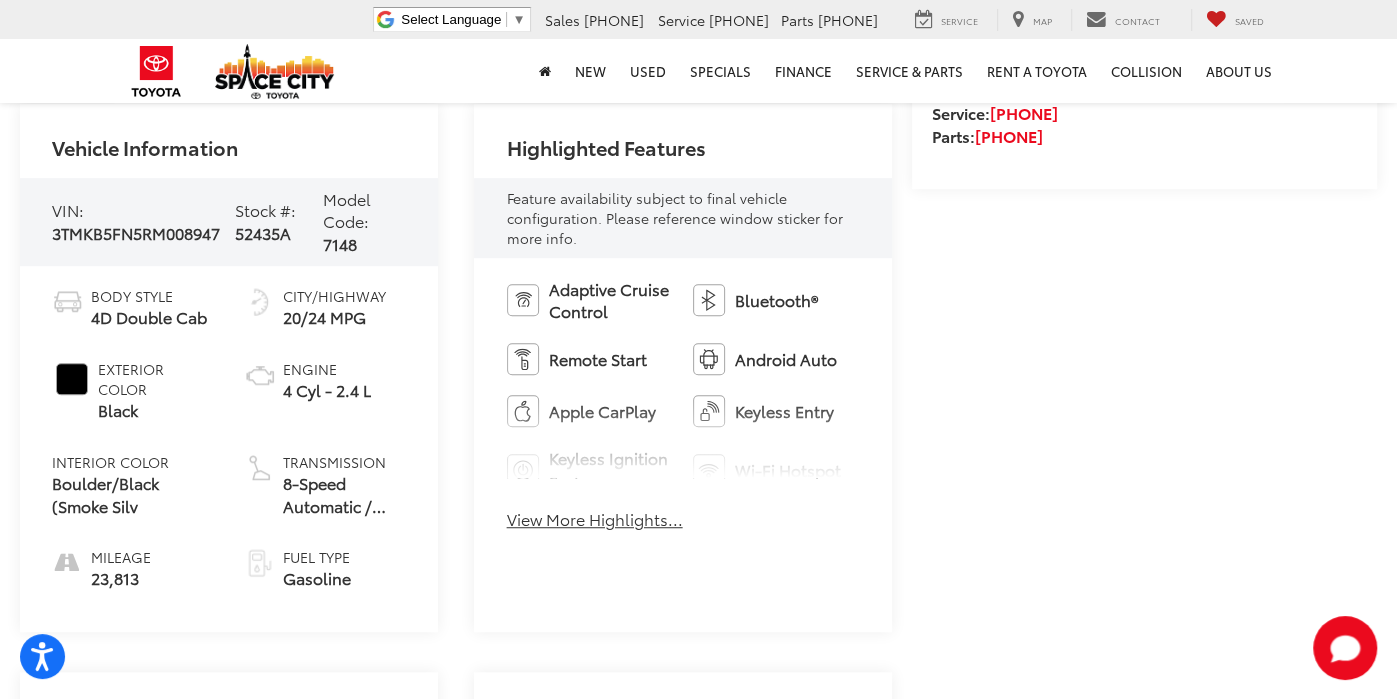 click on "View More Highlights..." at bounding box center [595, 519] 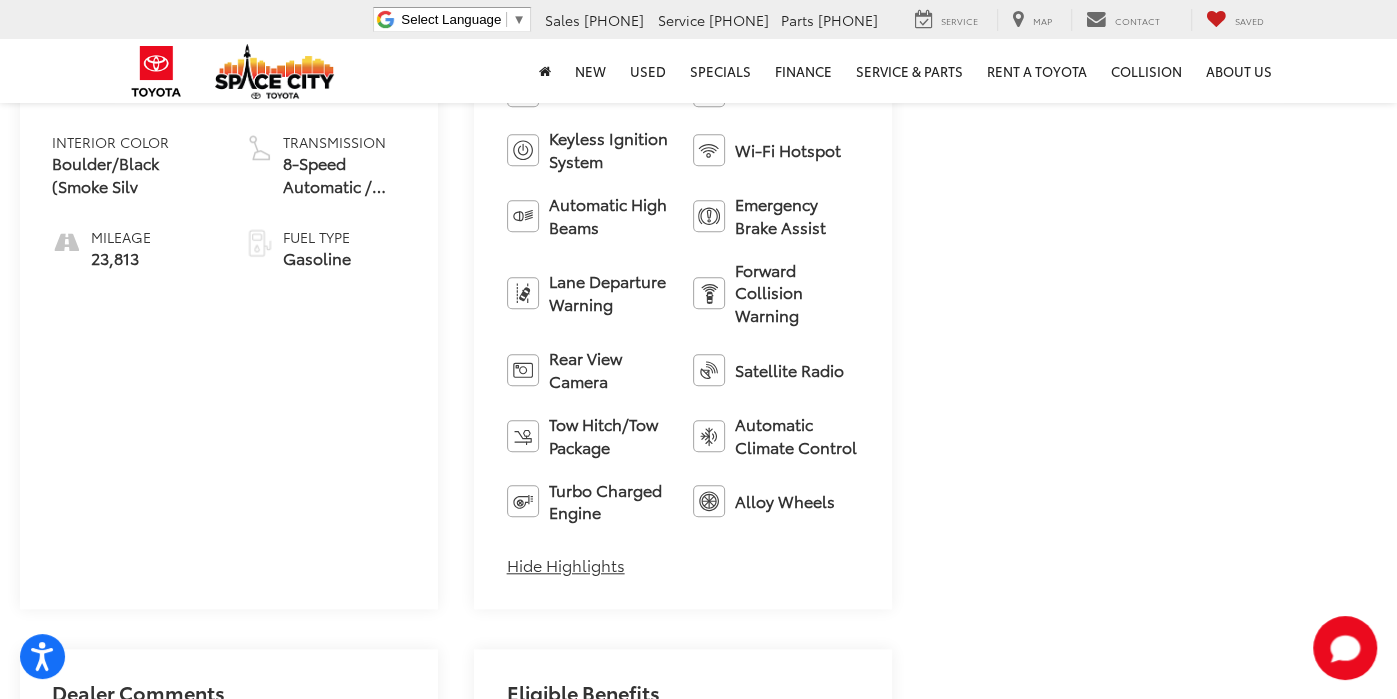 scroll 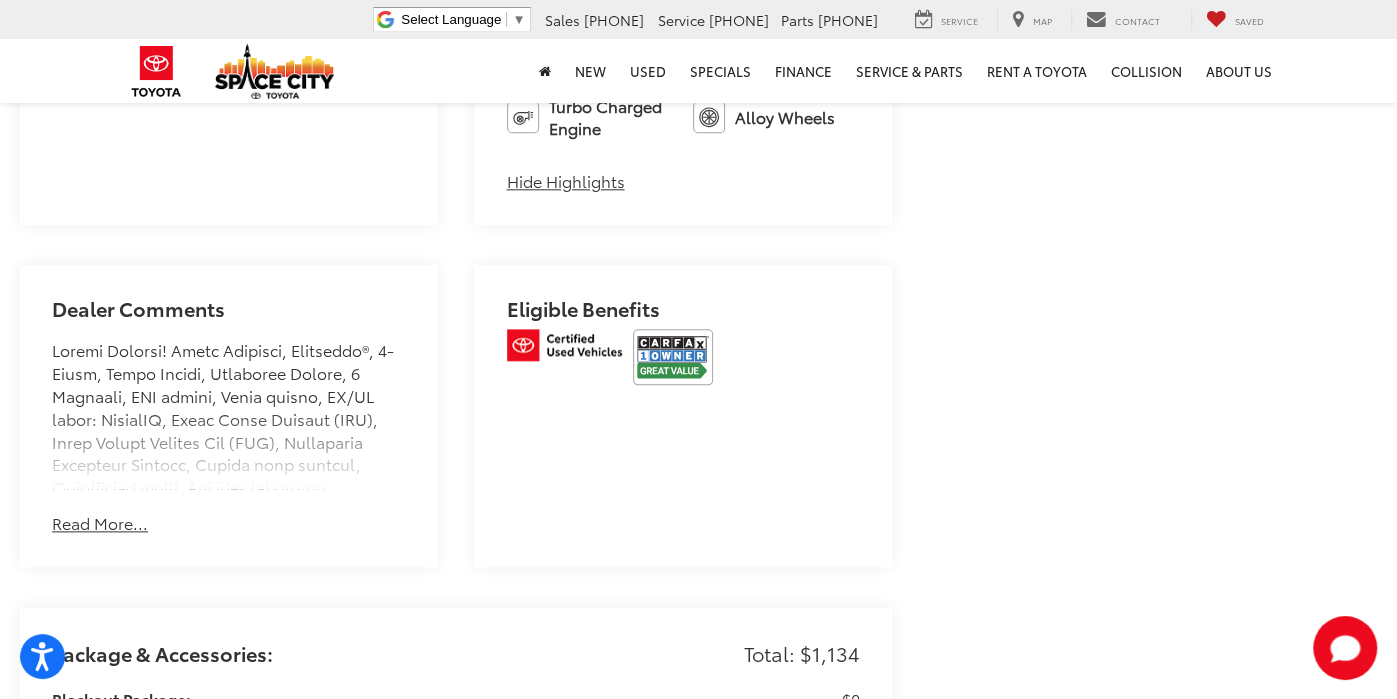 click on "Read More..." at bounding box center (100, 523) 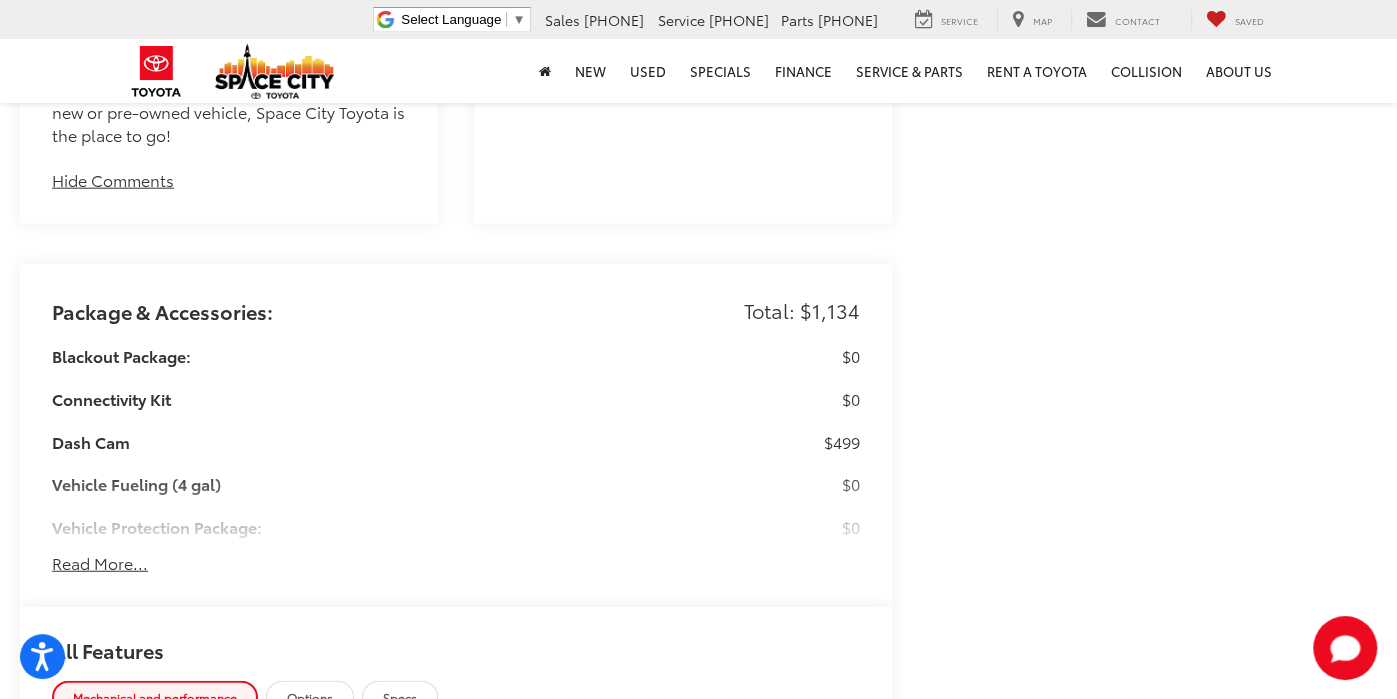 scroll, scrollTop: 3294, scrollLeft: 0, axis: vertical 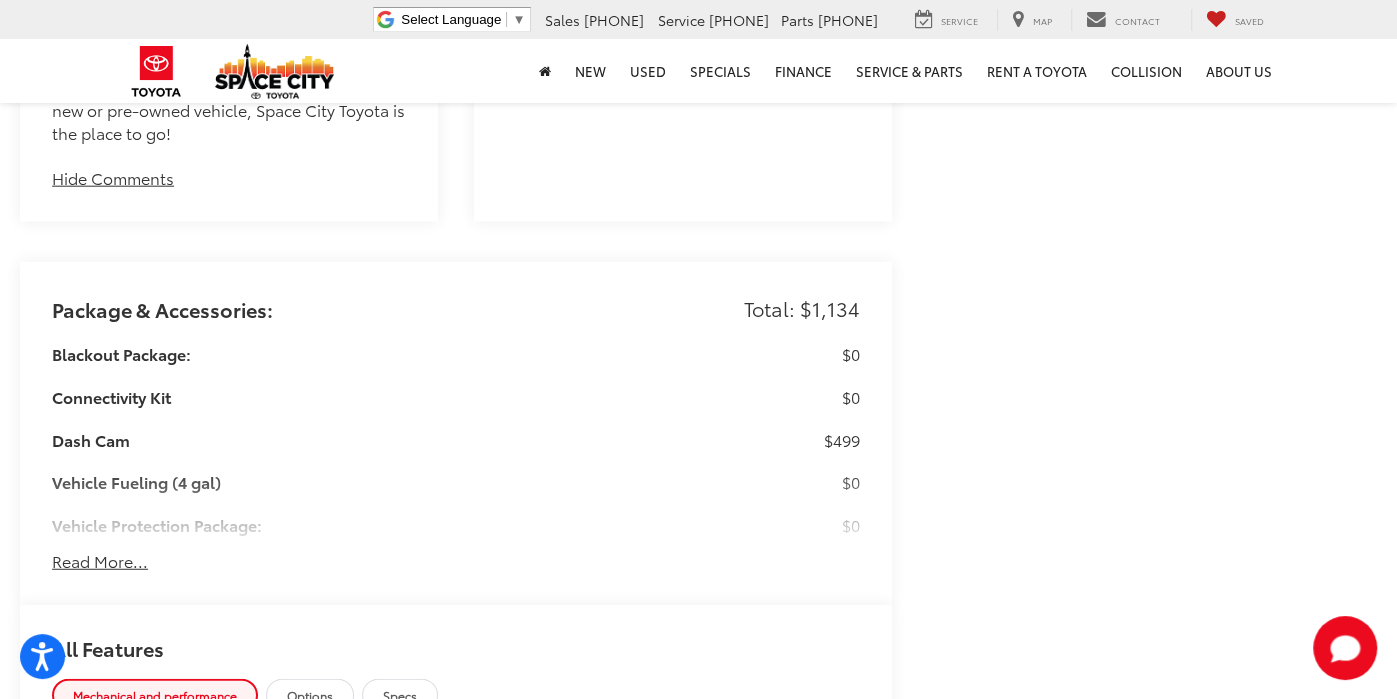 click on "Read More..." at bounding box center (100, 561) 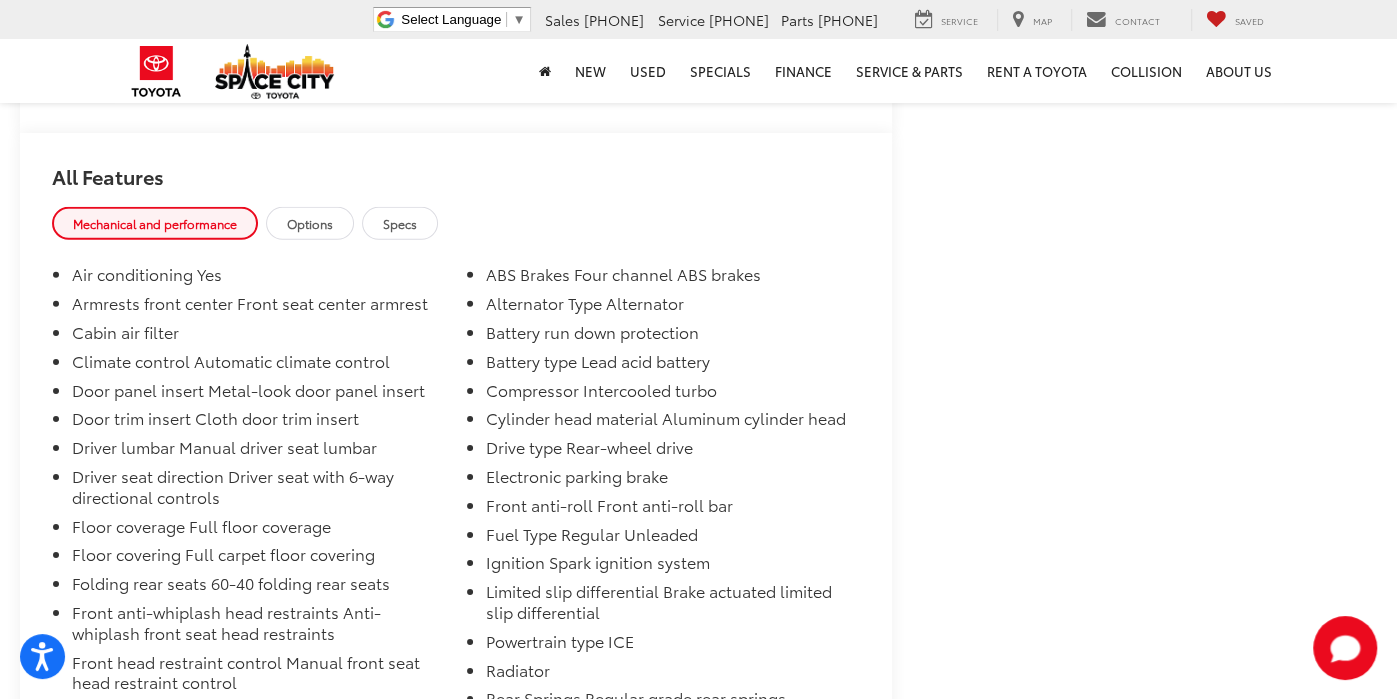 scroll, scrollTop: 4166, scrollLeft: 0, axis: vertical 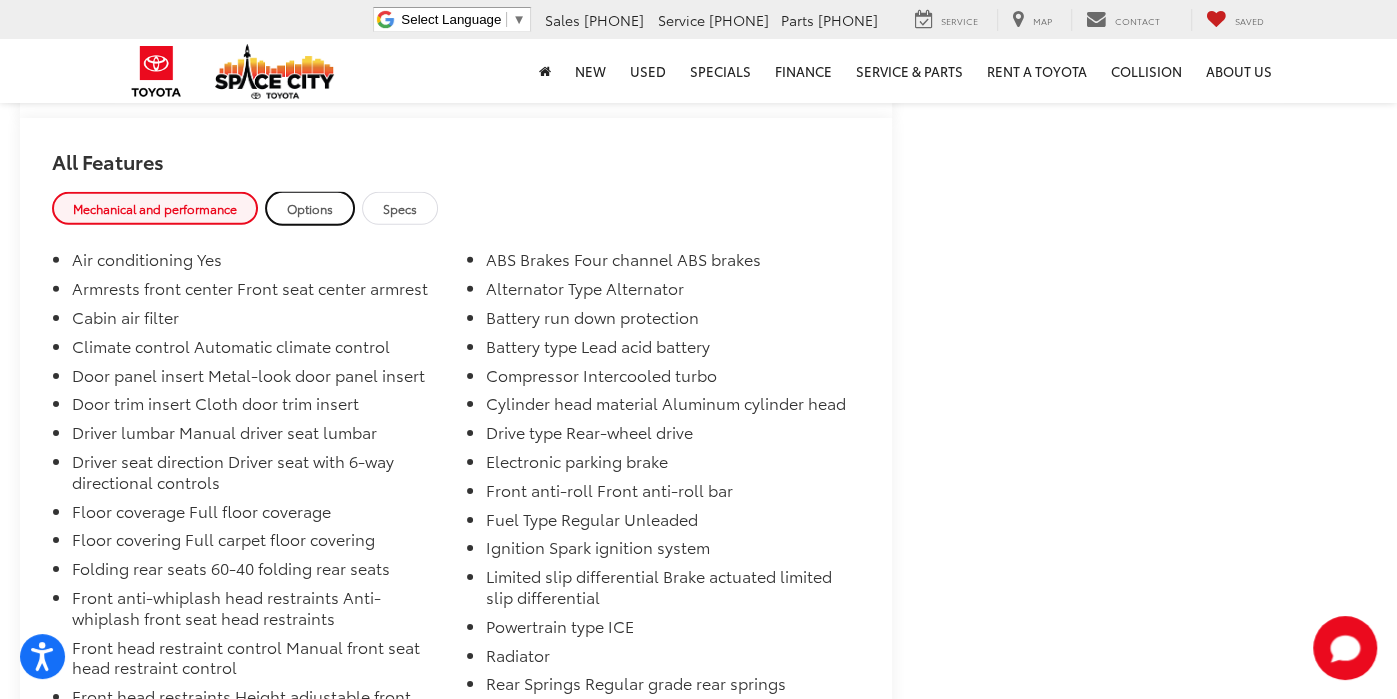 click on "Options" at bounding box center [310, 208] 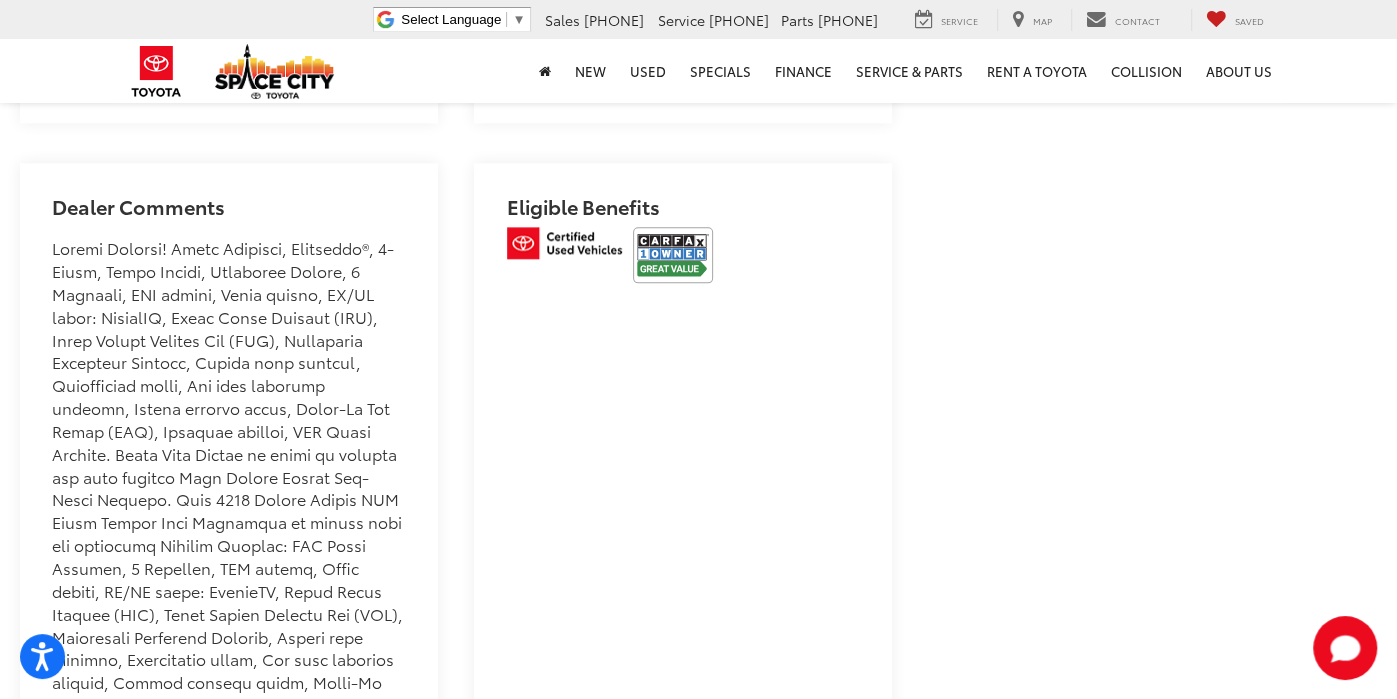 scroll, scrollTop: 1483, scrollLeft: 0, axis: vertical 